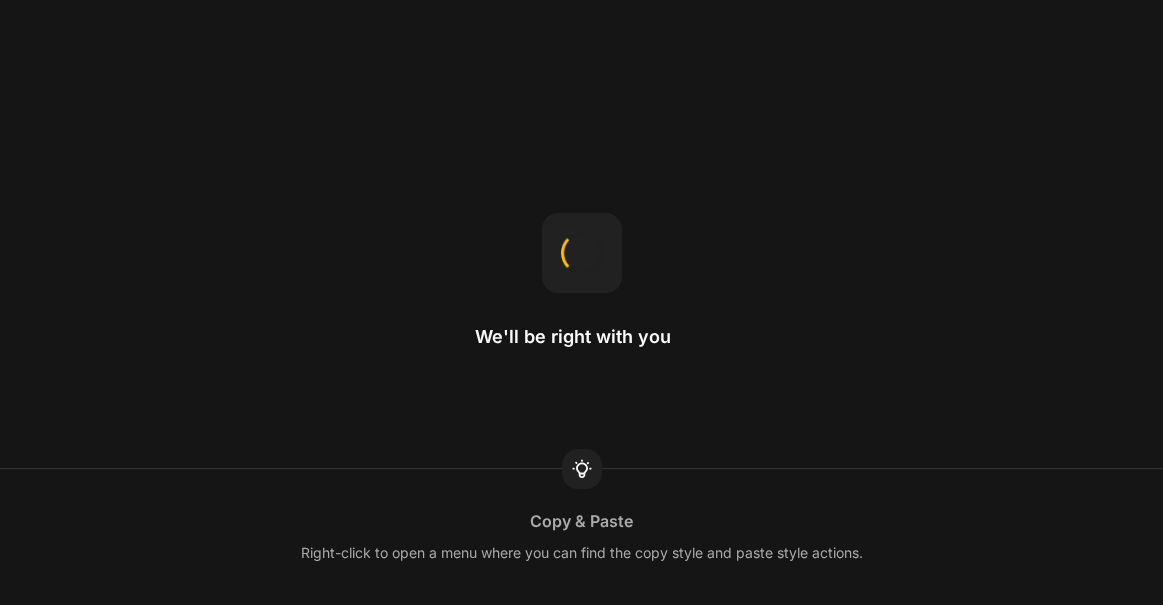 scroll, scrollTop: 0, scrollLeft: 0, axis: both 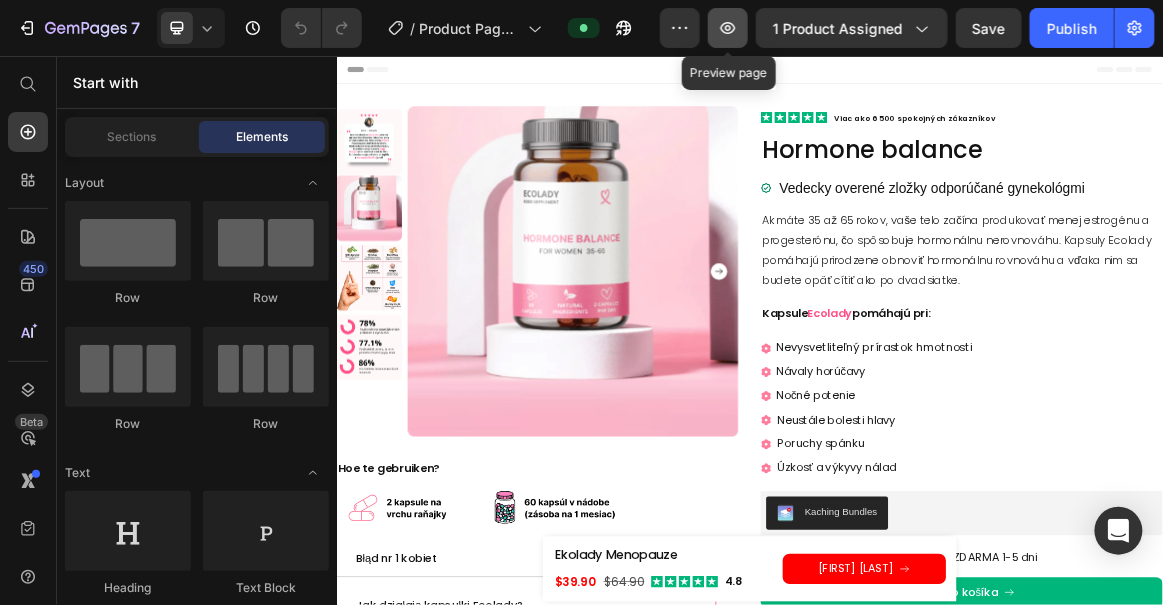 click 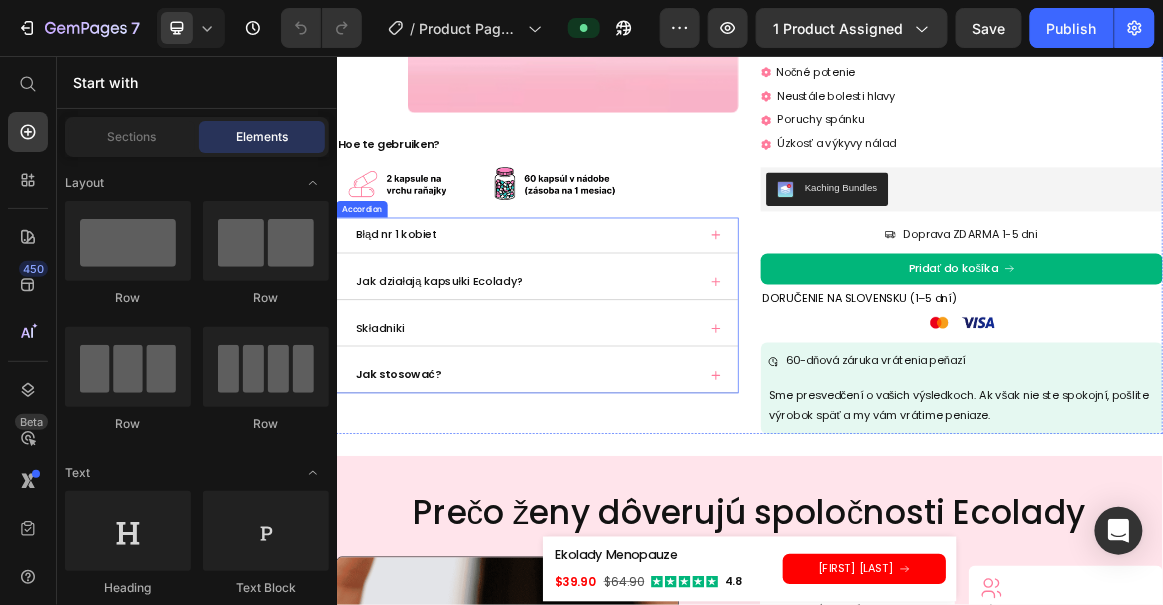 scroll, scrollTop: 0, scrollLeft: 0, axis: both 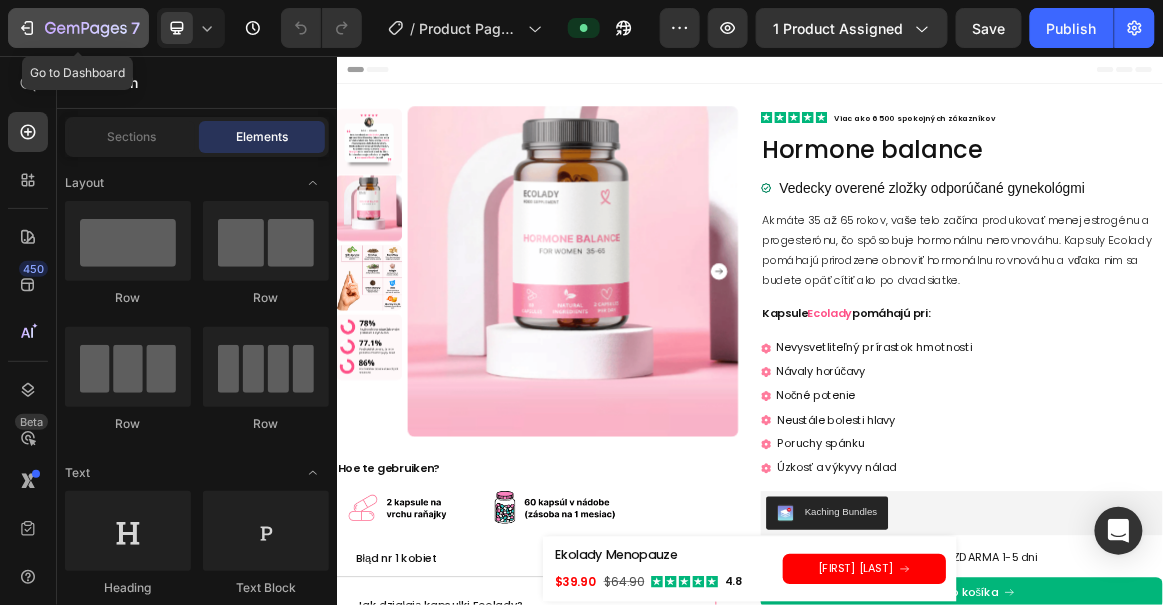 click 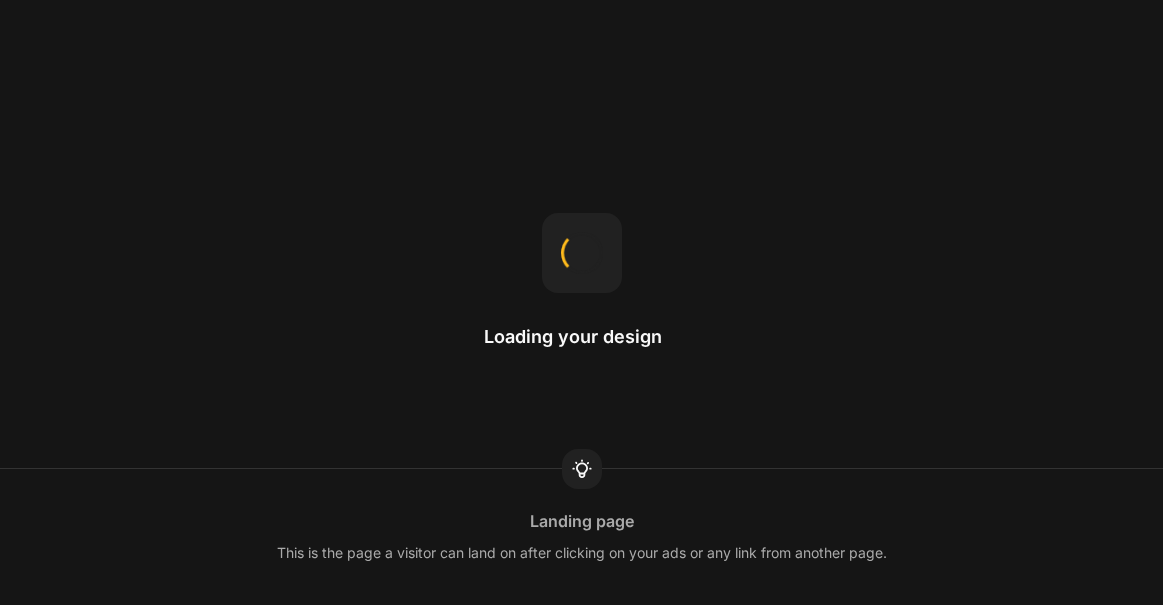 scroll, scrollTop: 0, scrollLeft: 0, axis: both 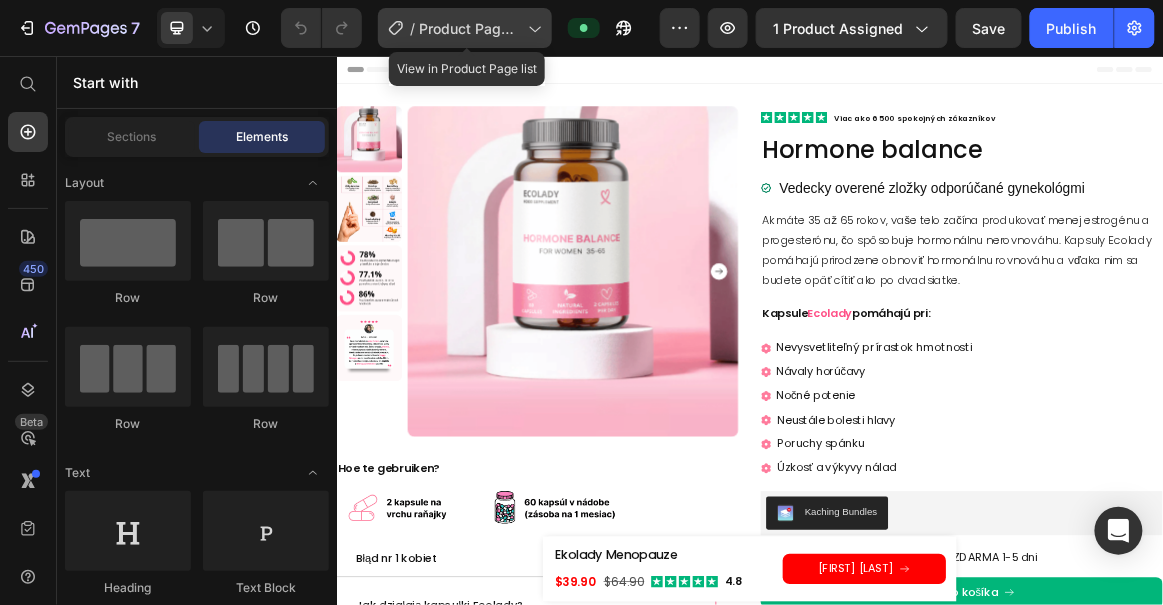 click on "Product Page | Slovakia" at bounding box center (469, 28) 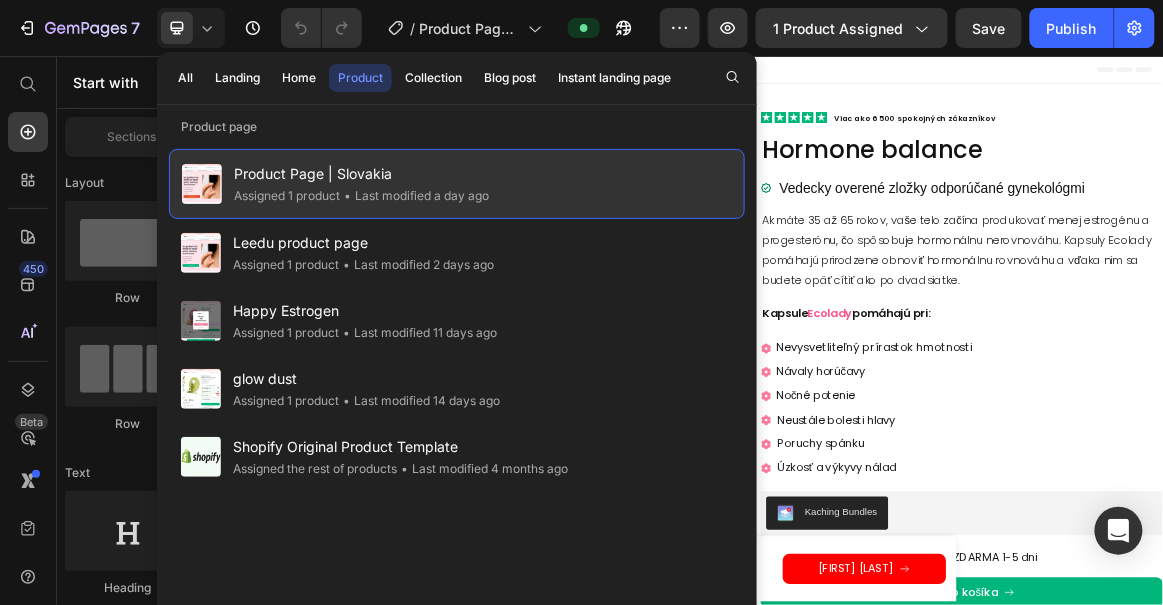 click on "Product Page | Slovakia" at bounding box center [361, 174] 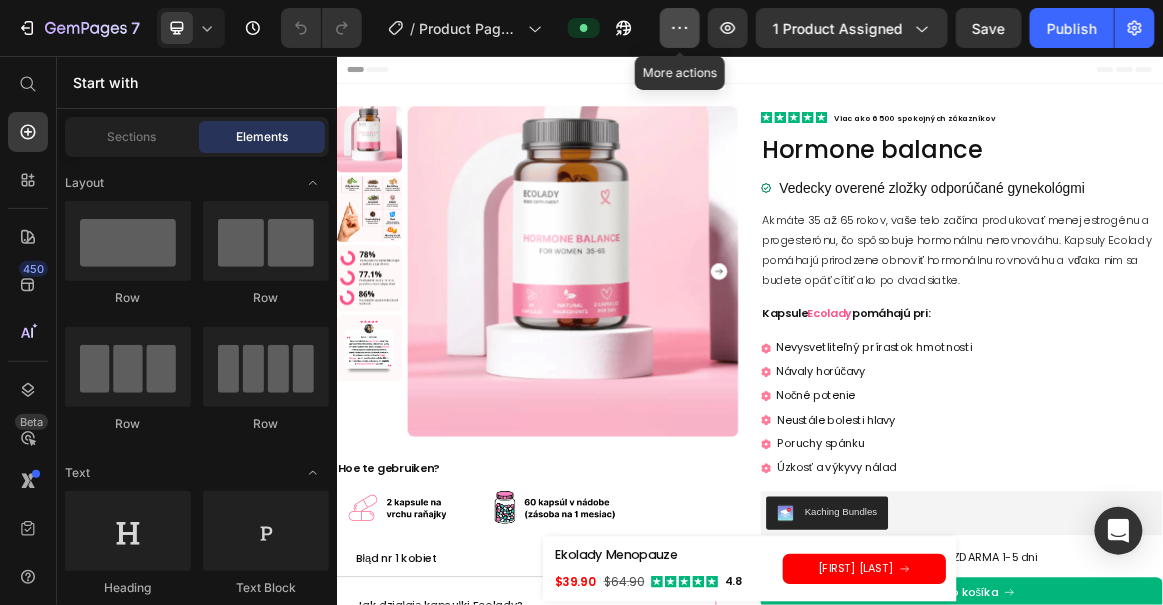 click 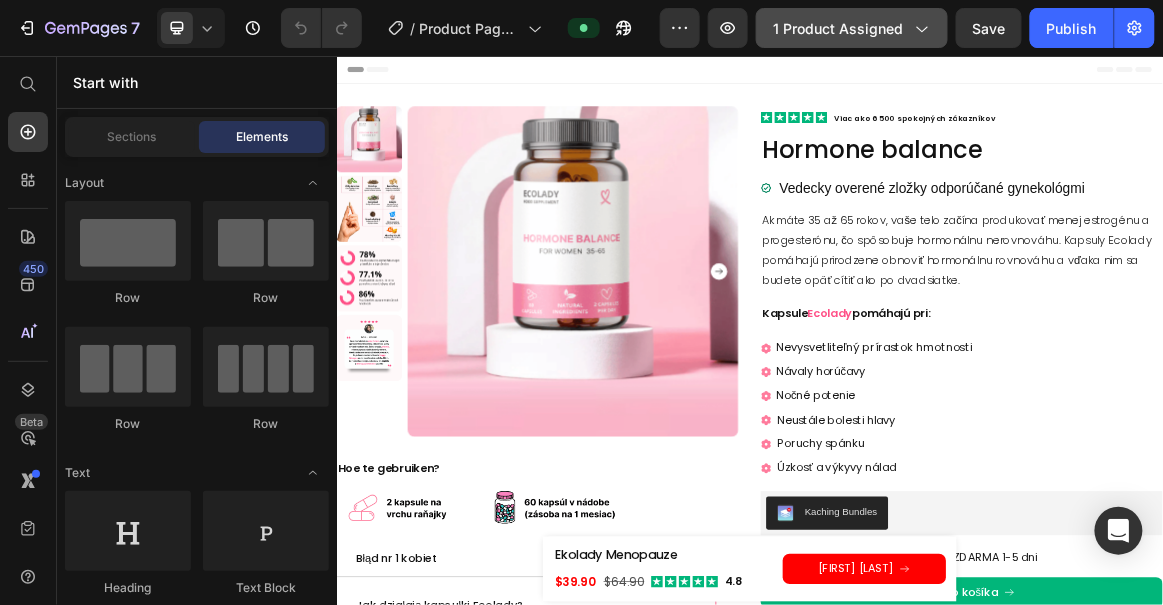 click on "1 product assigned" 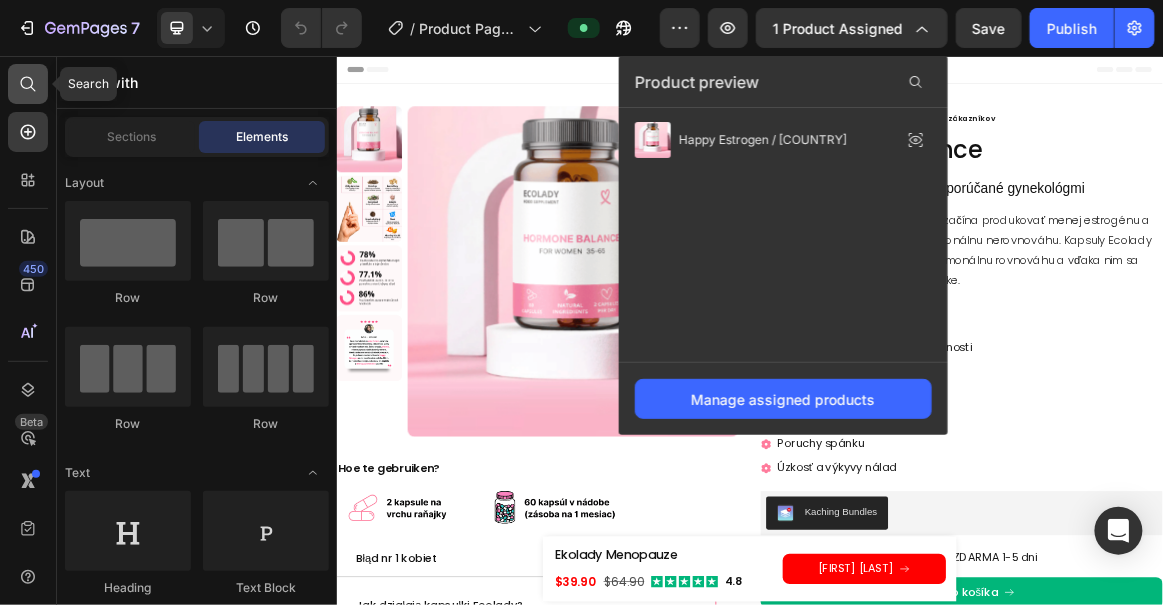 click 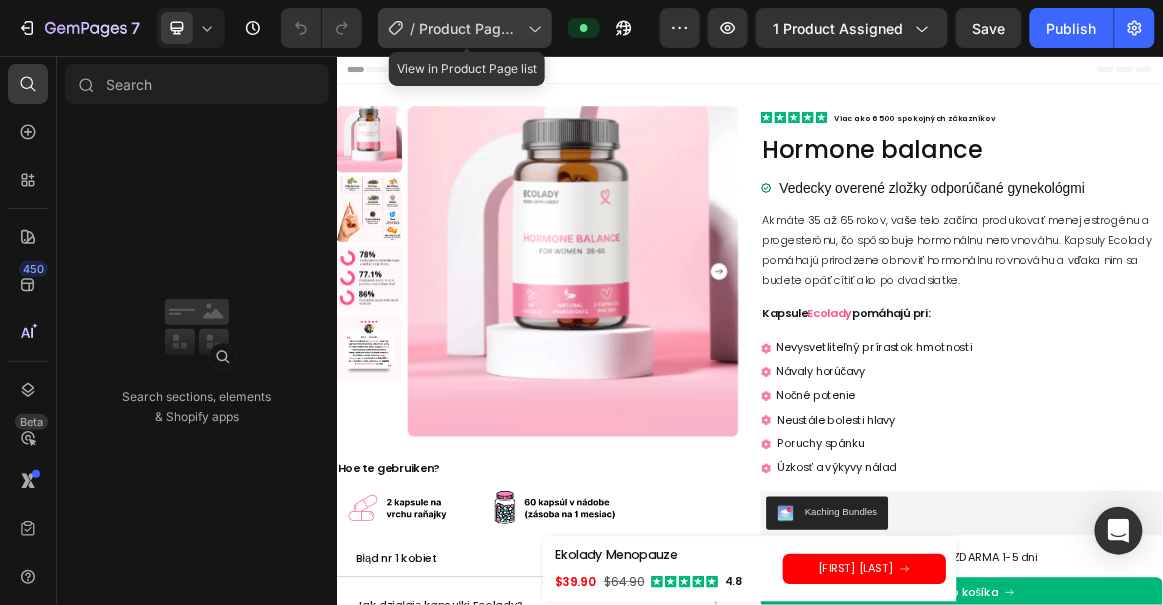 click on "Product Page | Slovakia" at bounding box center [469, 28] 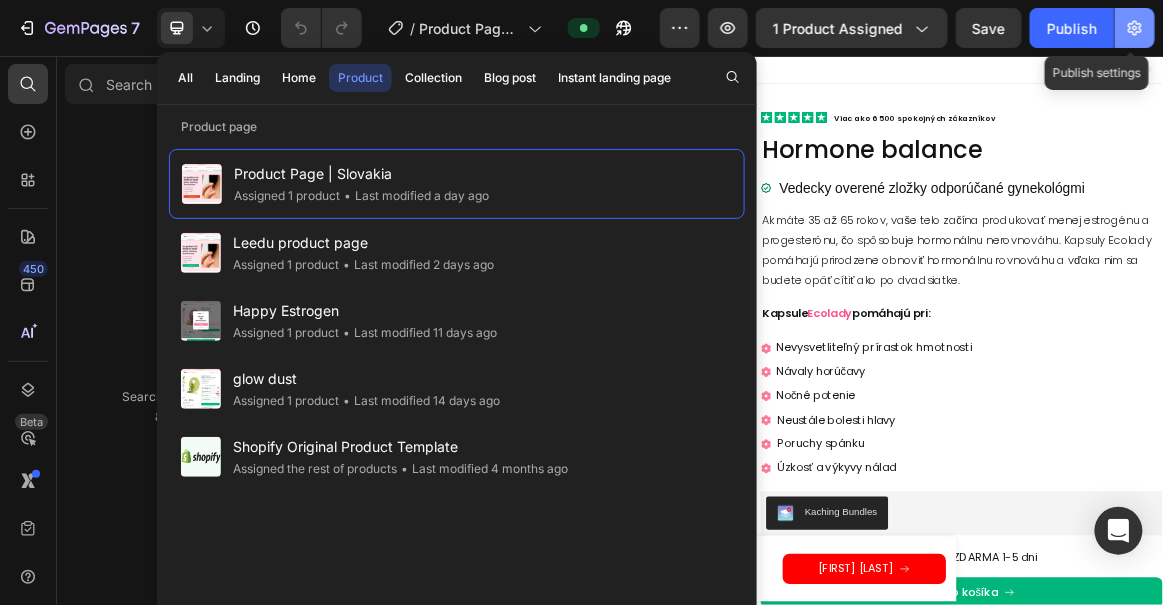 click 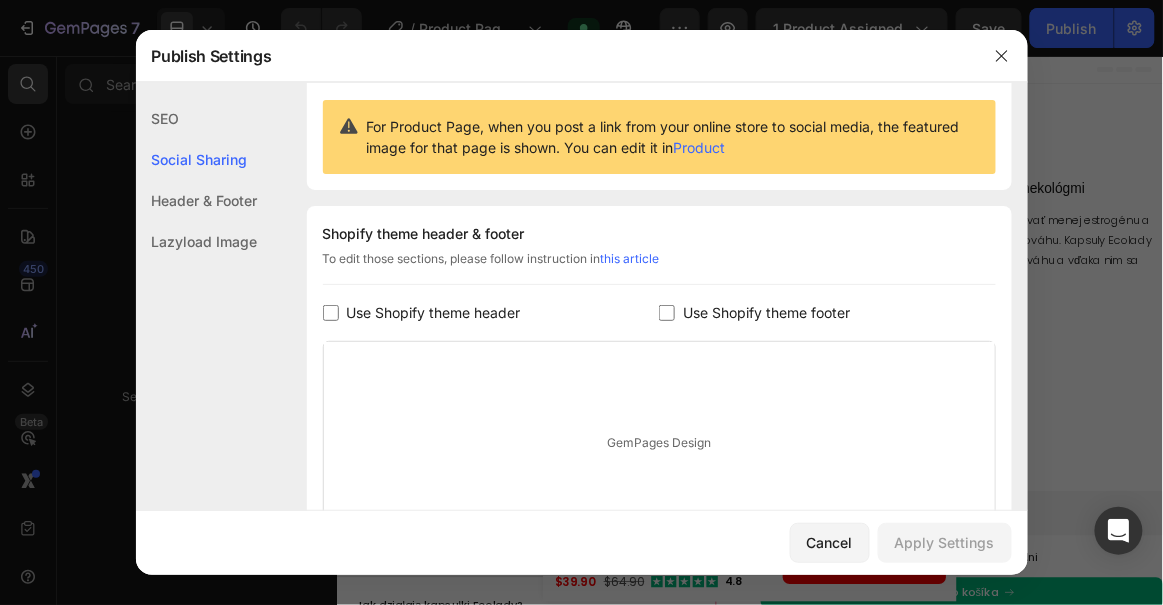 scroll, scrollTop: 383, scrollLeft: 0, axis: vertical 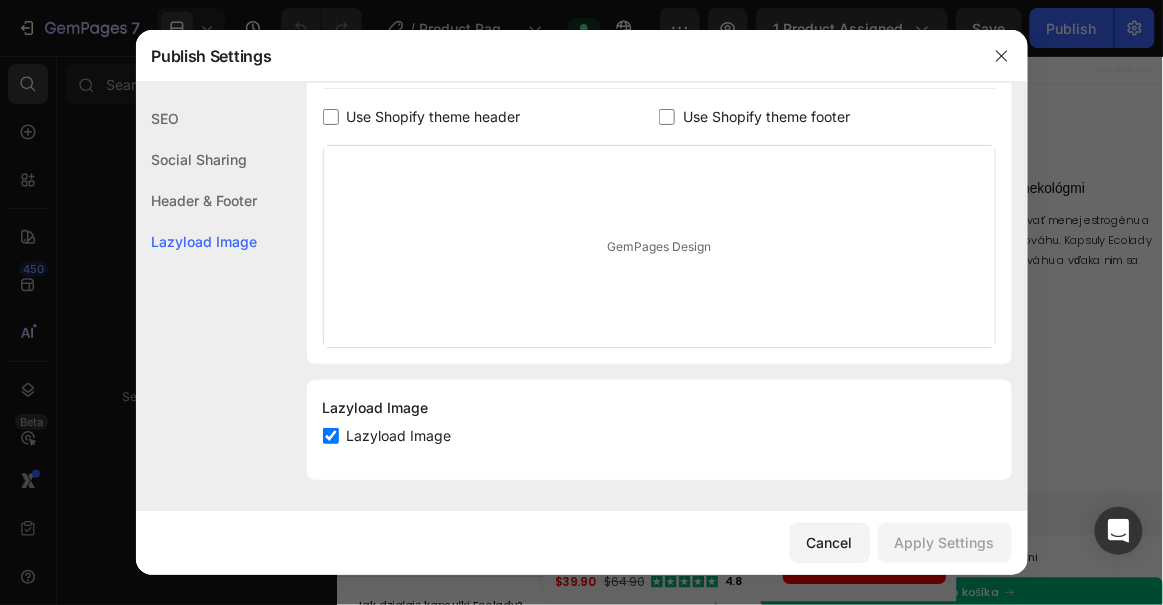 click at bounding box center (581, 302) 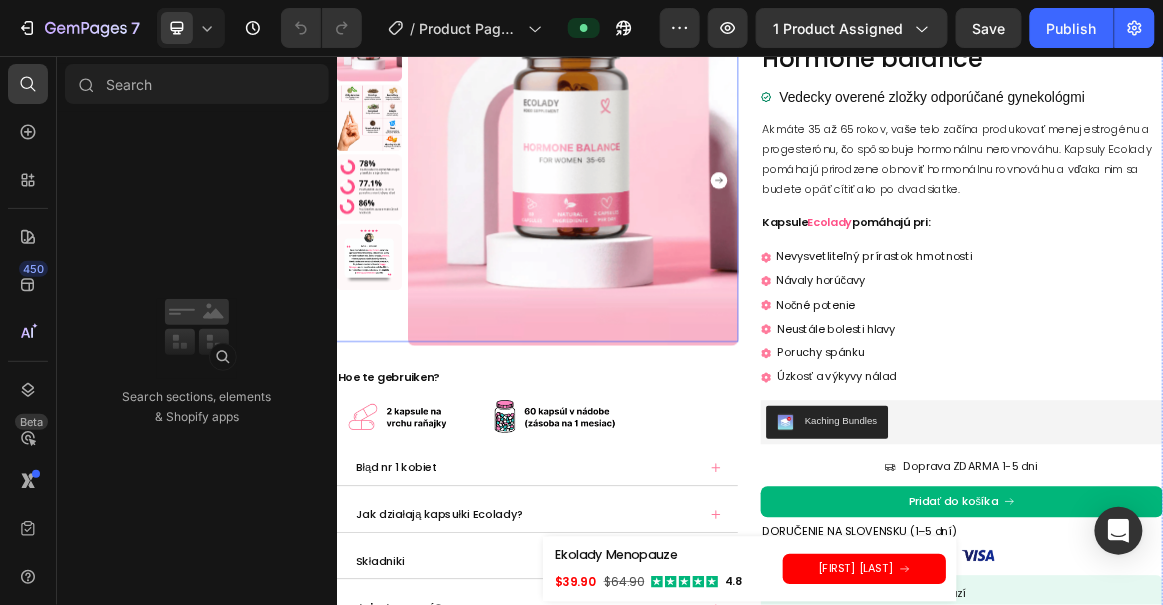 scroll, scrollTop: 133, scrollLeft: 0, axis: vertical 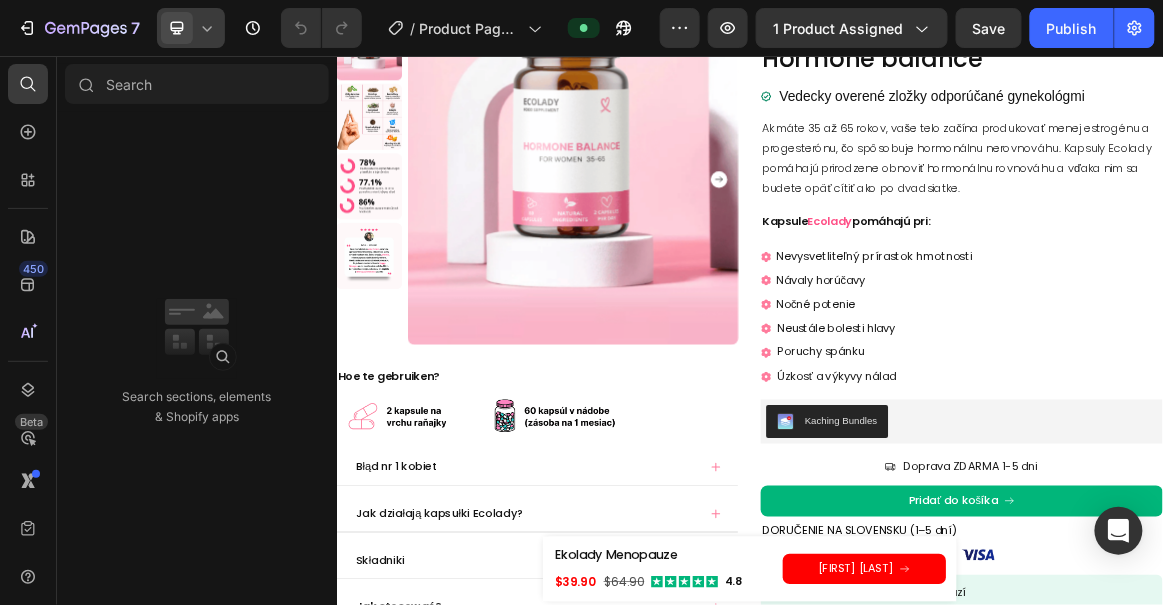 click 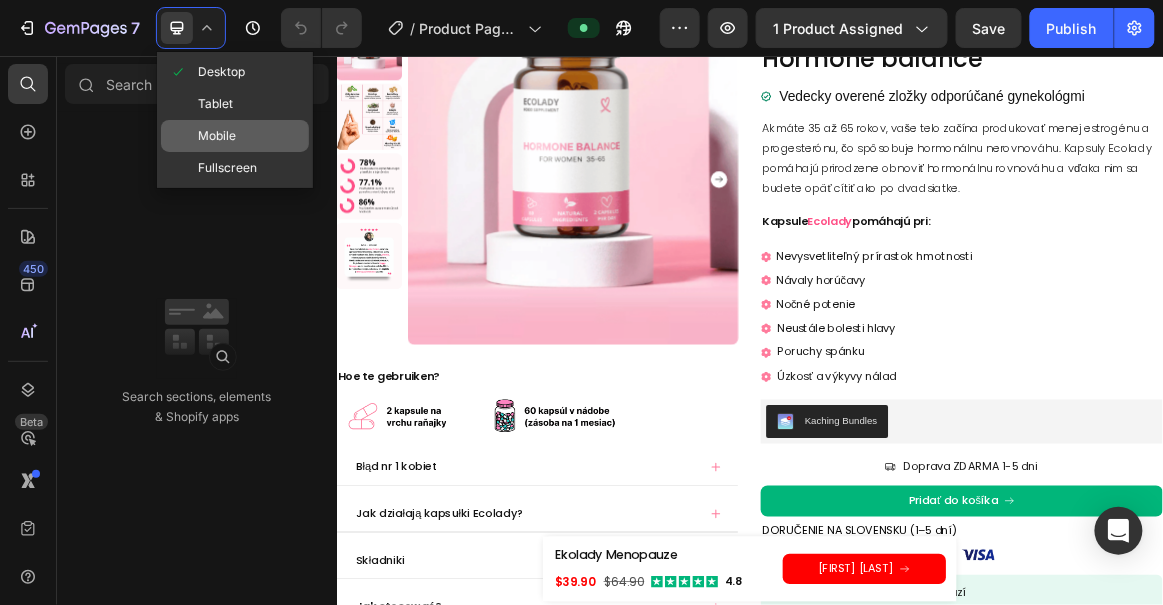 click on "Mobile" 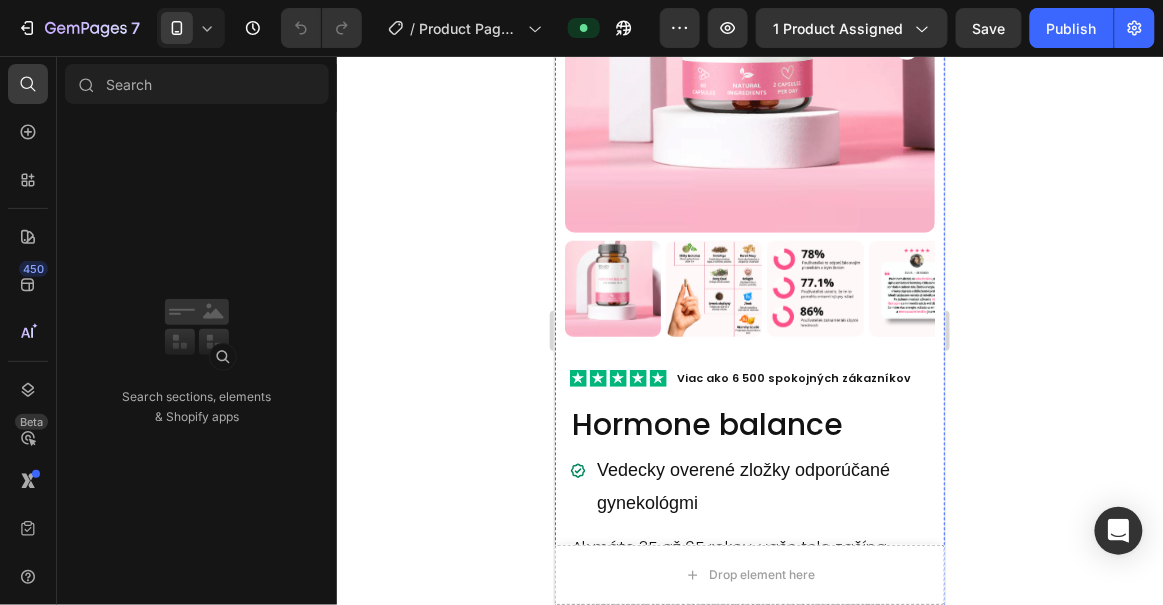 scroll, scrollTop: 0, scrollLeft: 0, axis: both 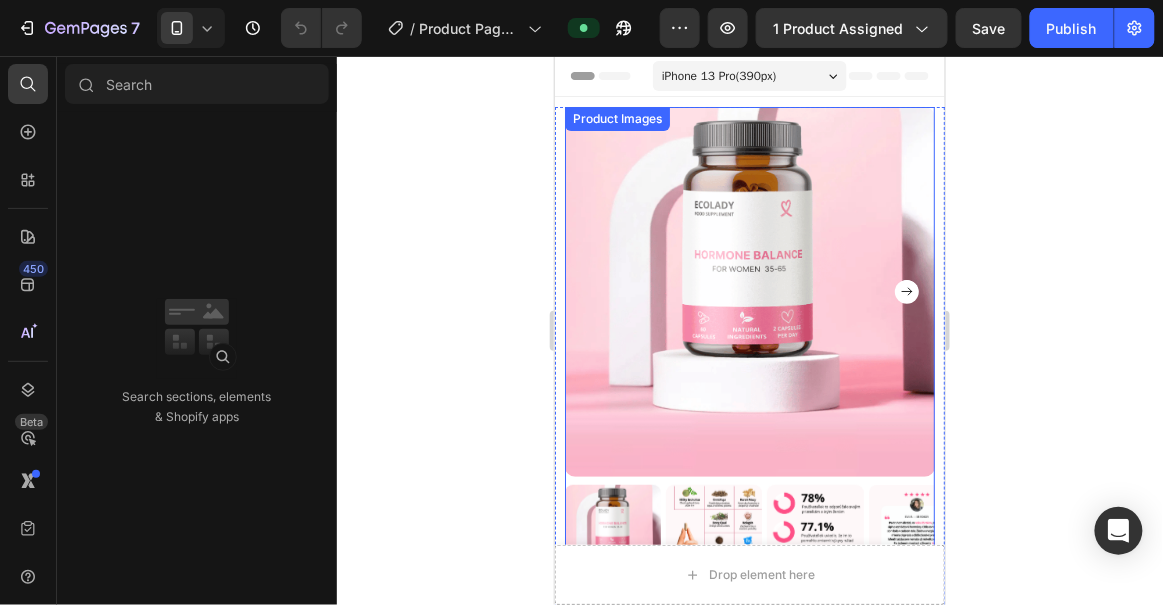 click at bounding box center [749, 291] 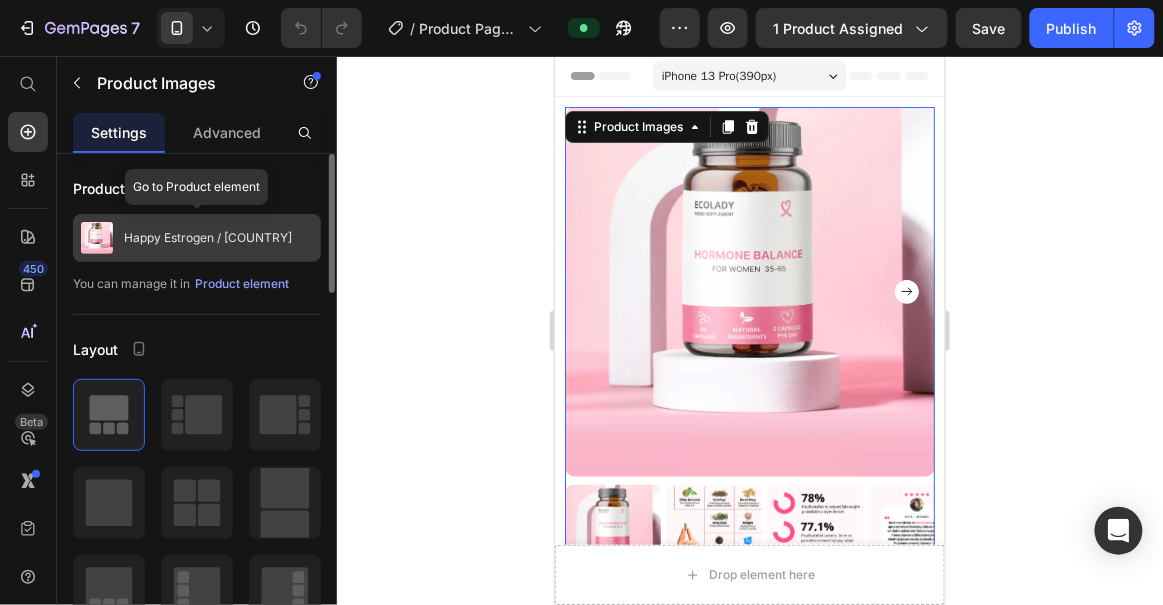 click on "Happy Estrogen / Slovakia" at bounding box center [197, 238] 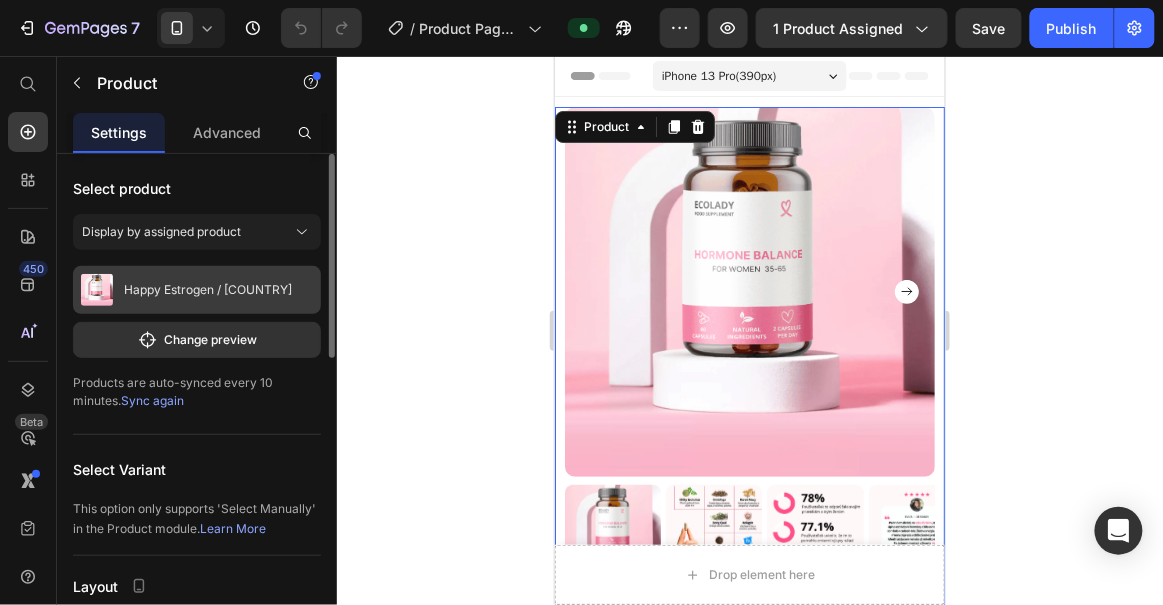 click on "Happy Estrogen / Slovakia" at bounding box center [208, 290] 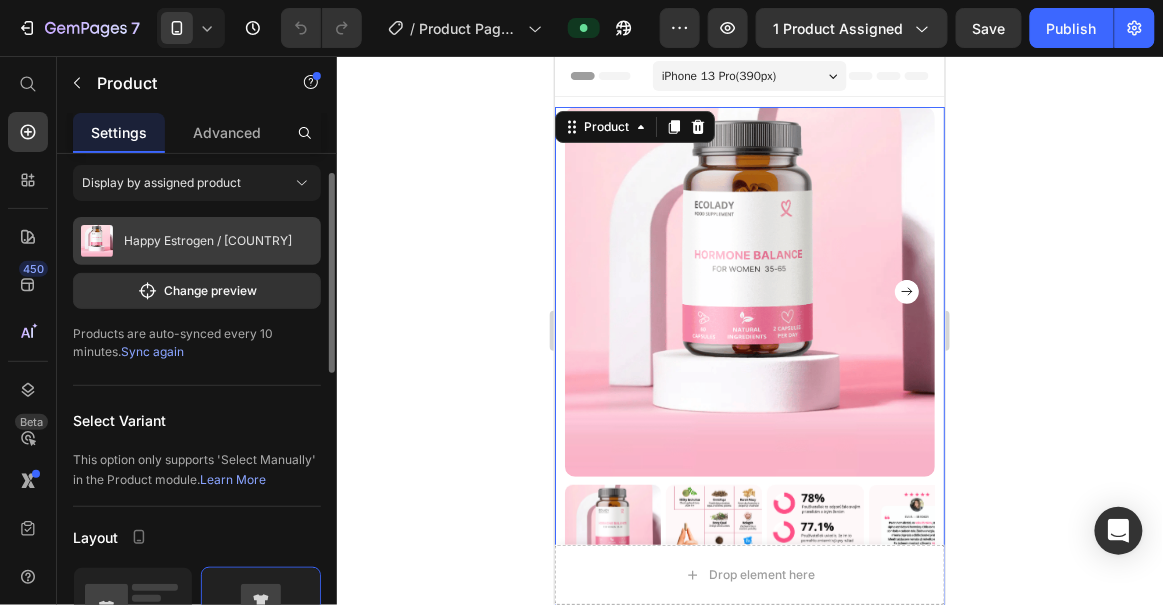 scroll, scrollTop: 50, scrollLeft: 0, axis: vertical 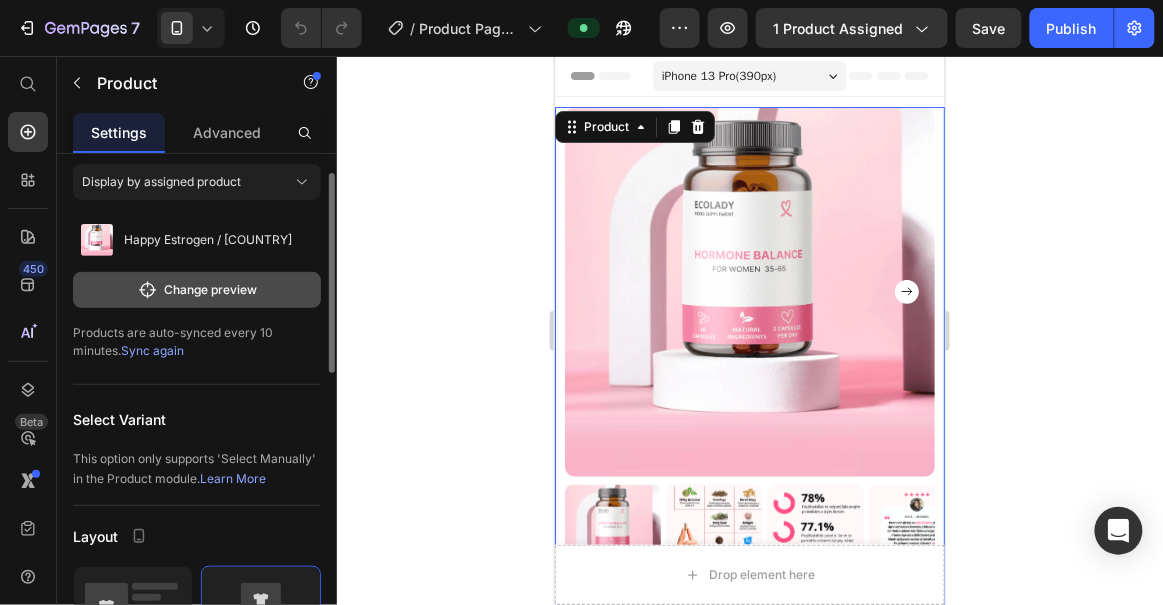 click on "Change preview" at bounding box center (197, 290) 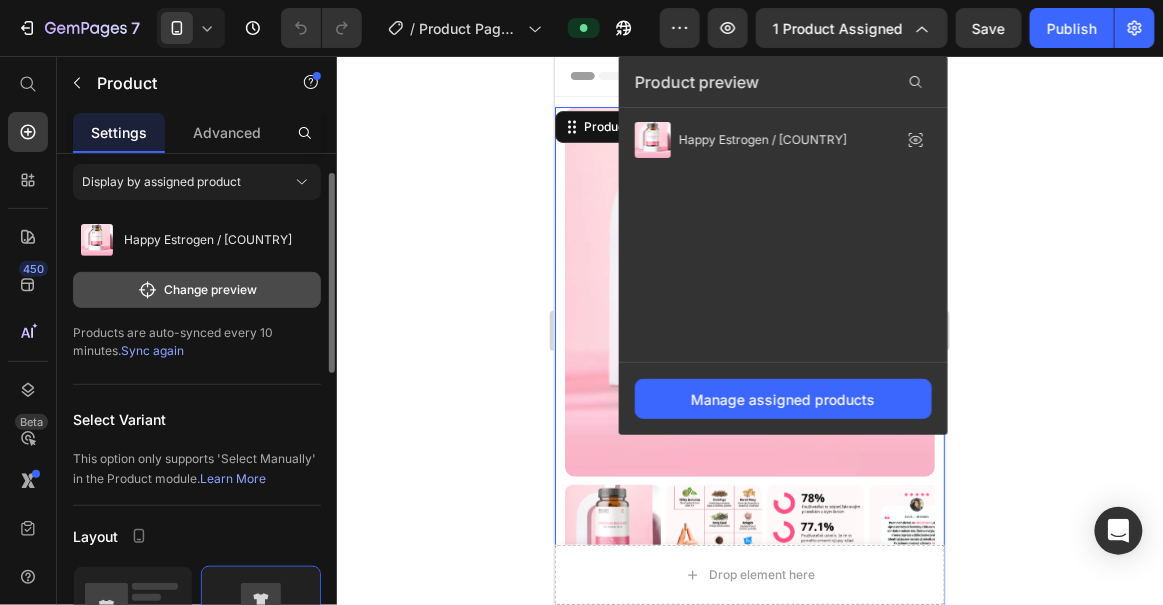 click on "Change preview" at bounding box center (197, 290) 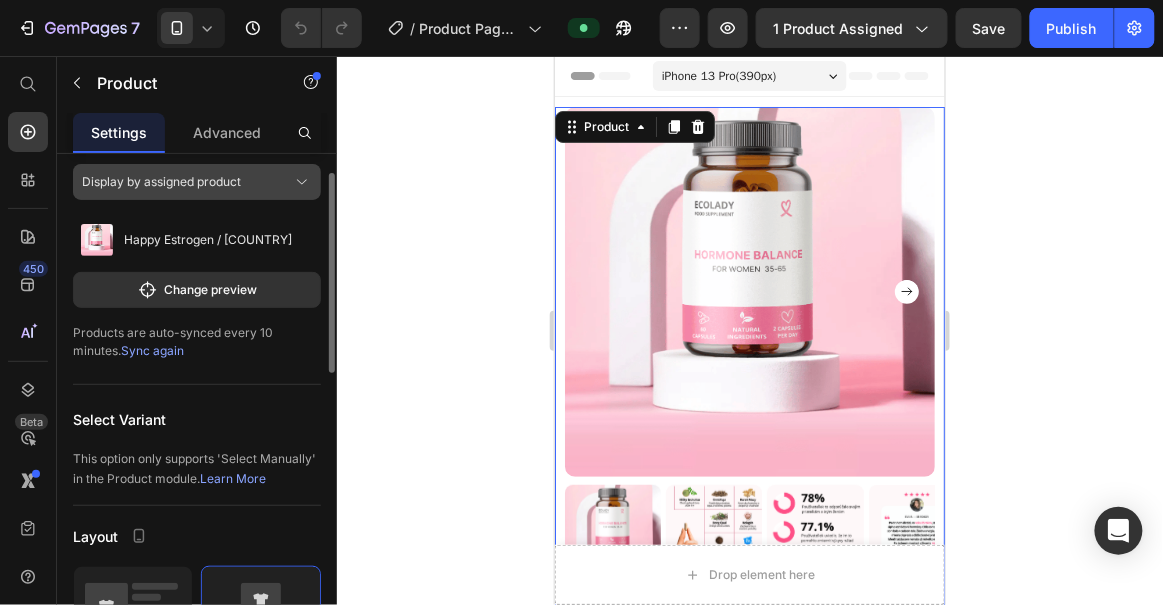 click on "Display by assigned product" 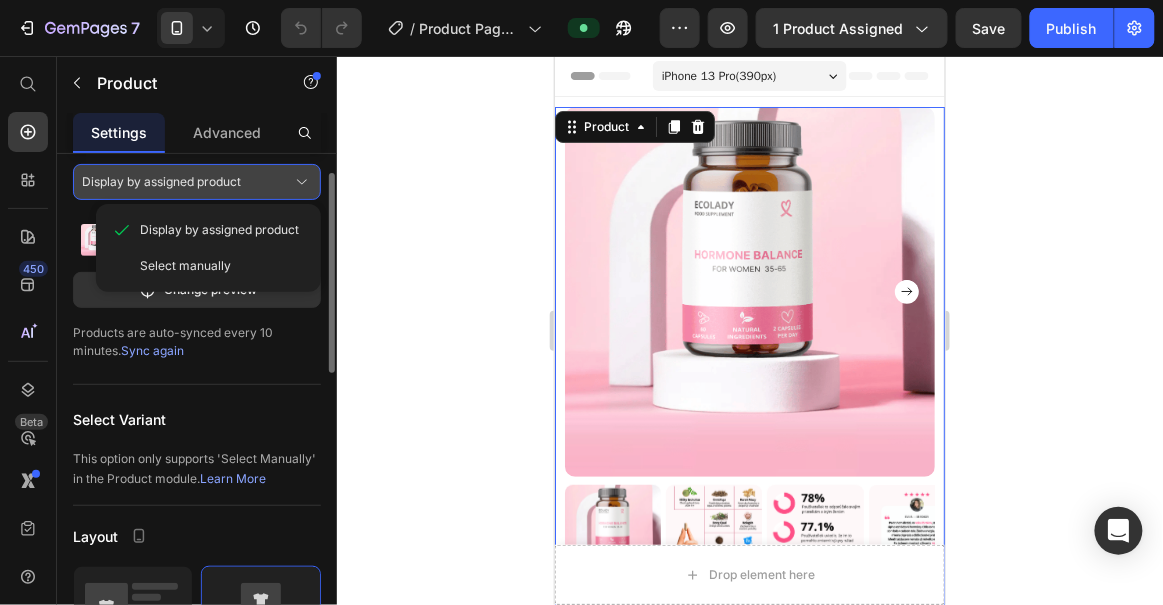 click on "Display by assigned product" 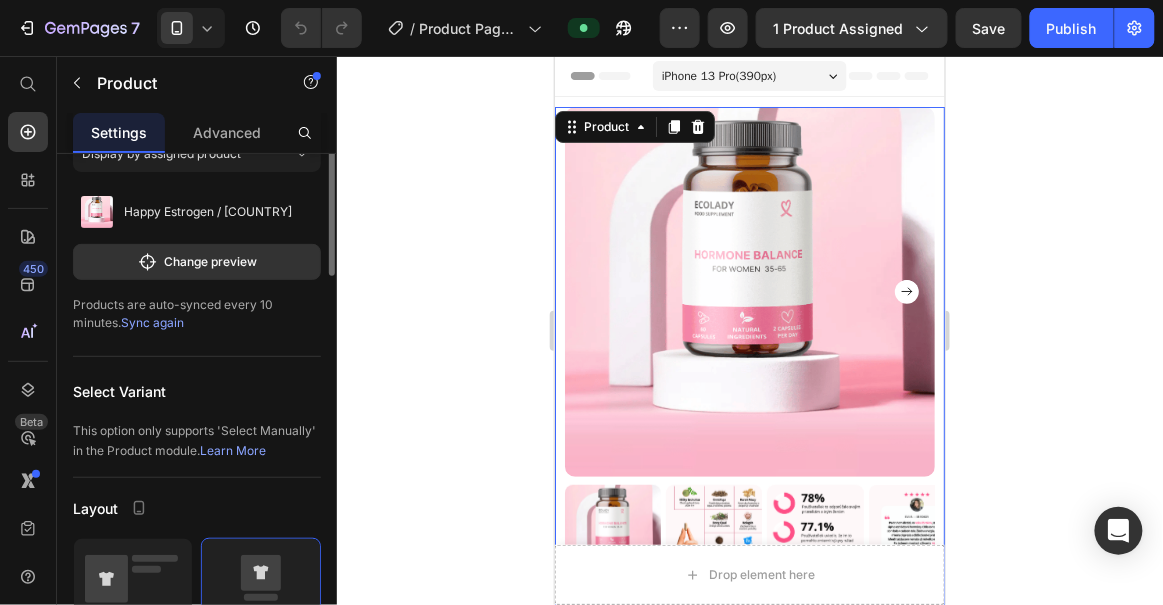 scroll, scrollTop: 0, scrollLeft: 0, axis: both 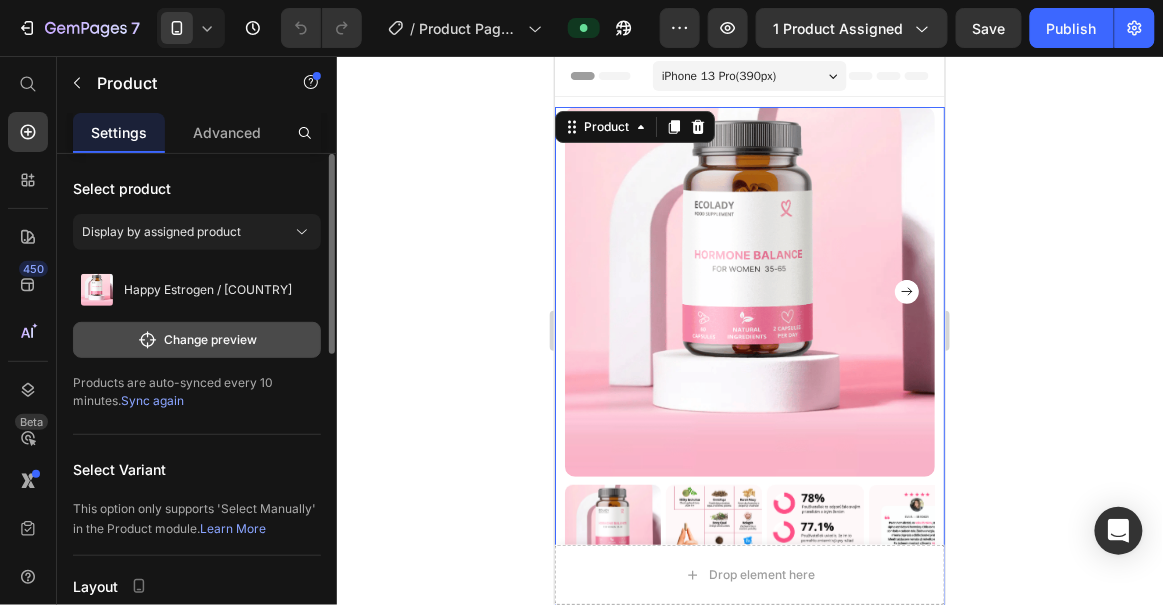click on "Change preview" 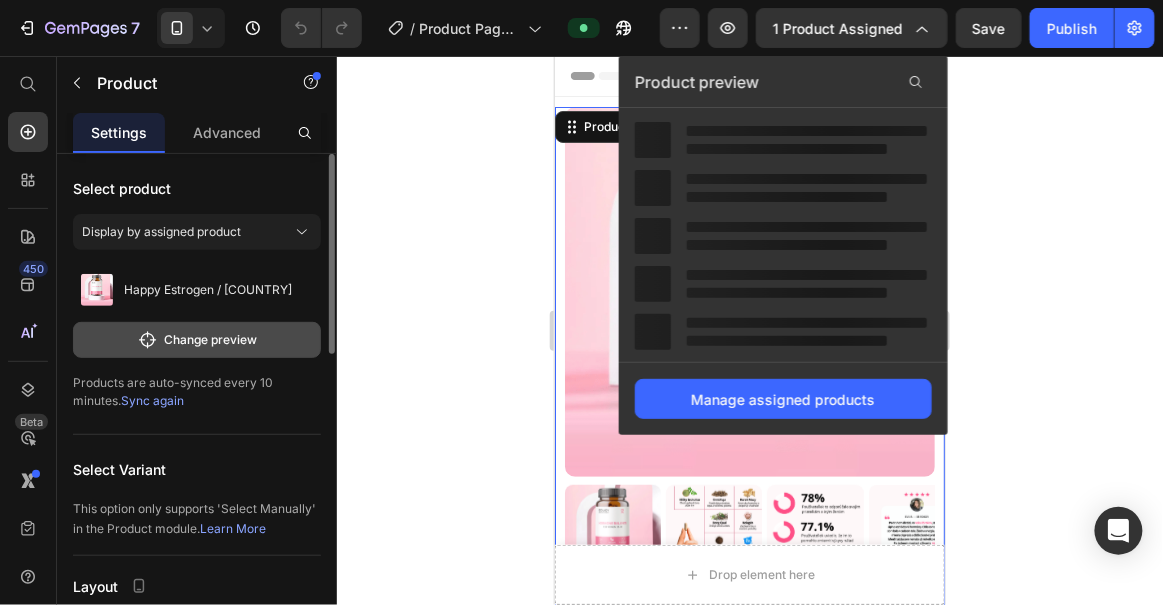 click on "Change preview" 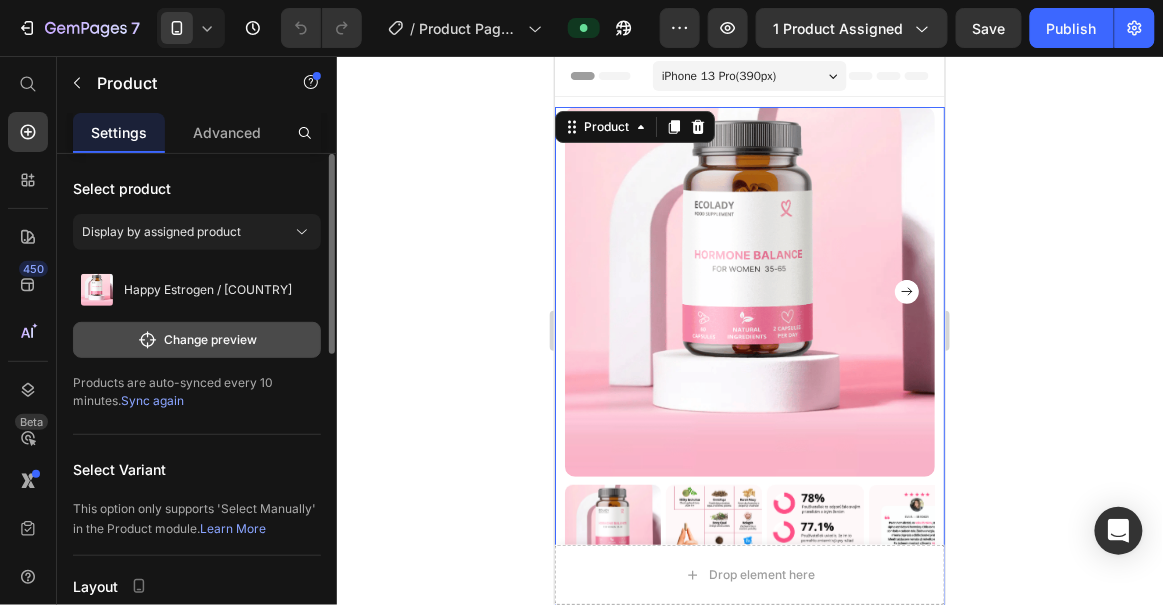 click on "Change preview" 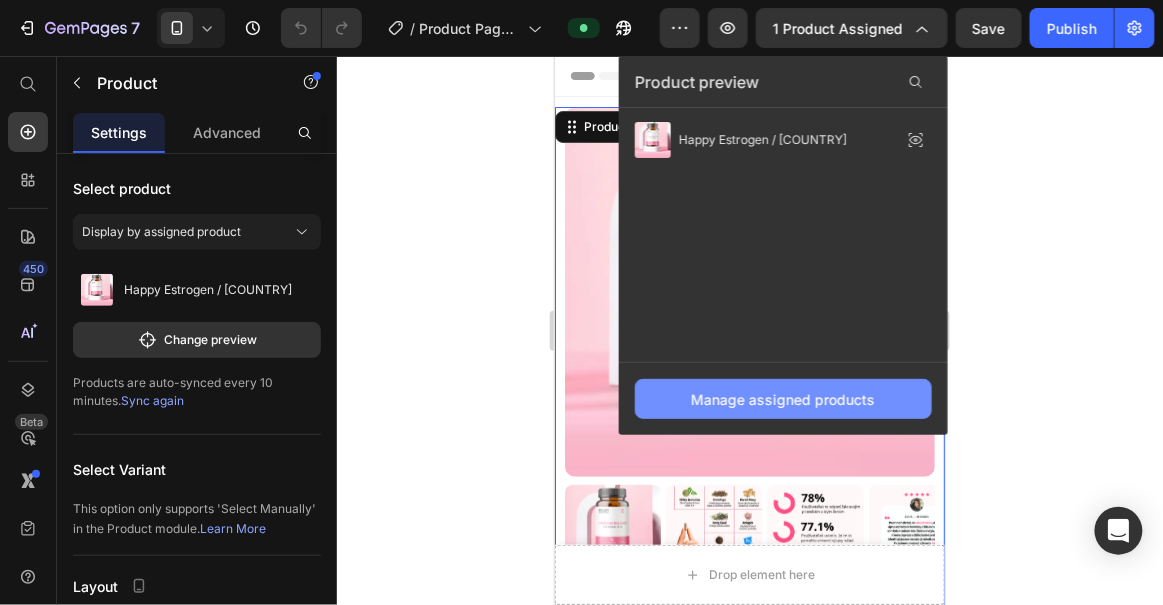 click on "Manage assigned products" at bounding box center (783, 399) 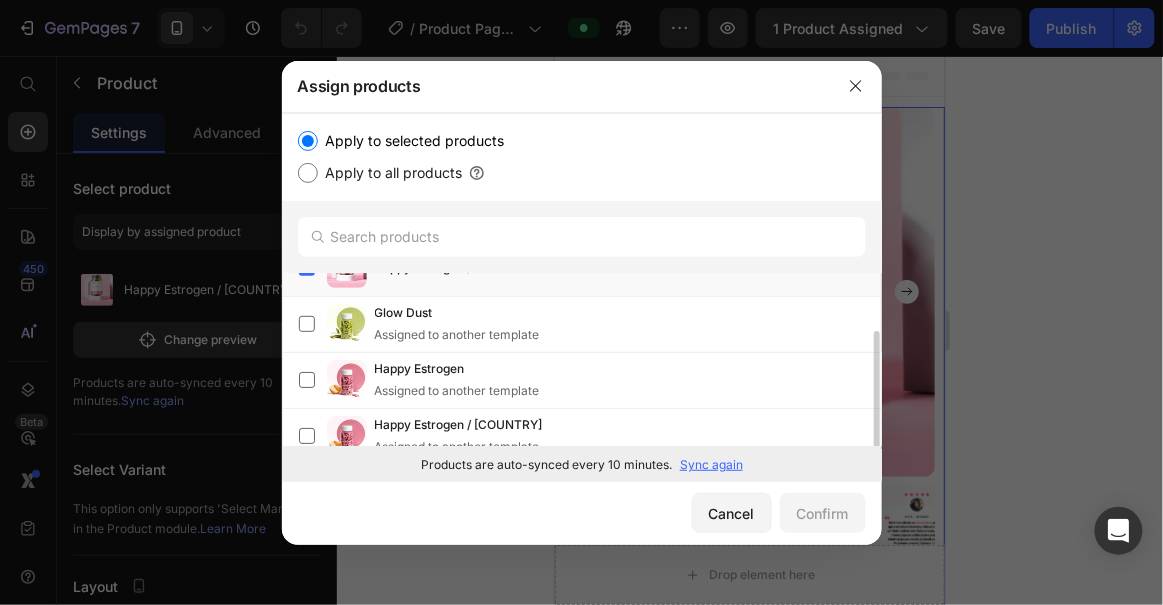 scroll, scrollTop: 51, scrollLeft: 0, axis: vertical 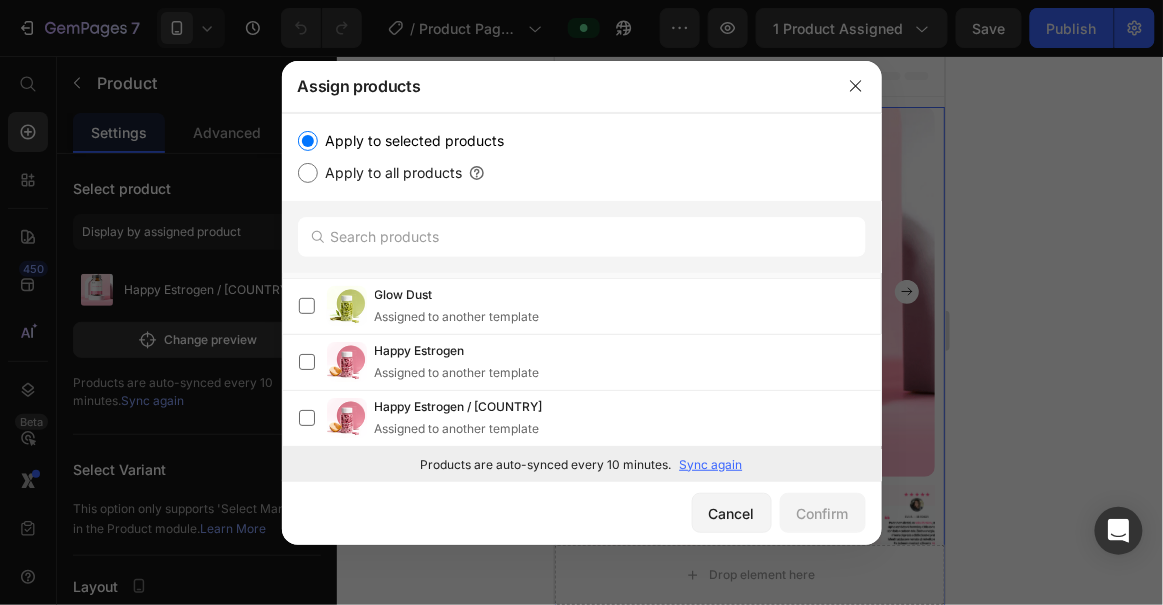click at bounding box center (581, 302) 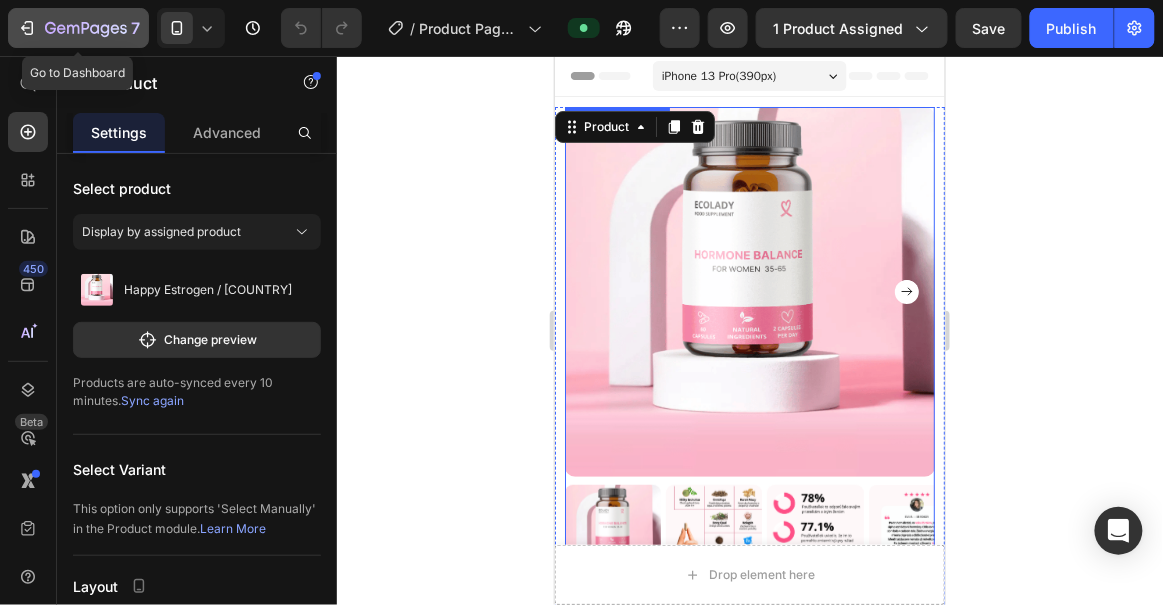 click on "7" 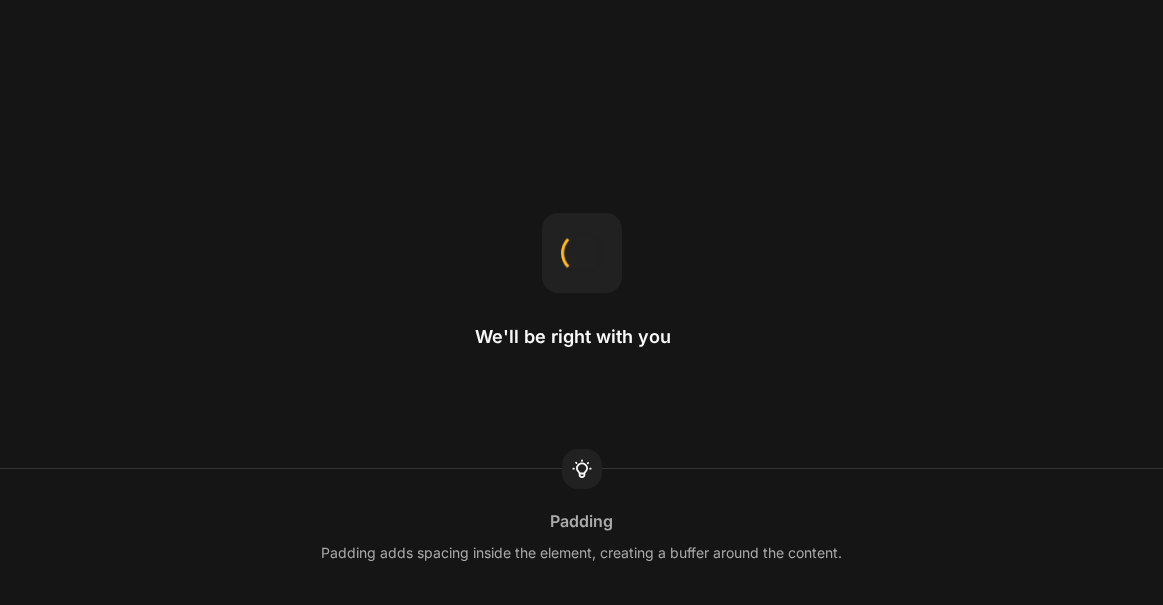 scroll, scrollTop: 0, scrollLeft: 0, axis: both 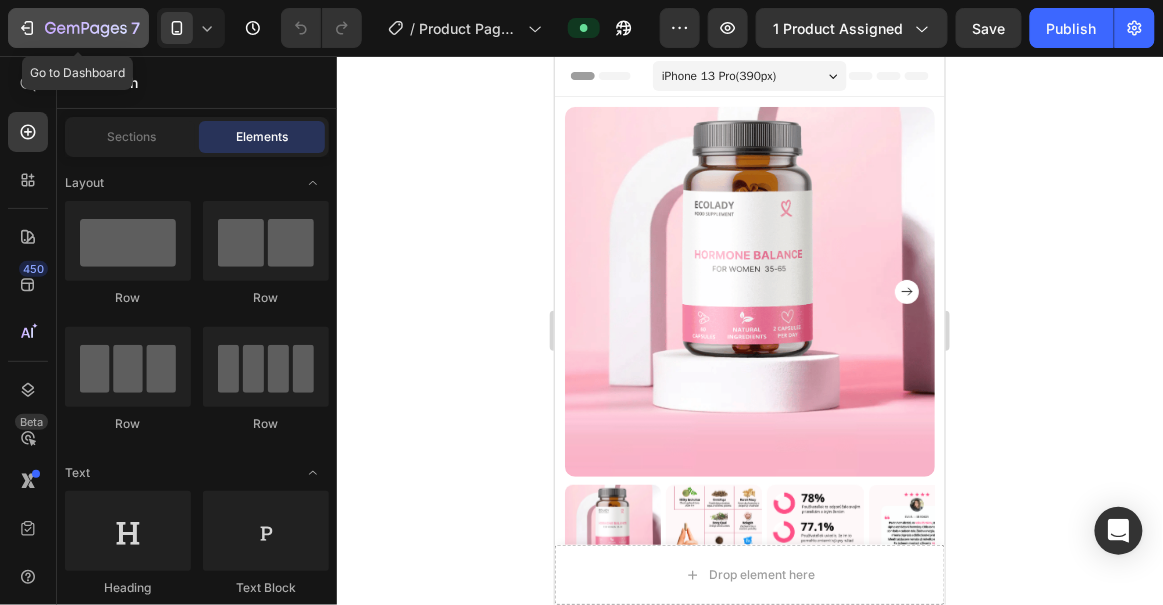 click 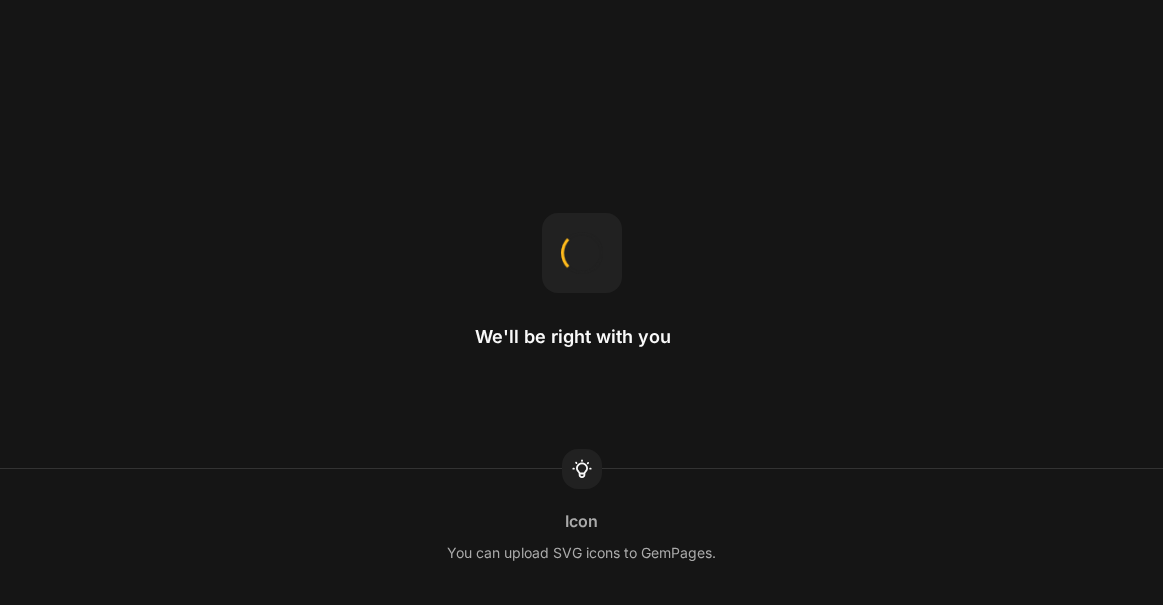 scroll, scrollTop: 0, scrollLeft: 0, axis: both 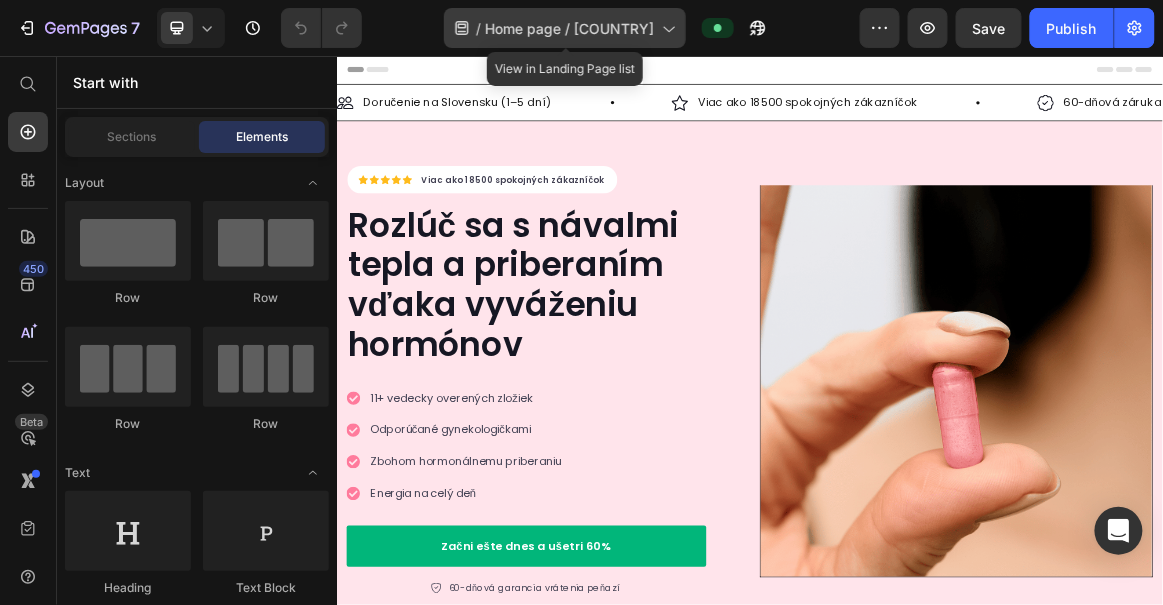 click on "Home page / [COUNTRY]" at bounding box center [569, 28] 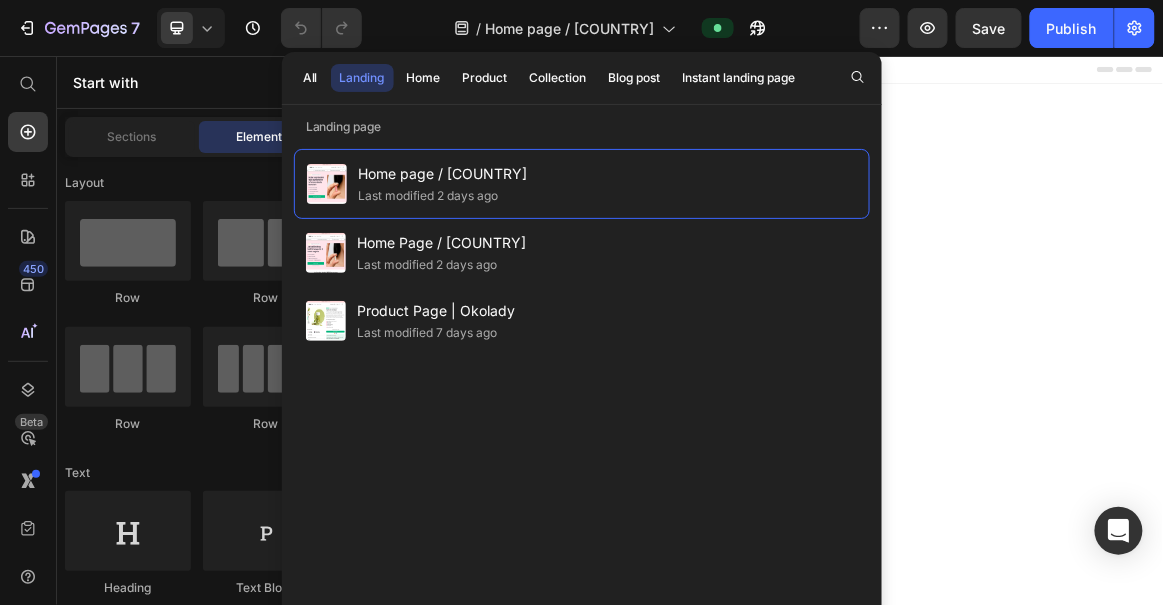 scroll, scrollTop: 3260, scrollLeft: 0, axis: vertical 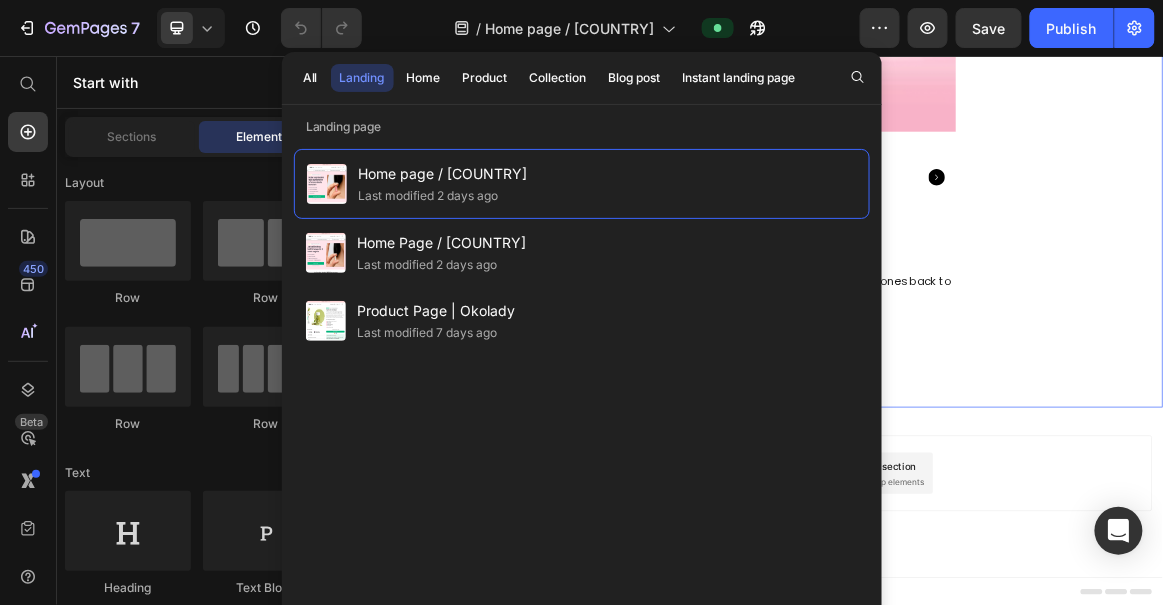 click on "Zľavy počas Týždňa zdravia! Získaj zľavu 60 % Heading
Product Images Happy Estrogen / Slovakia Product Title Say goodbye to menopause symptoms by bringing your hormones back to balance Text Block $39.90 Product Price $64.90 Product Price Row Try today Button Product" at bounding box center [936, 19] 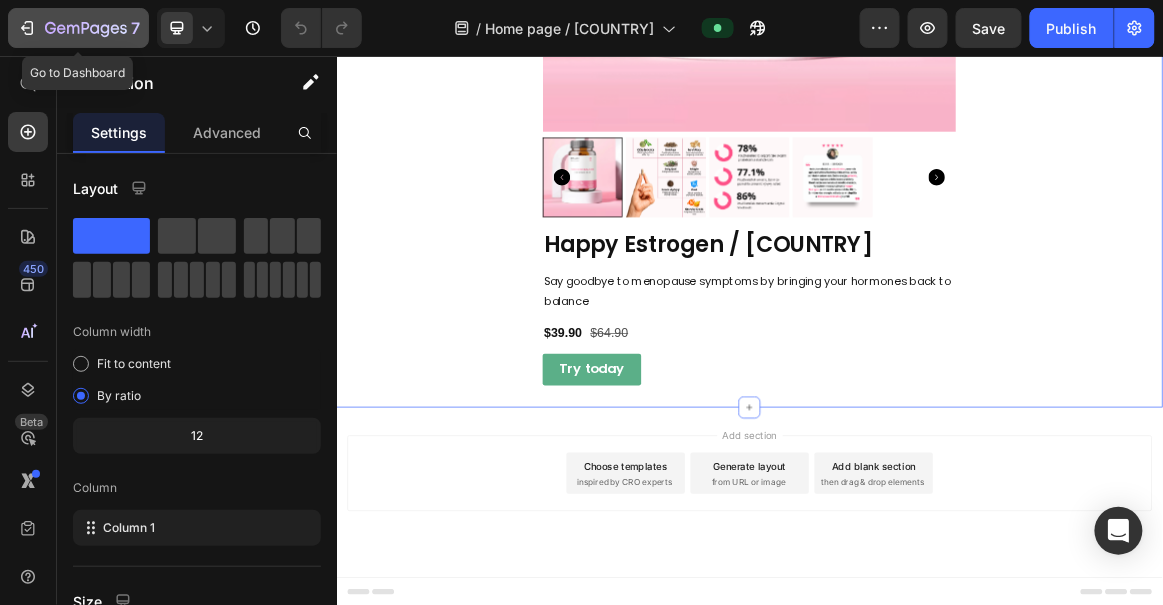 click 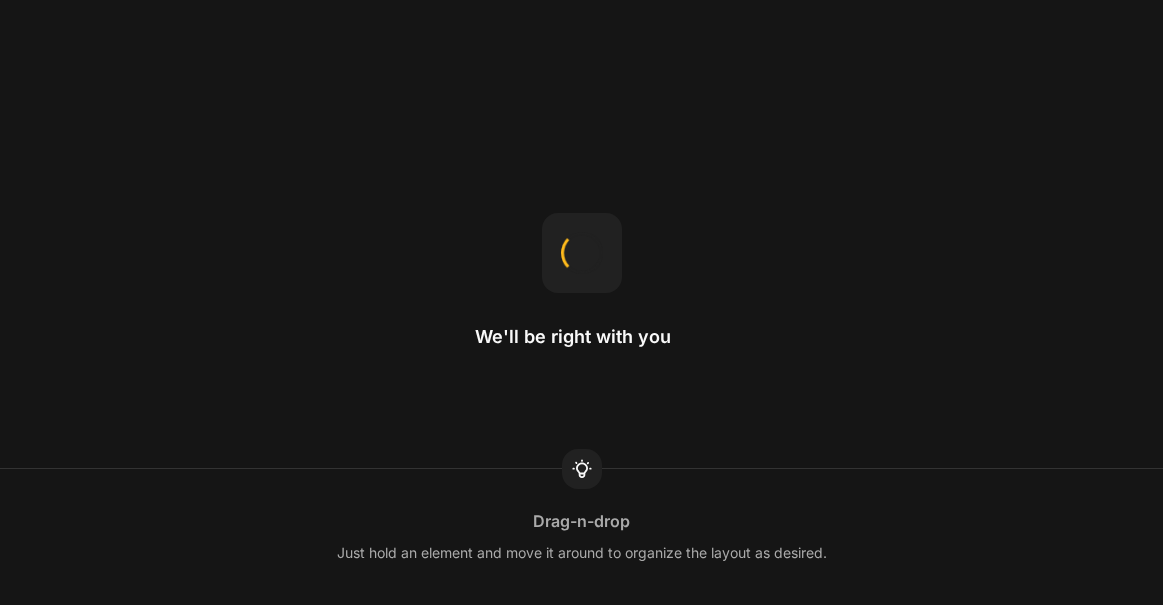 scroll, scrollTop: 0, scrollLeft: 0, axis: both 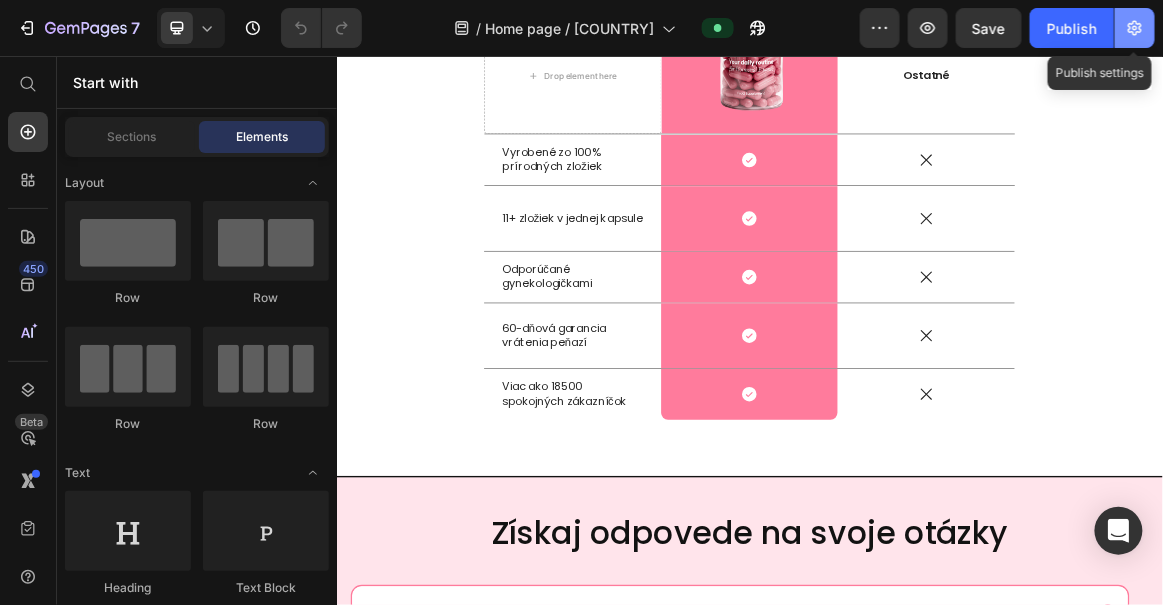 click 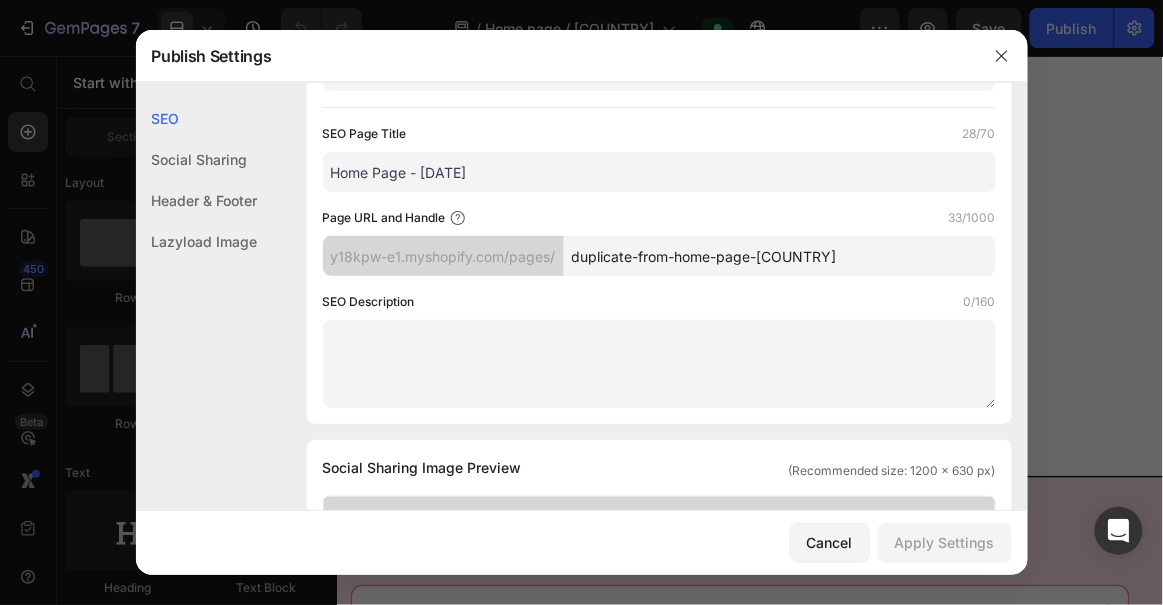 scroll, scrollTop: 97, scrollLeft: 0, axis: vertical 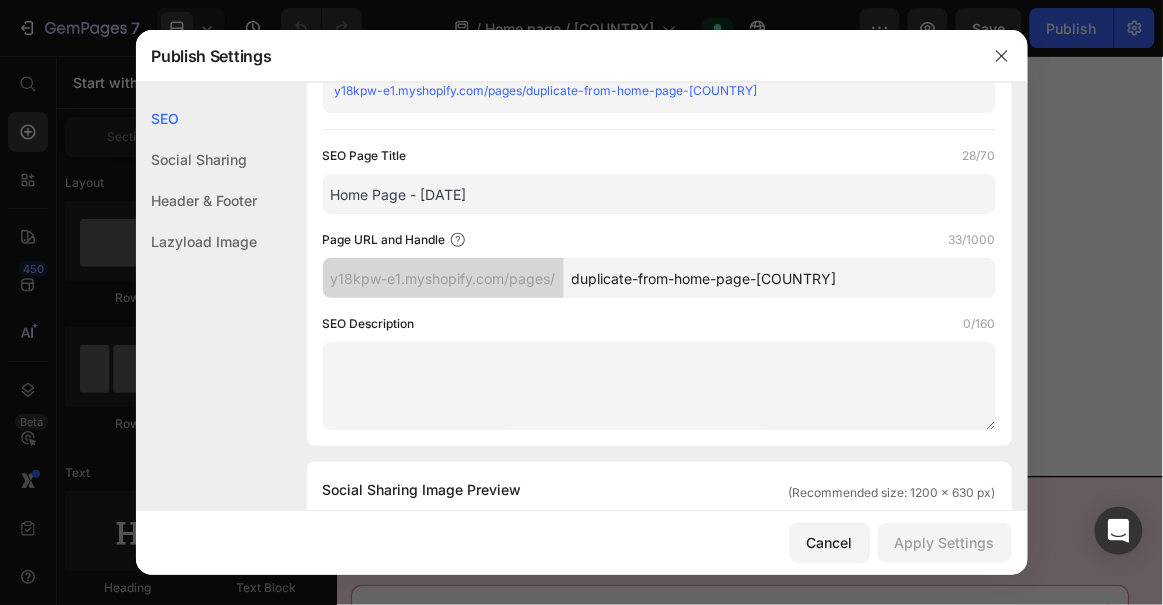 drag, startPoint x: 853, startPoint y: 282, endPoint x: 546, endPoint y: 295, distance: 307.27512 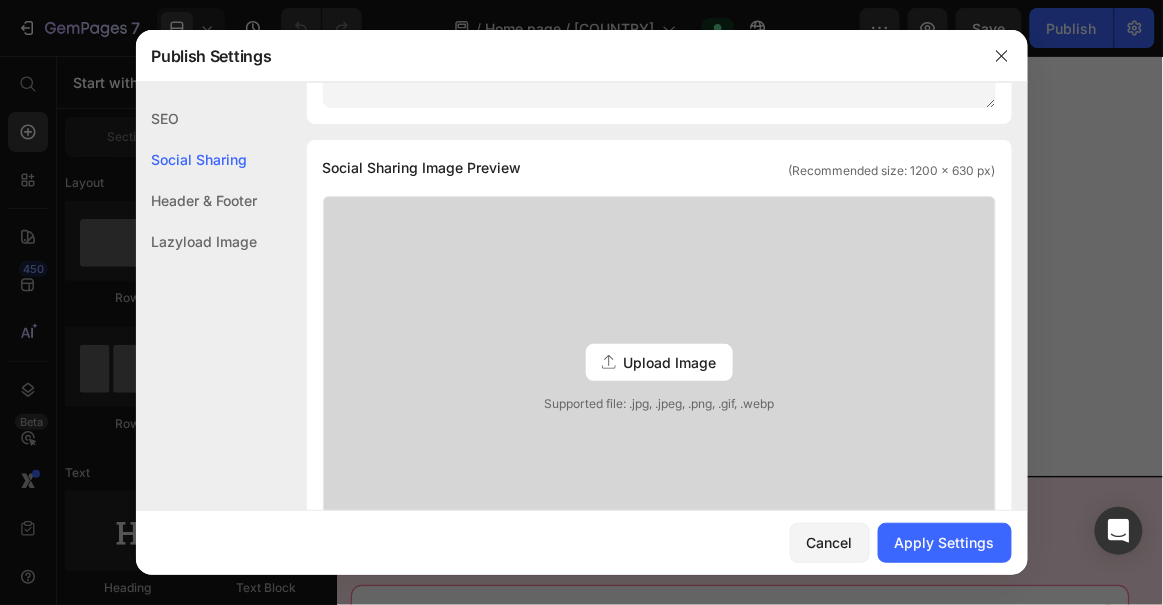 scroll, scrollTop: 423, scrollLeft: 0, axis: vertical 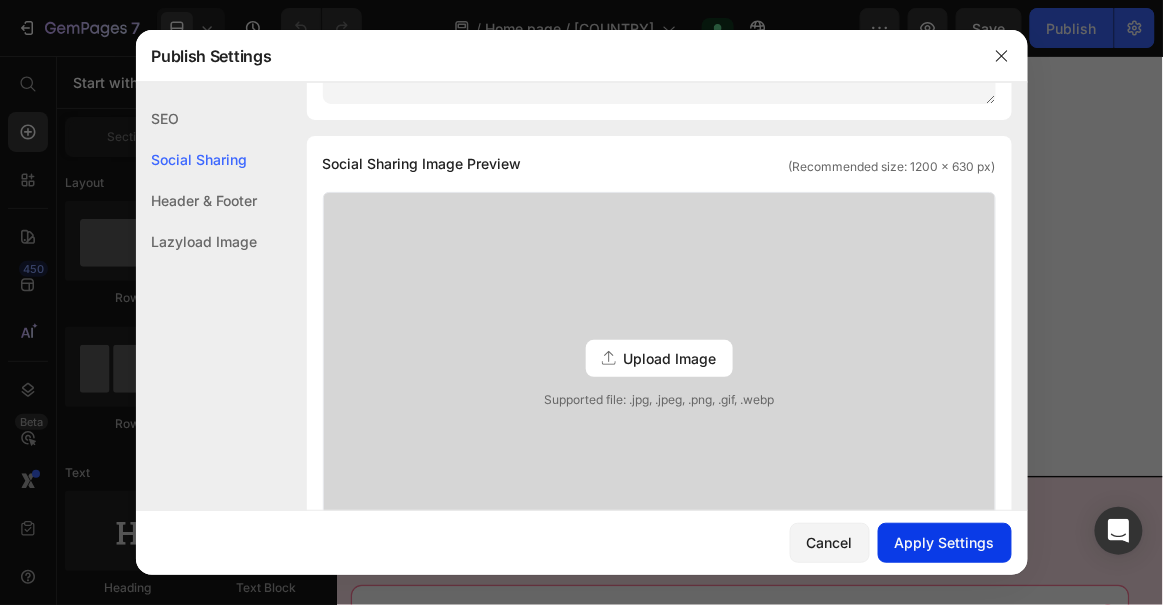 type on "sk-sk" 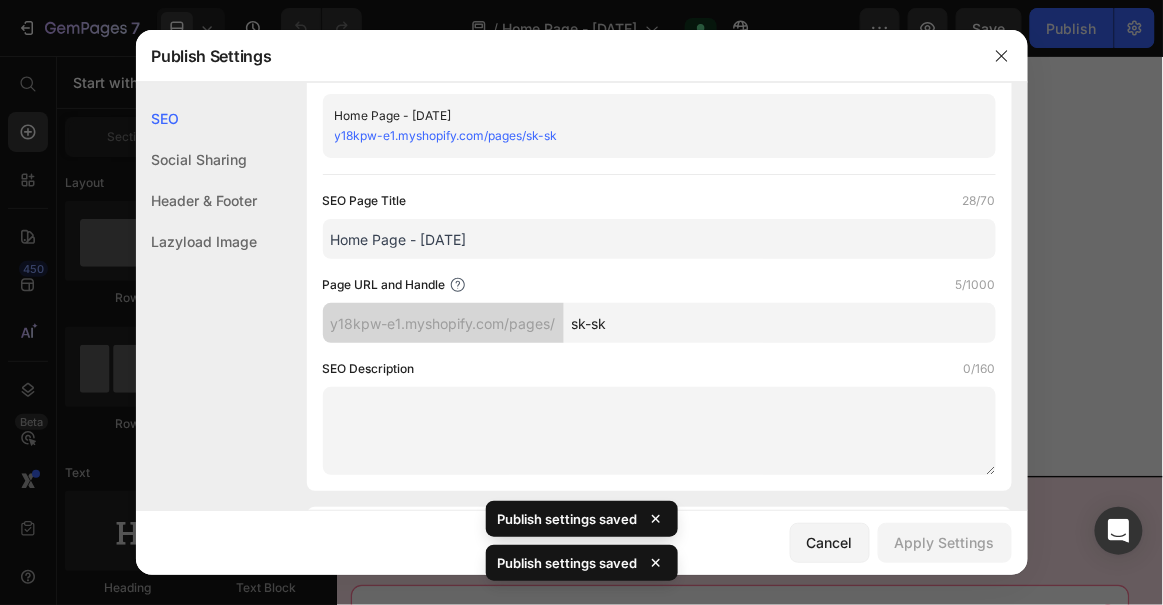scroll, scrollTop: 50, scrollLeft: 0, axis: vertical 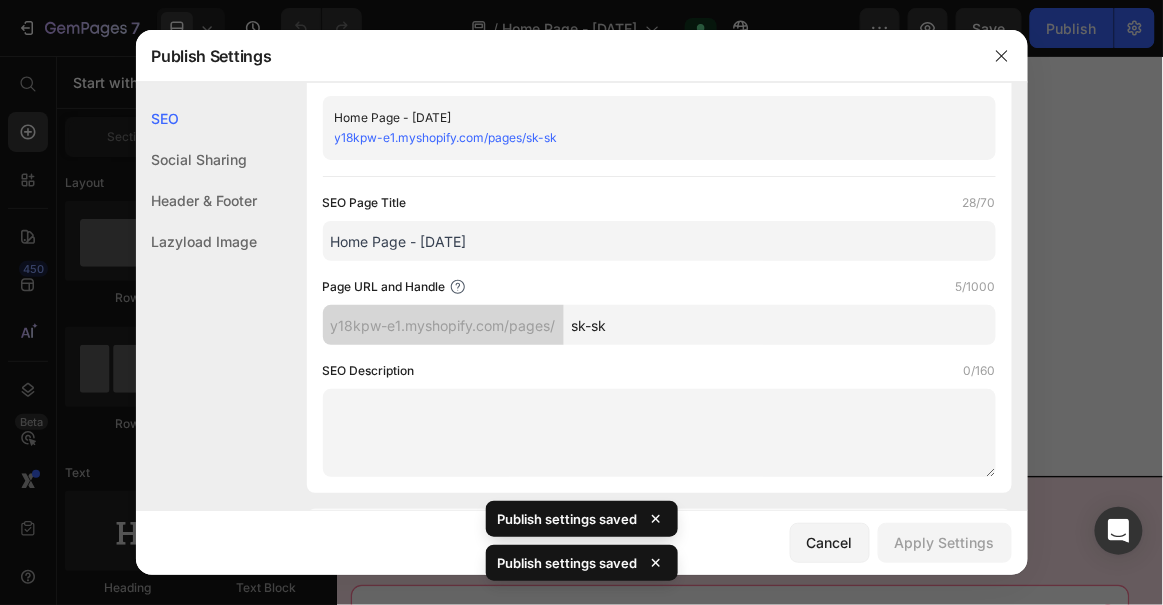 click at bounding box center [581, 302] 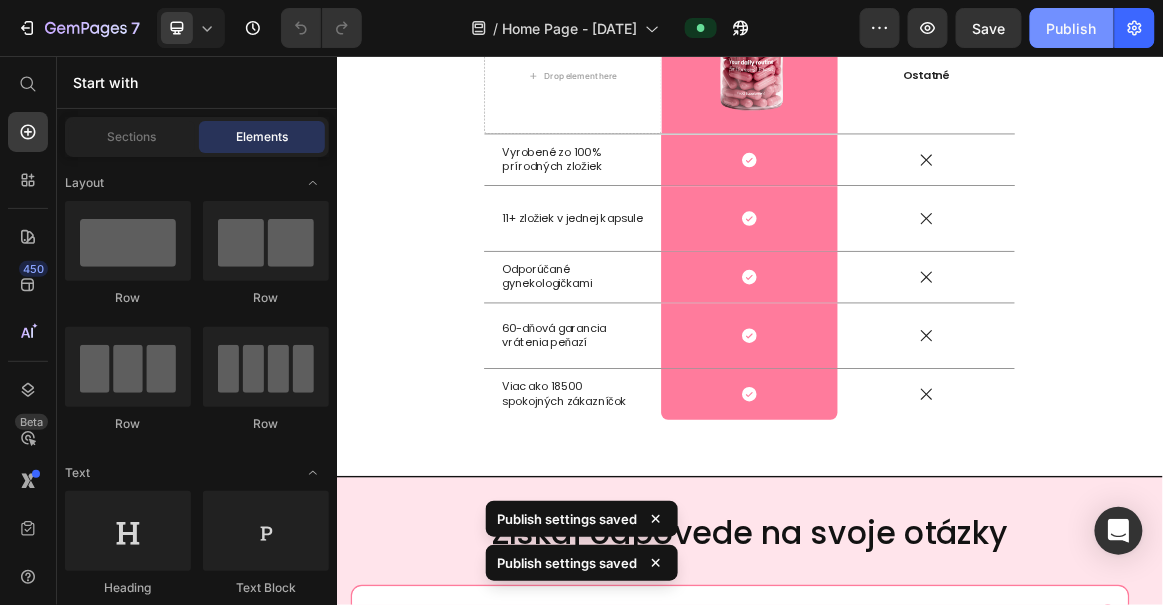 click on "Publish" at bounding box center [1072, 28] 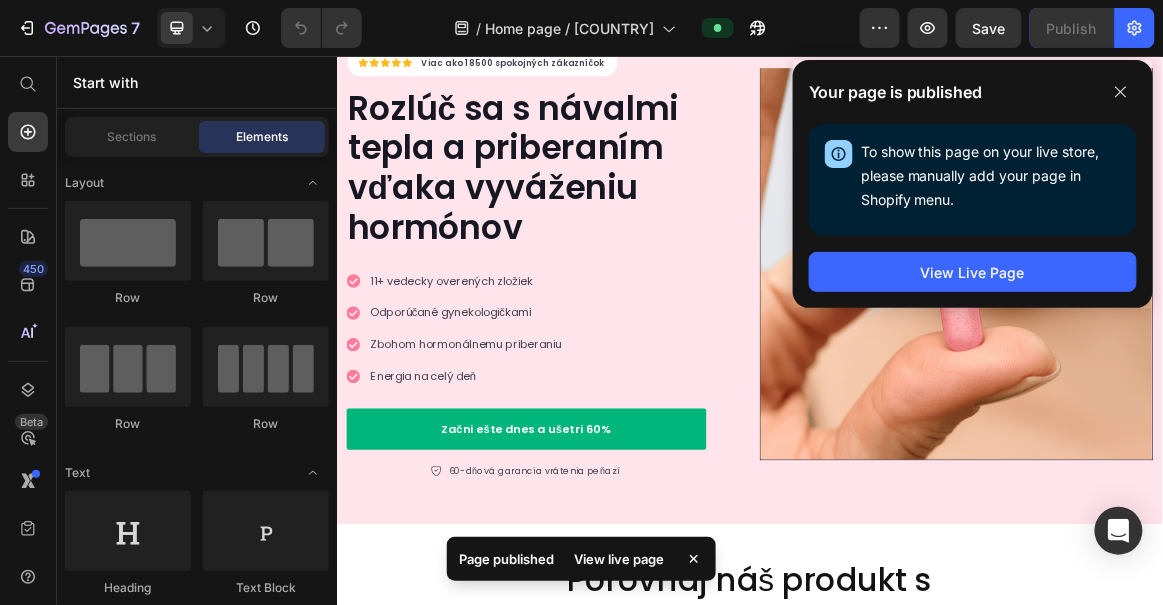 scroll, scrollTop: 0, scrollLeft: 0, axis: both 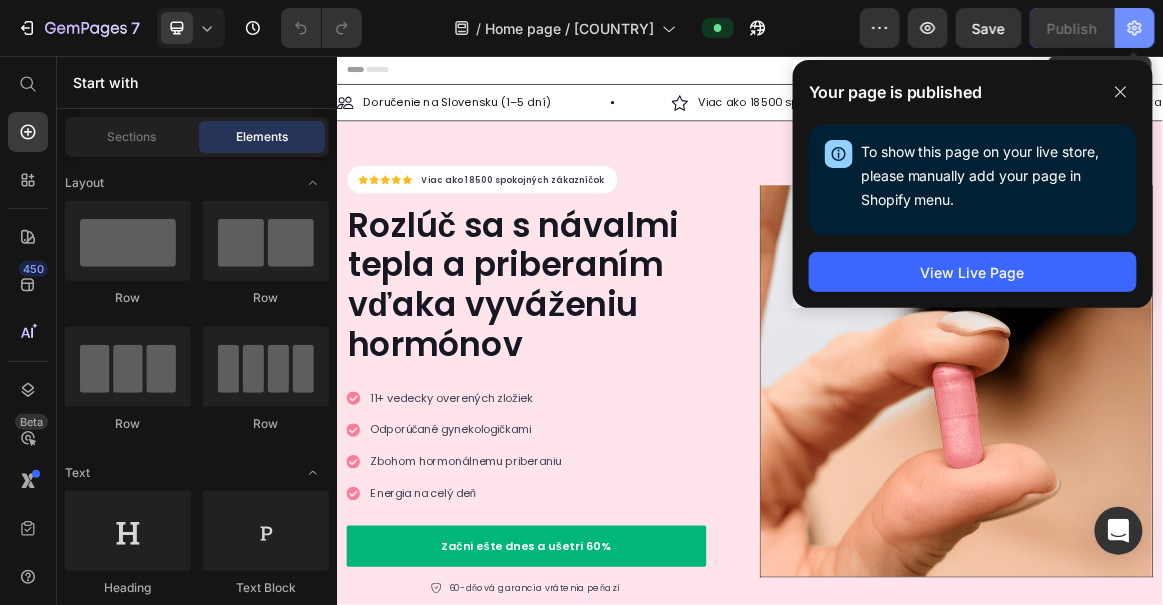 click 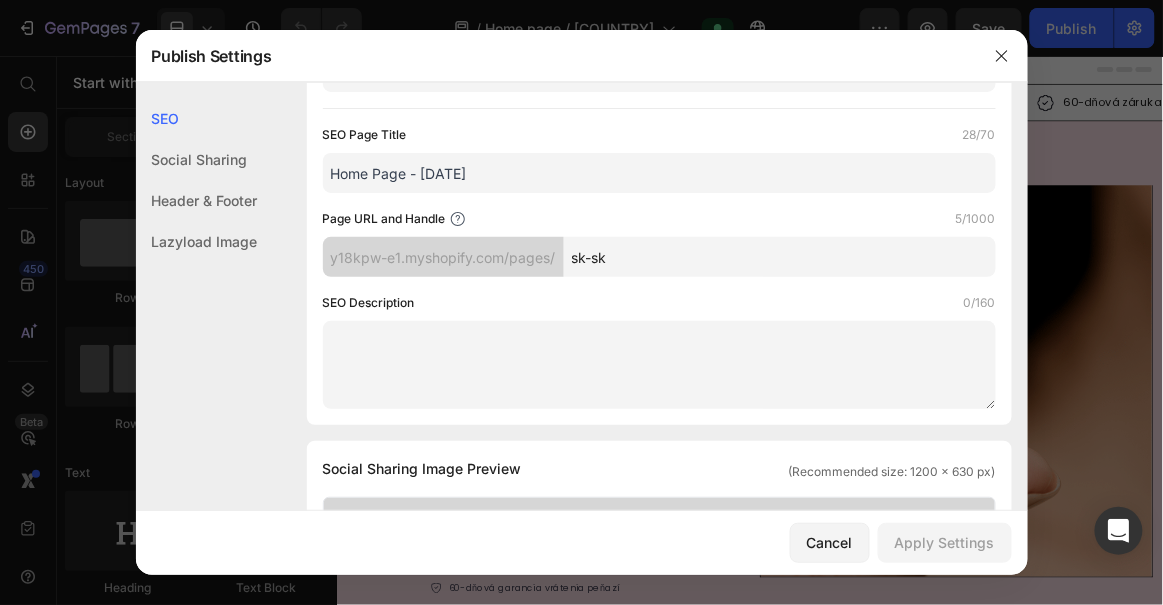 scroll, scrollTop: 136, scrollLeft: 0, axis: vertical 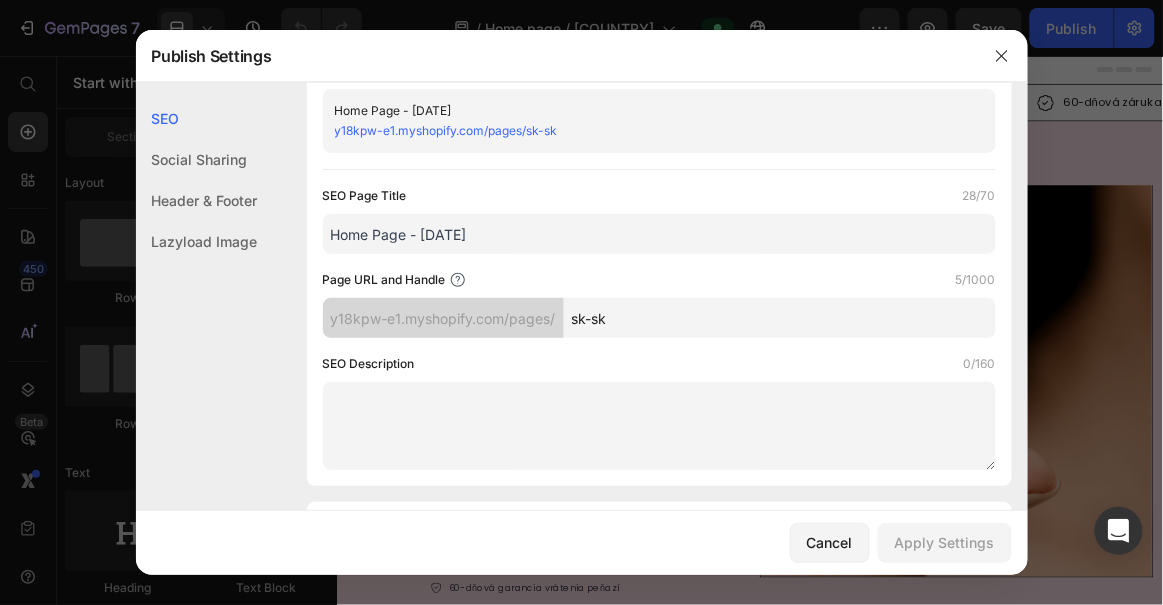 click at bounding box center [581, 302] 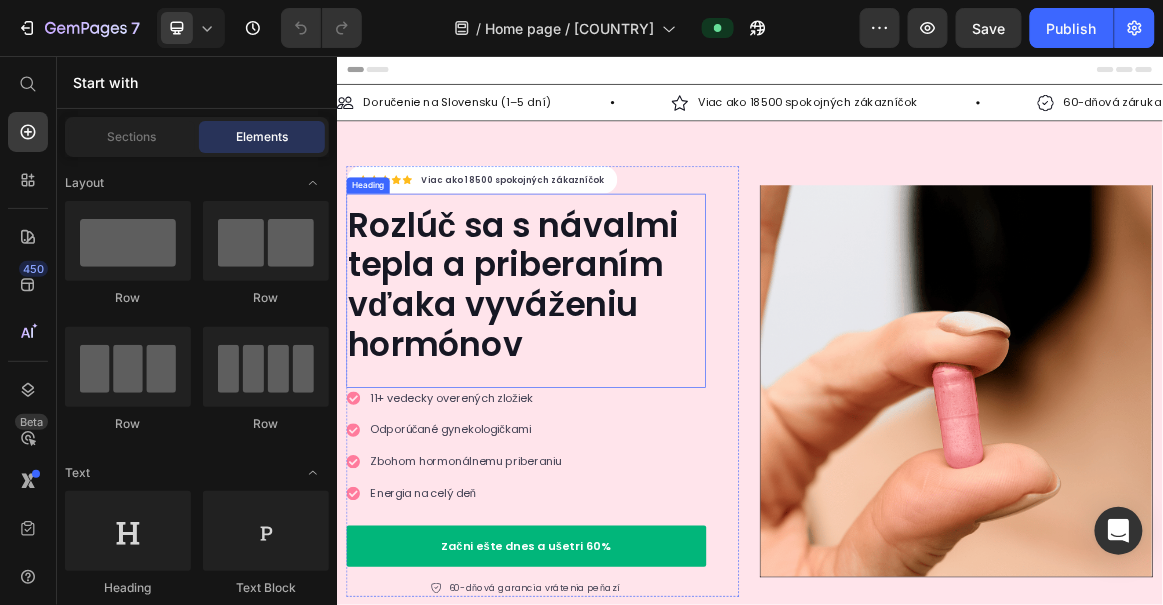 click at bounding box center [1236, 527] 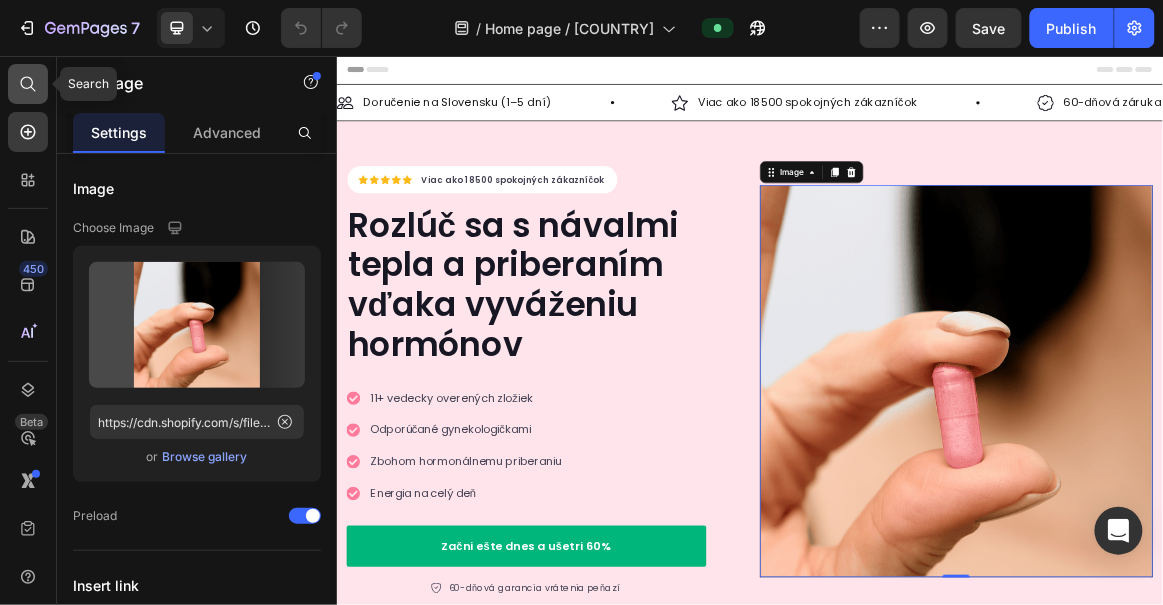 click 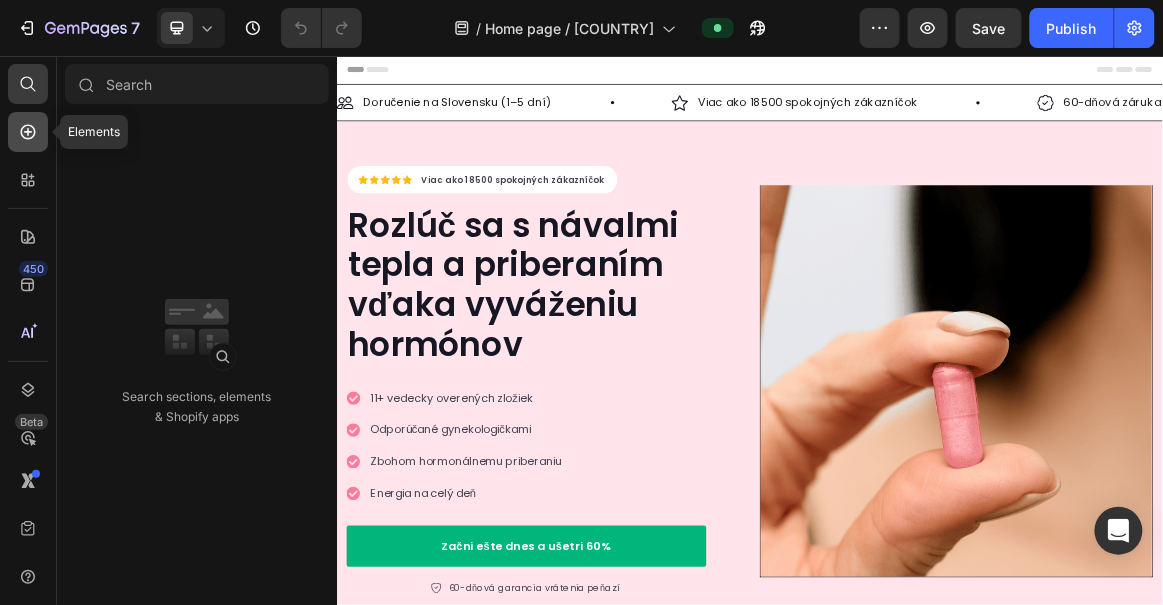 click 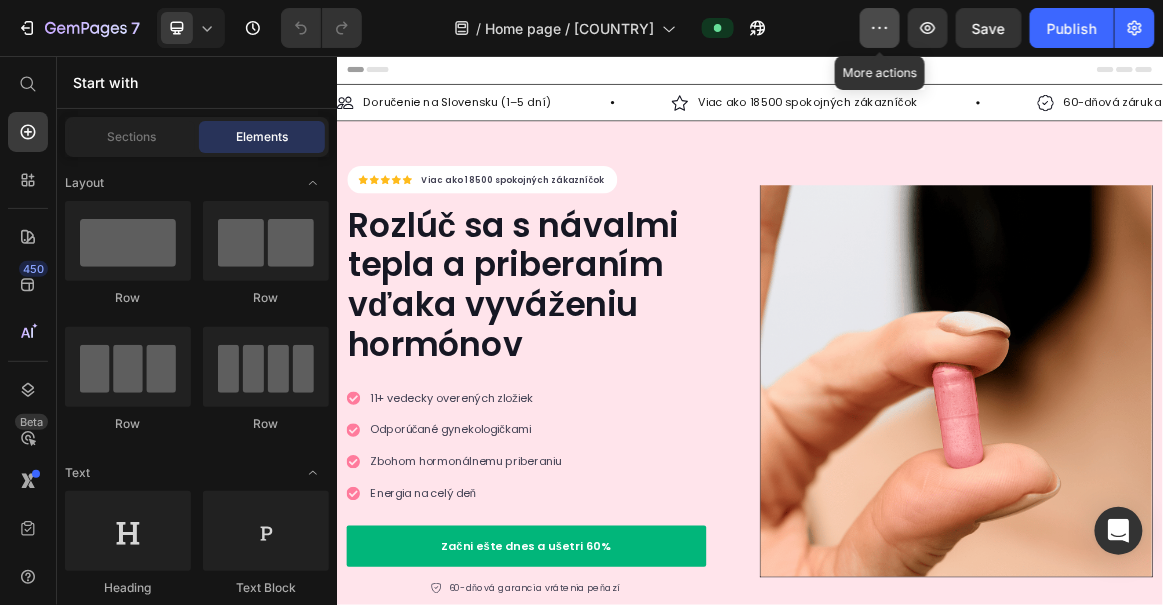 click 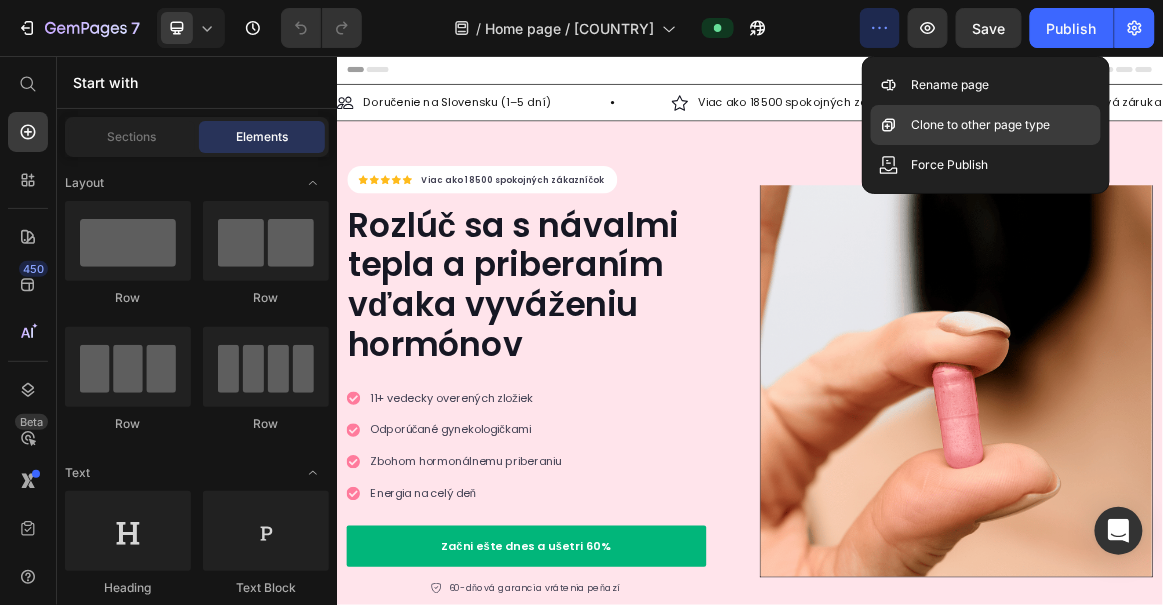 click on "Clone to other page type" at bounding box center (980, 125) 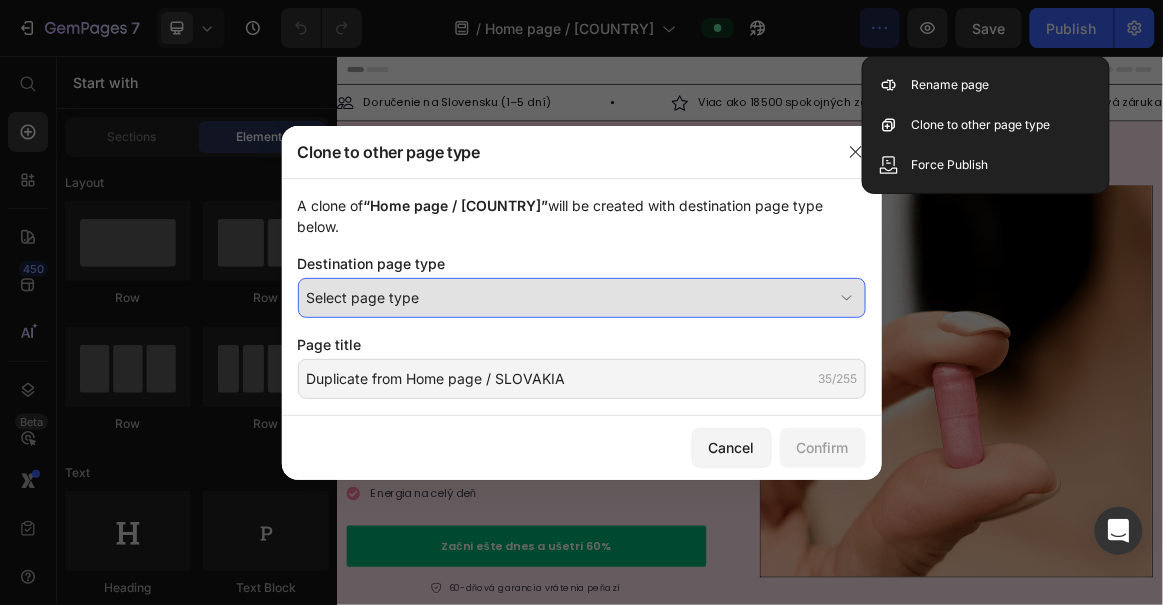 click on "Select page type" at bounding box center (570, 297) 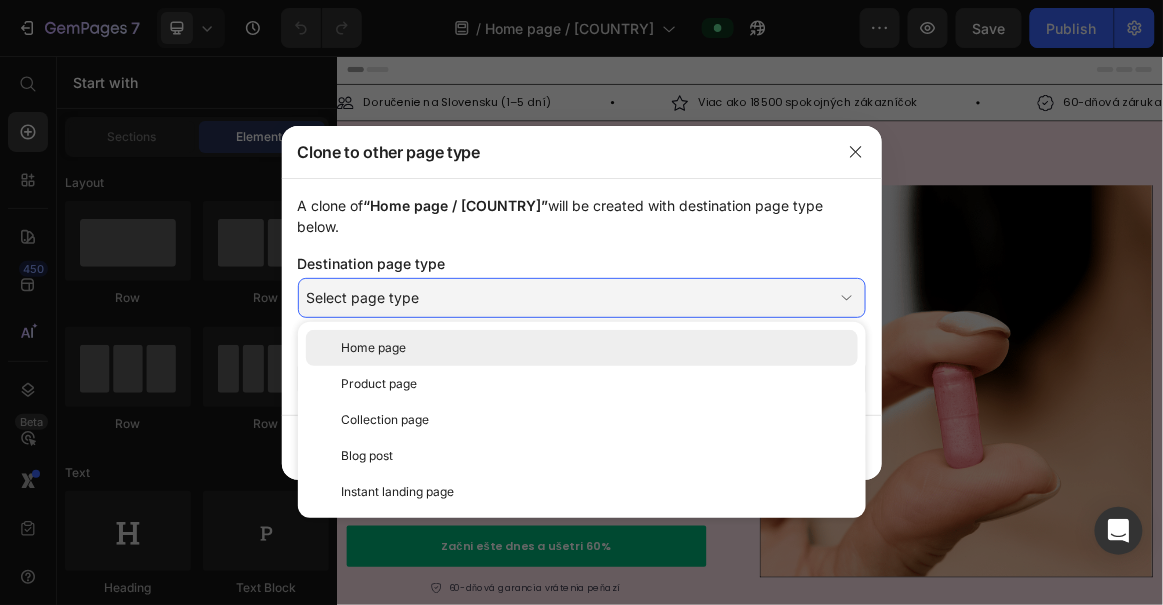 click on "Home page" at bounding box center [596, 348] 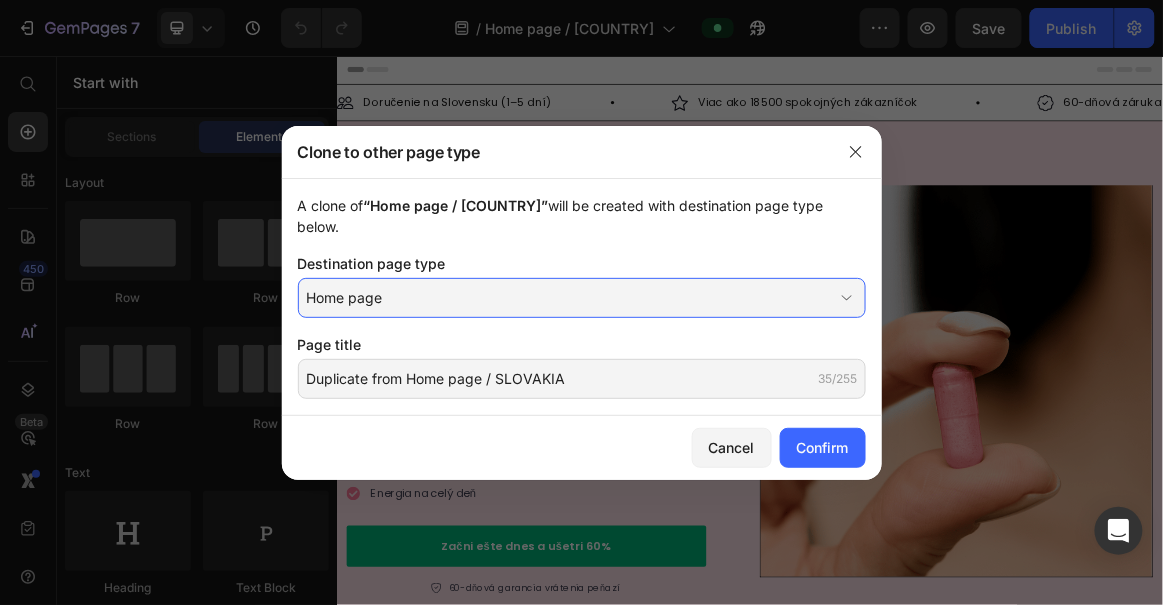 click on "Page title" 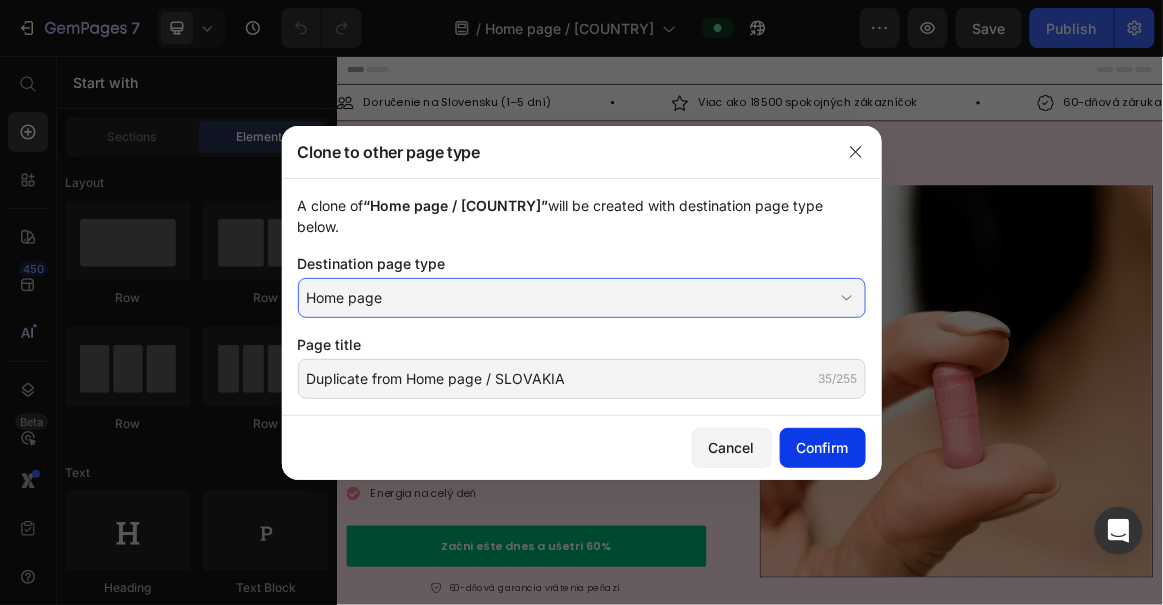 click on "Confirm" at bounding box center (823, 447) 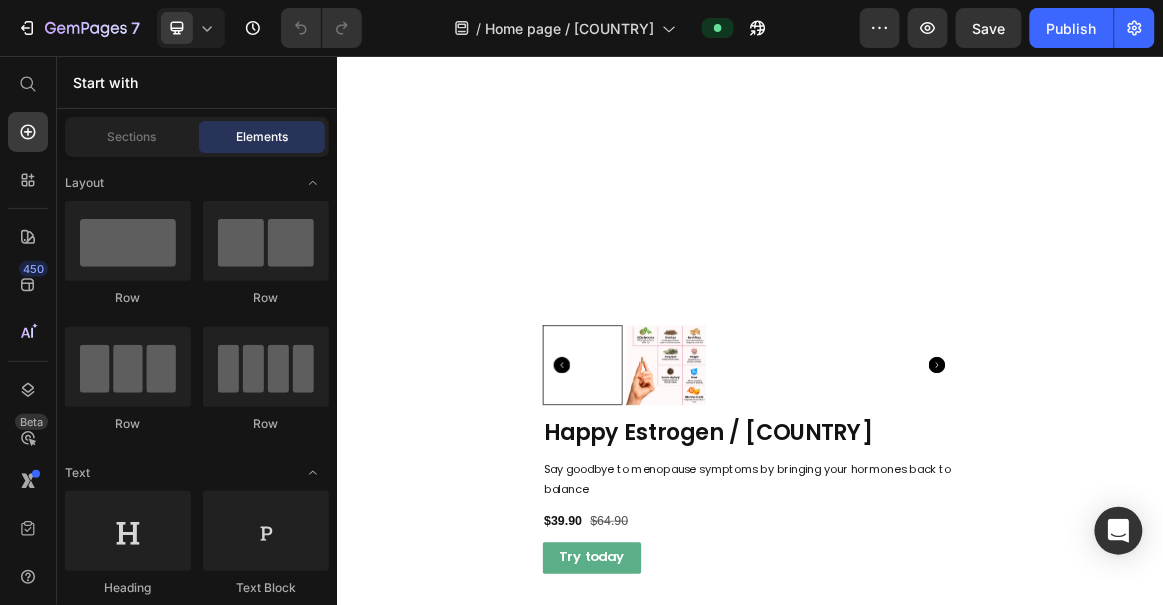 scroll, scrollTop: 2987, scrollLeft: 0, axis: vertical 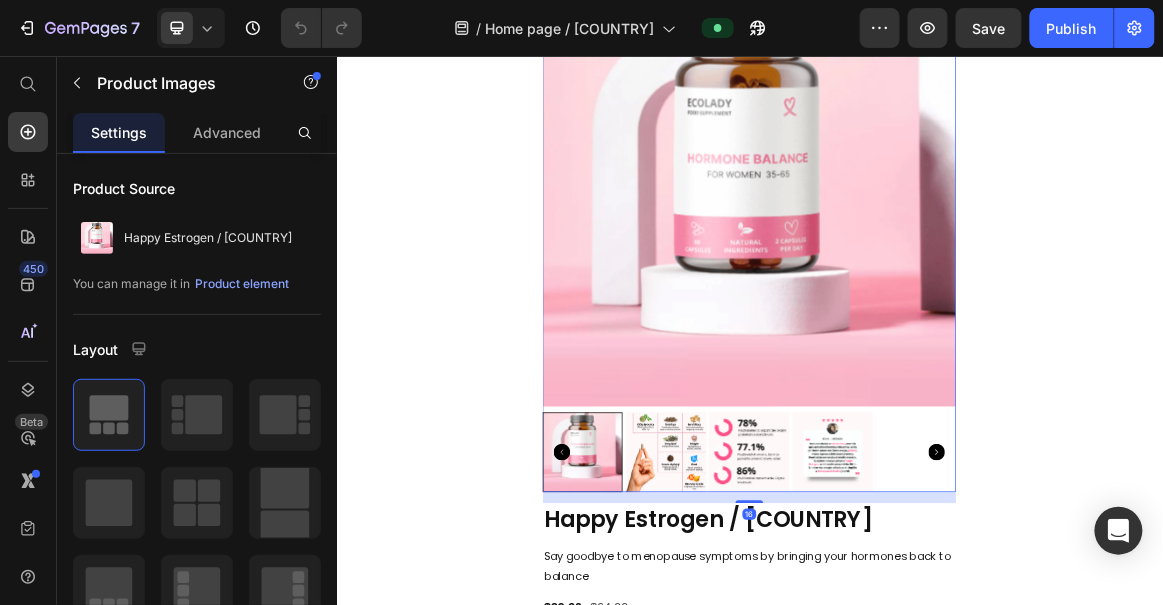 click at bounding box center [815, 631] 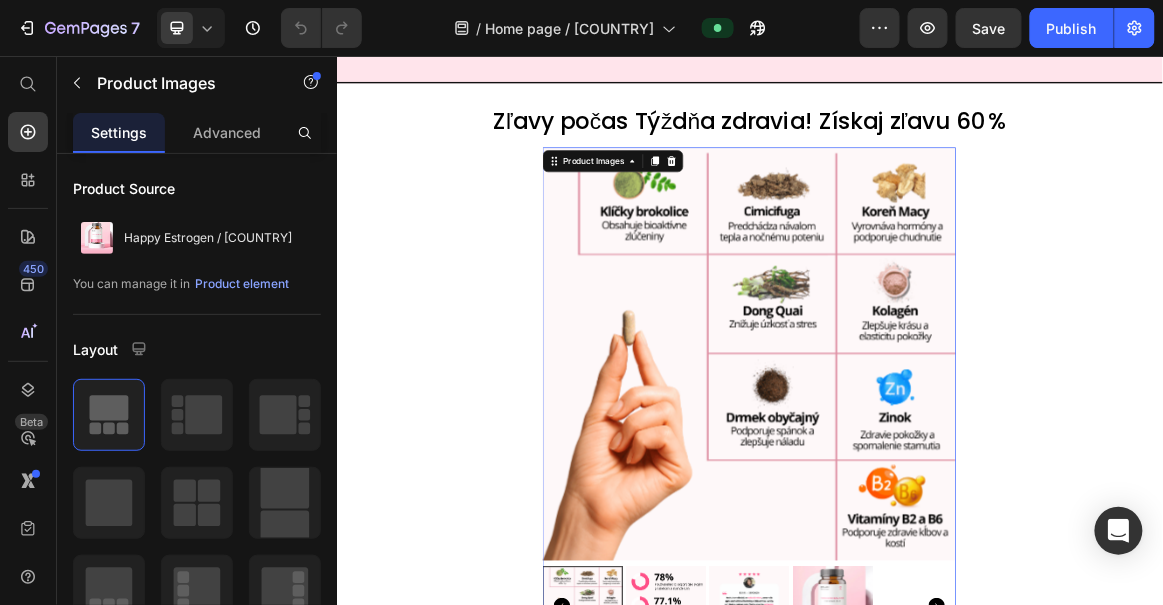 scroll, scrollTop: 2636, scrollLeft: 0, axis: vertical 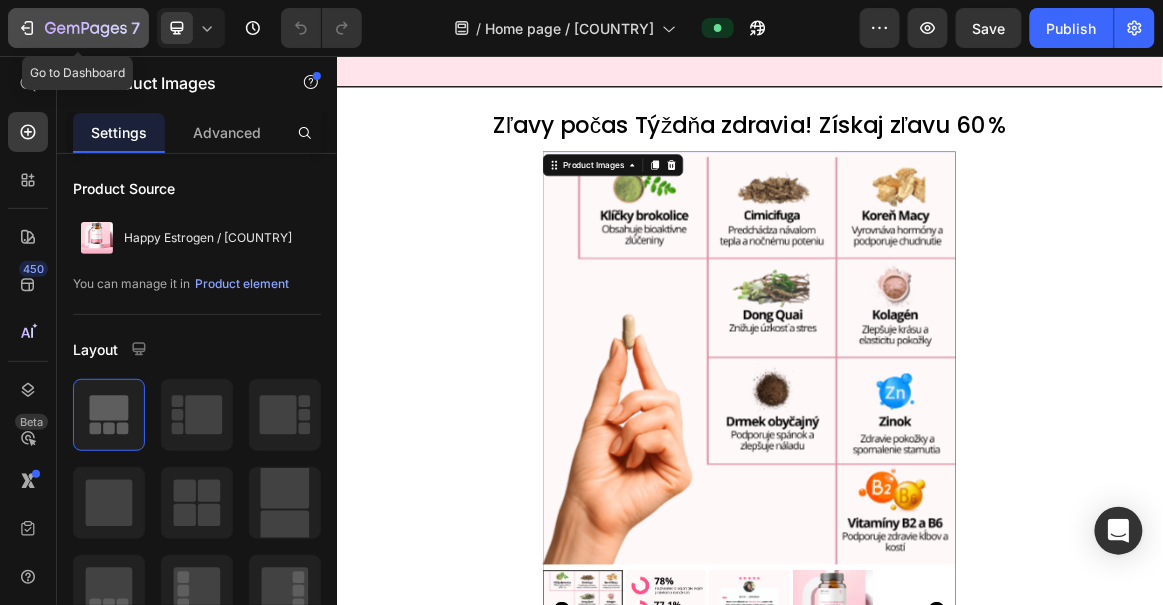 click on "7" 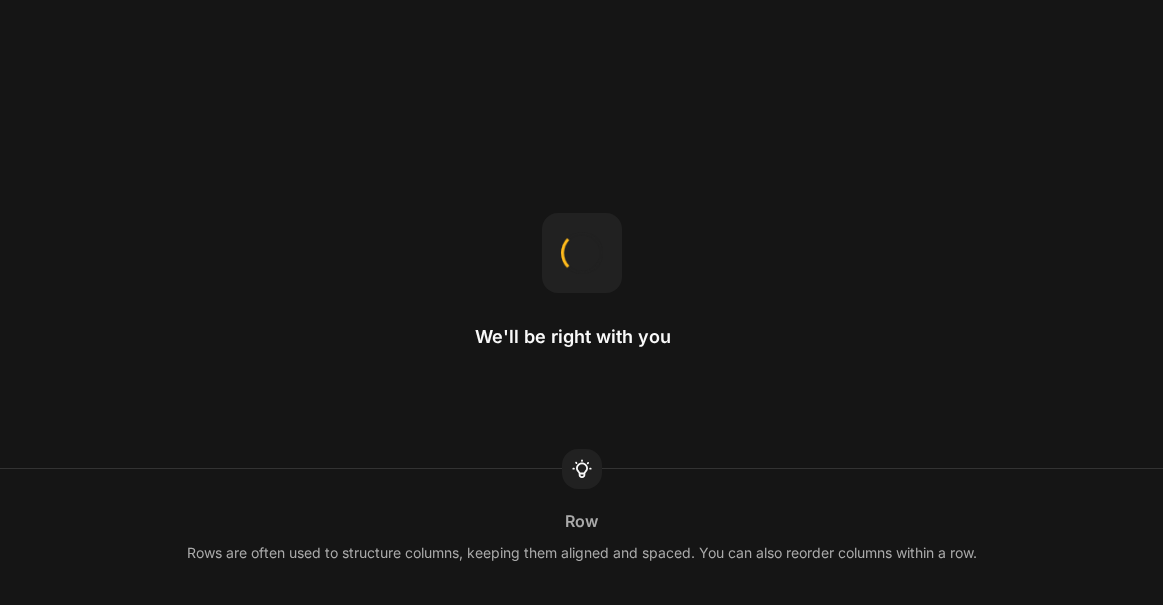 scroll, scrollTop: 0, scrollLeft: 0, axis: both 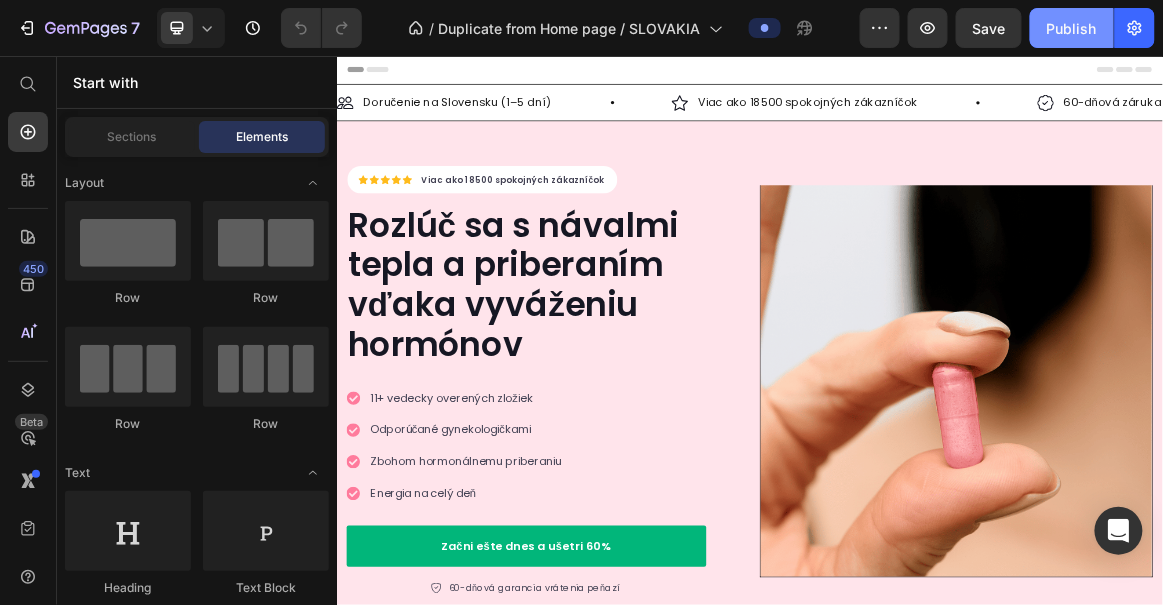 click on "Publish" at bounding box center [1072, 28] 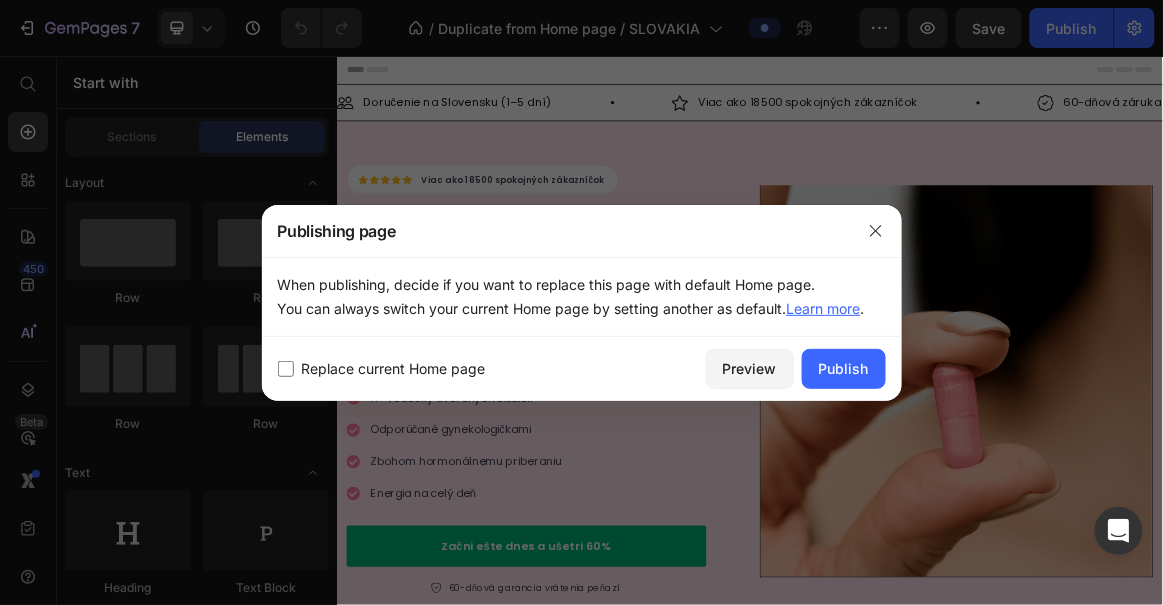 click at bounding box center (581, 302) 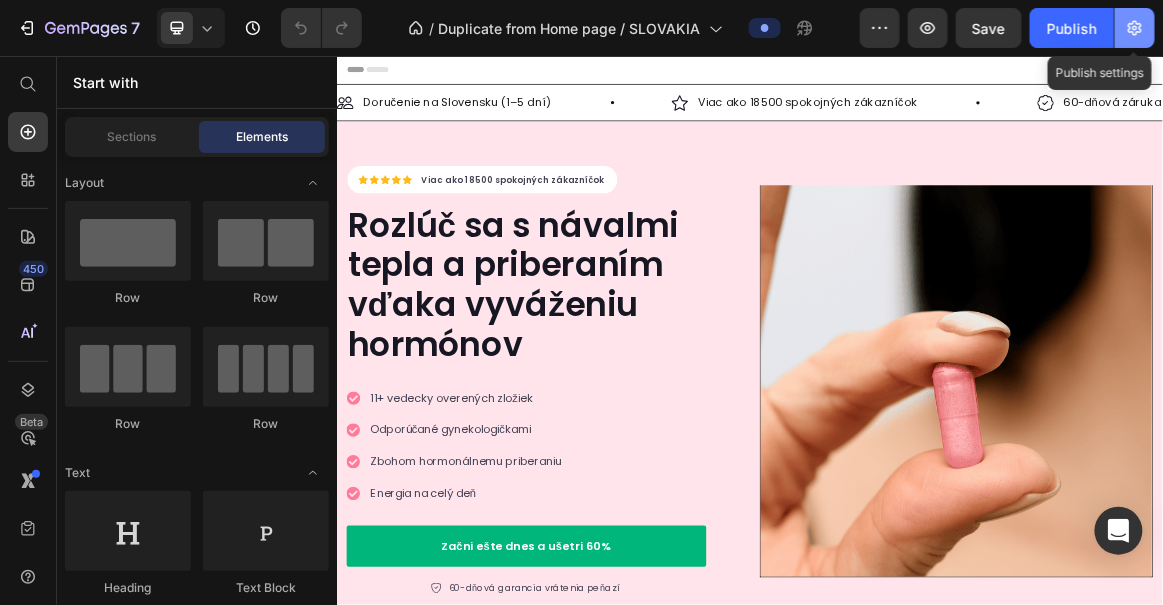click 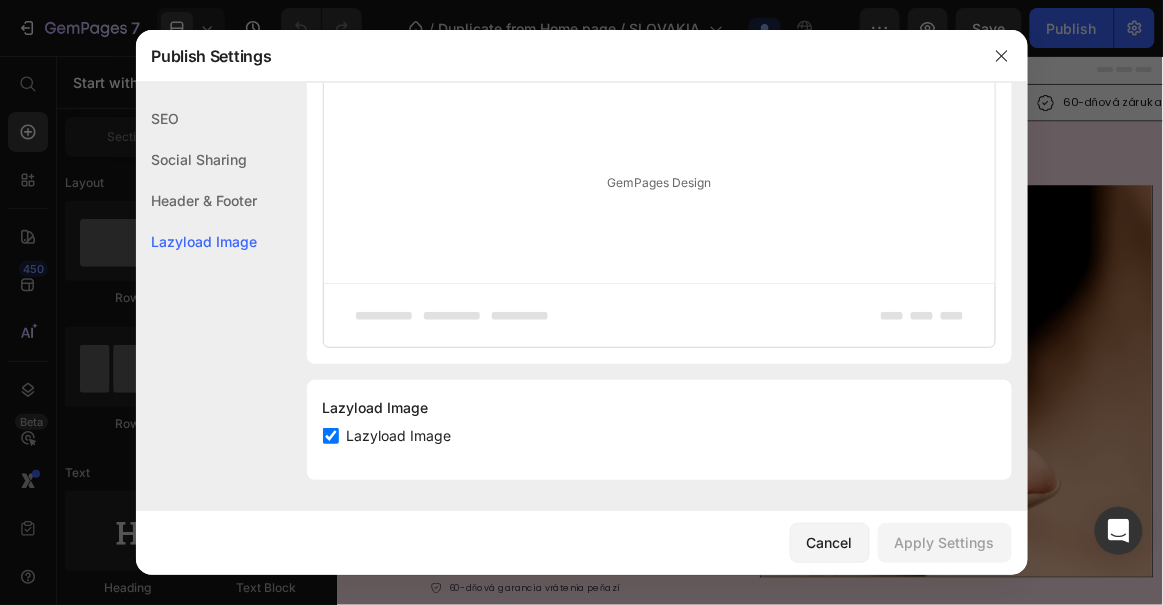 scroll, scrollTop: 0, scrollLeft: 0, axis: both 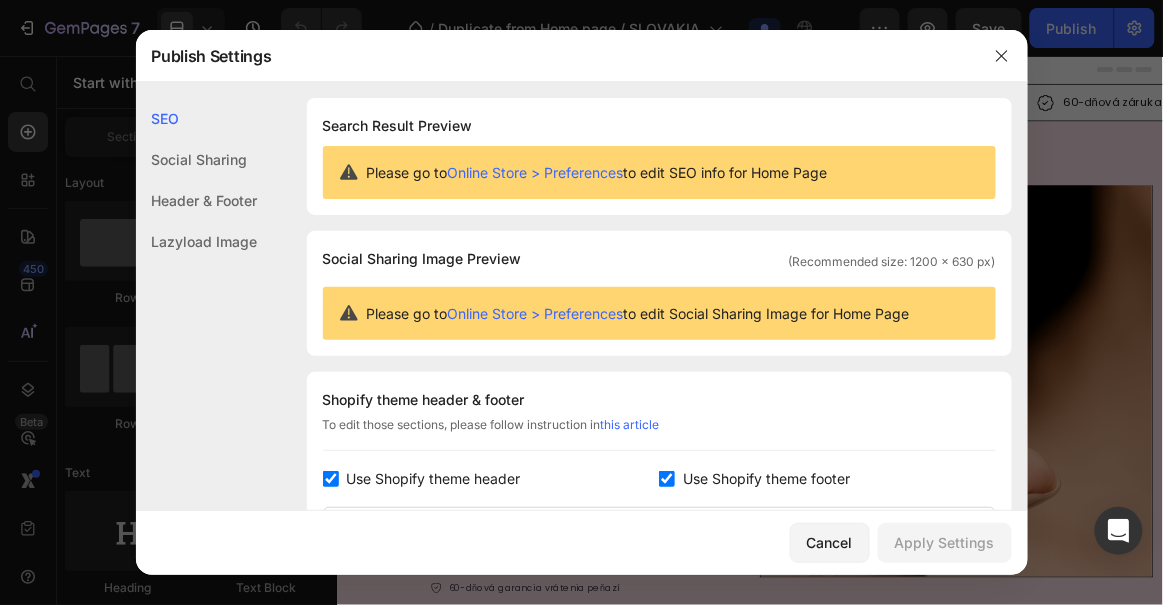 click at bounding box center [581, 302] 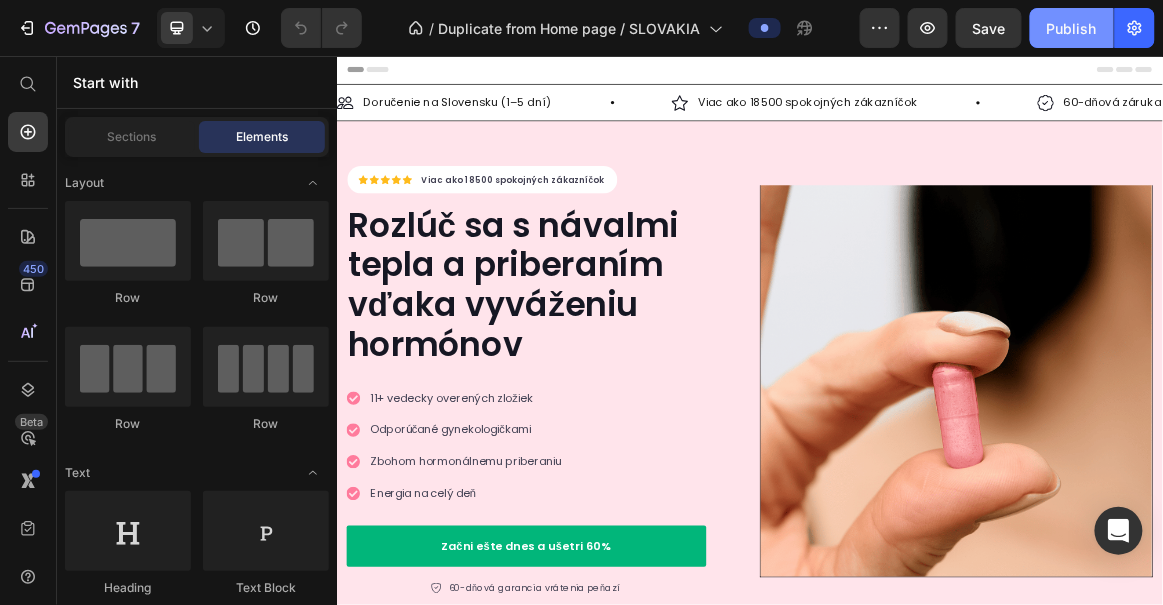 click on "Publish" at bounding box center (1072, 28) 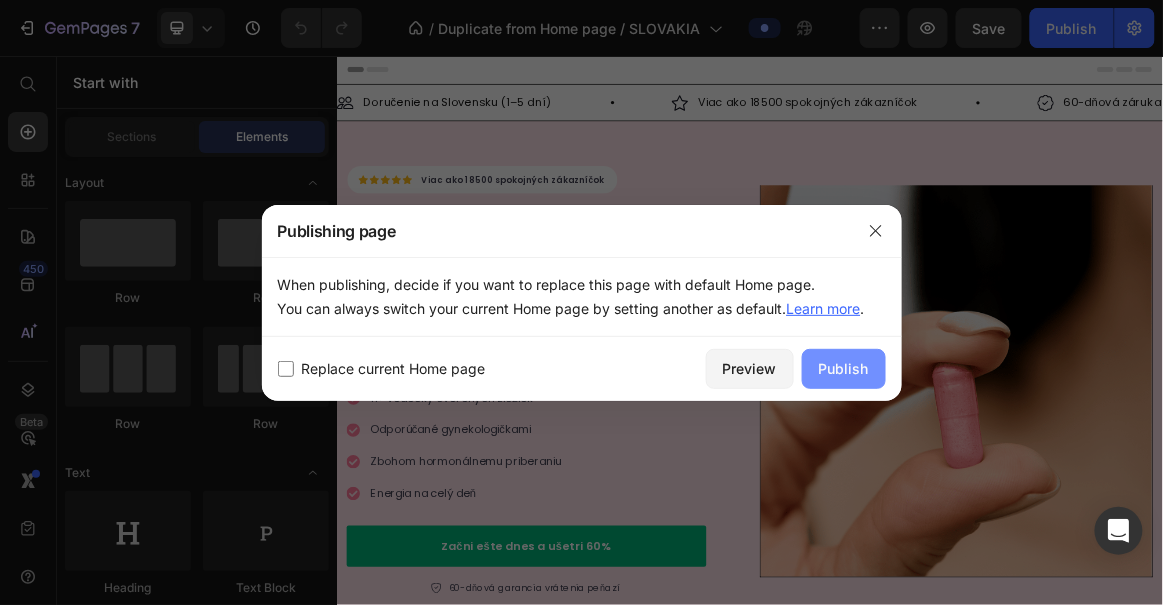 click on "Publish" at bounding box center (844, 368) 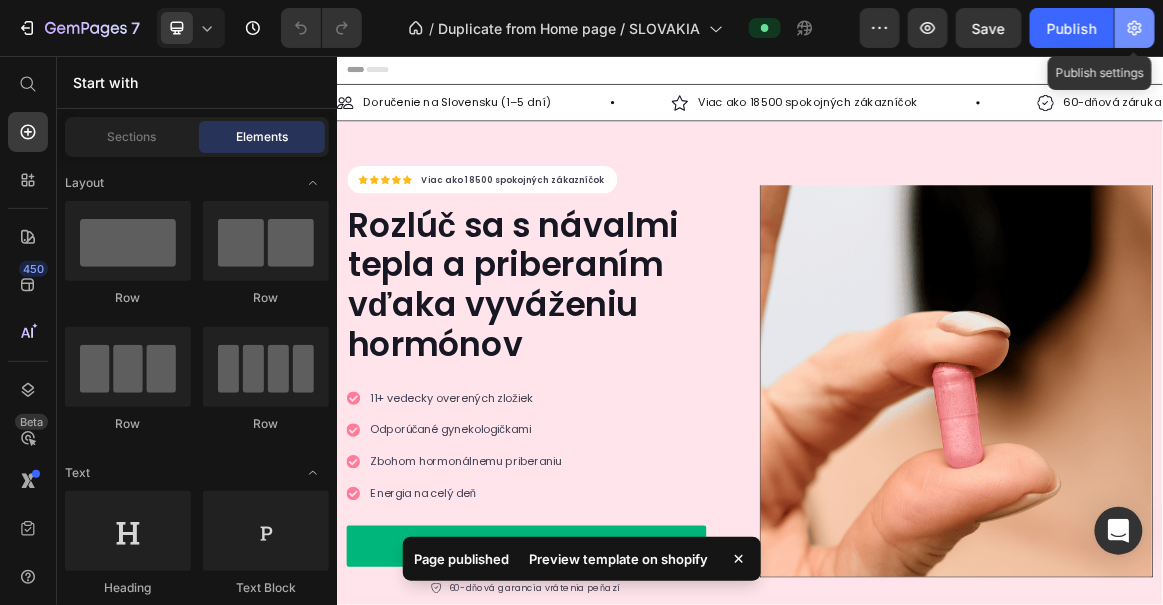 click 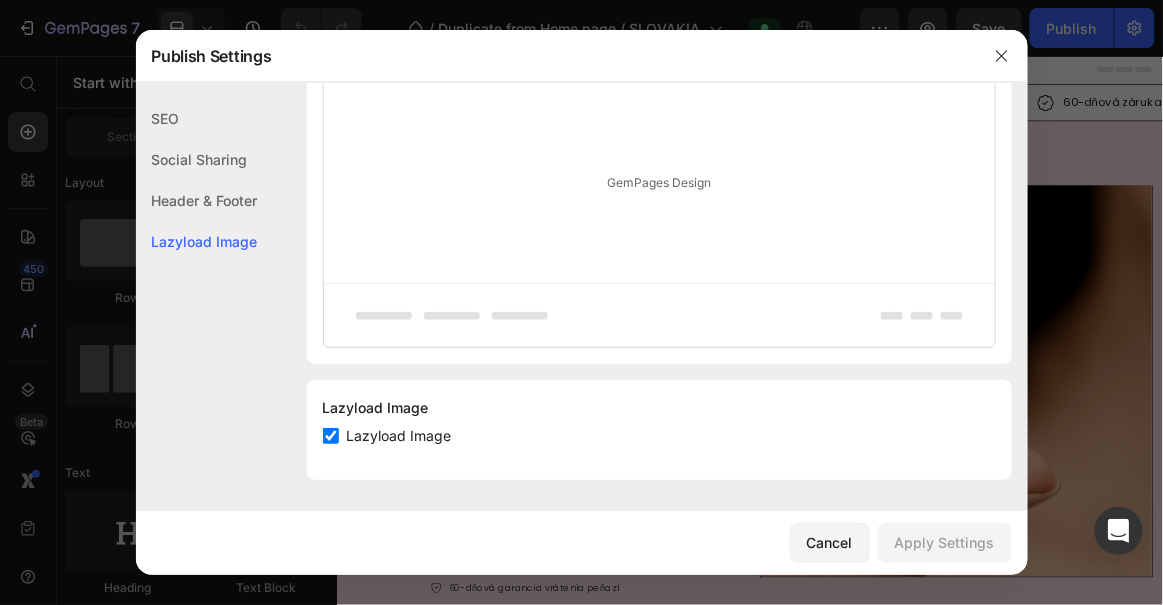 scroll, scrollTop: 0, scrollLeft: 0, axis: both 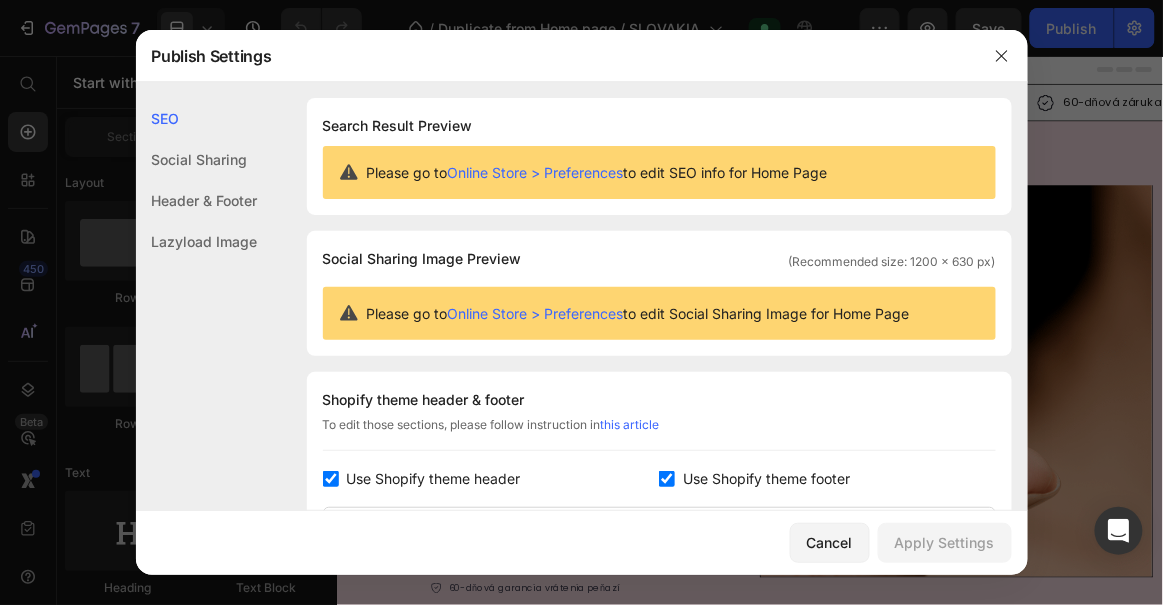 click at bounding box center [581, 302] 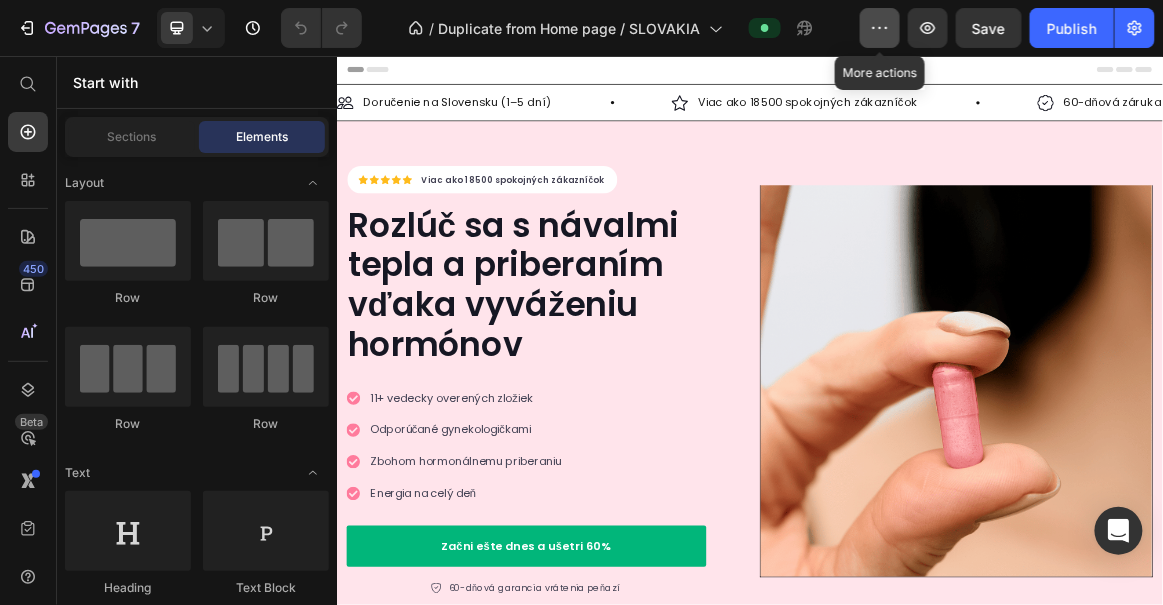 click 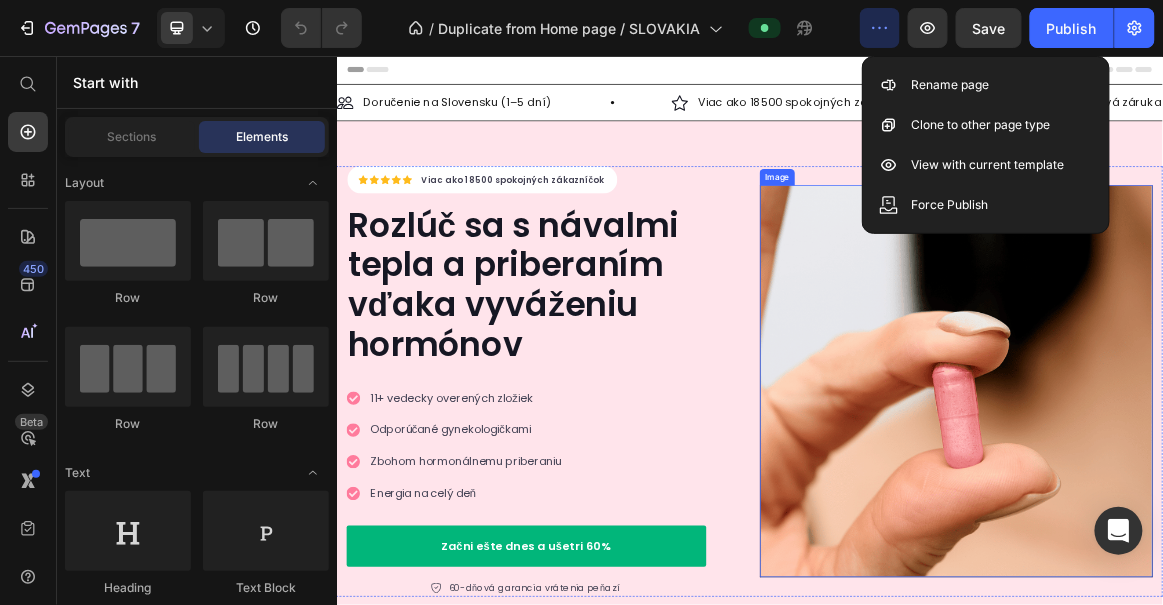 drag, startPoint x: 1325, startPoint y: 240, endPoint x: 975, endPoint y: 397, distance: 383.60007 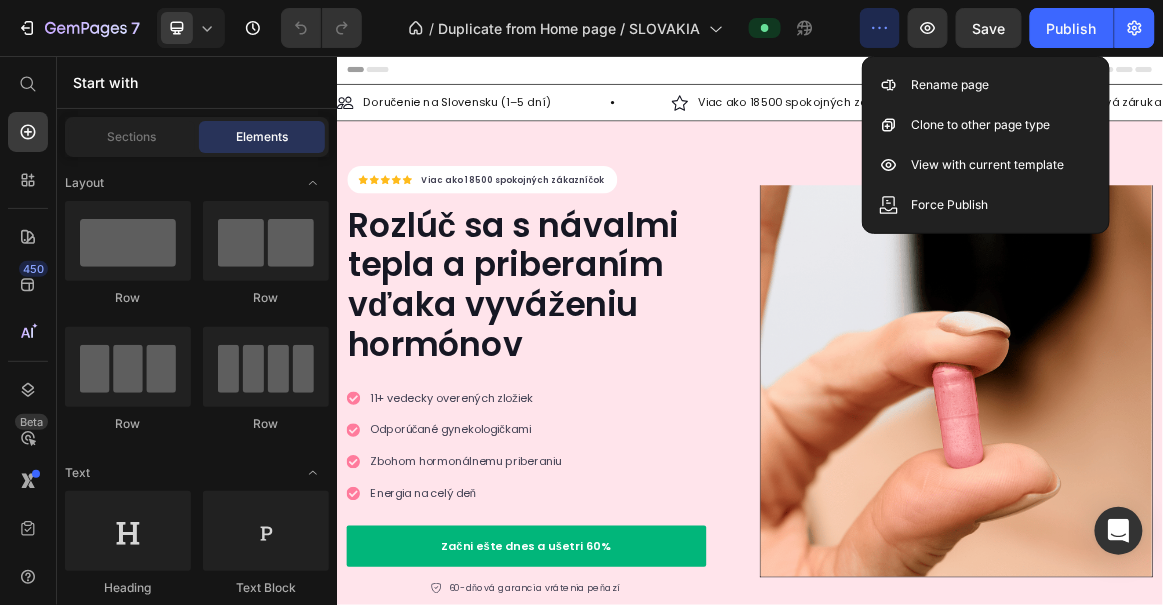 click 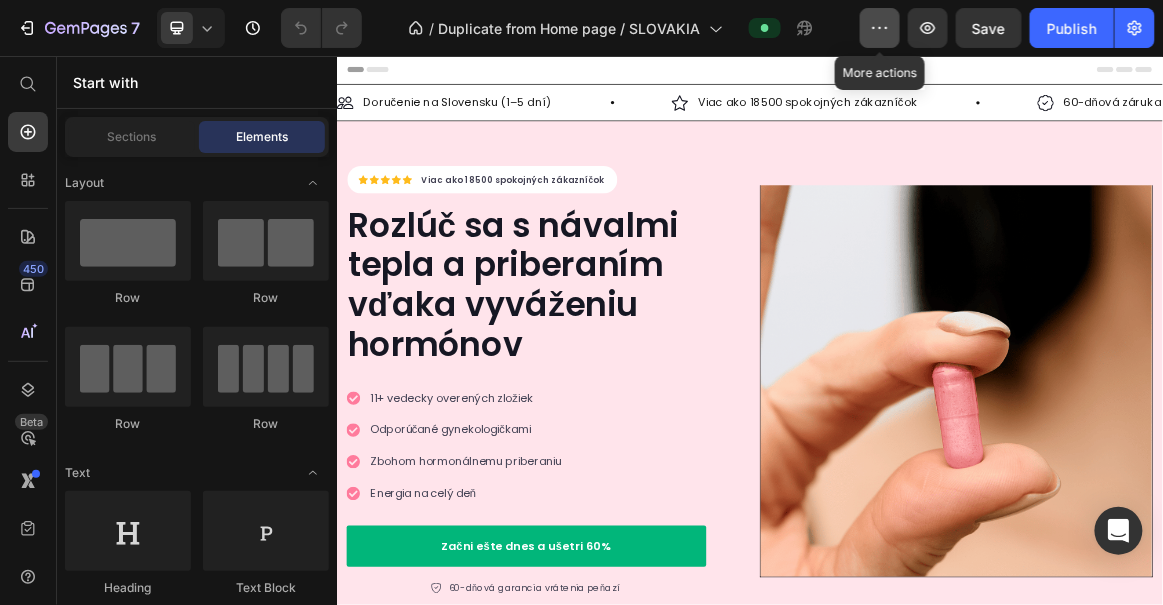 click 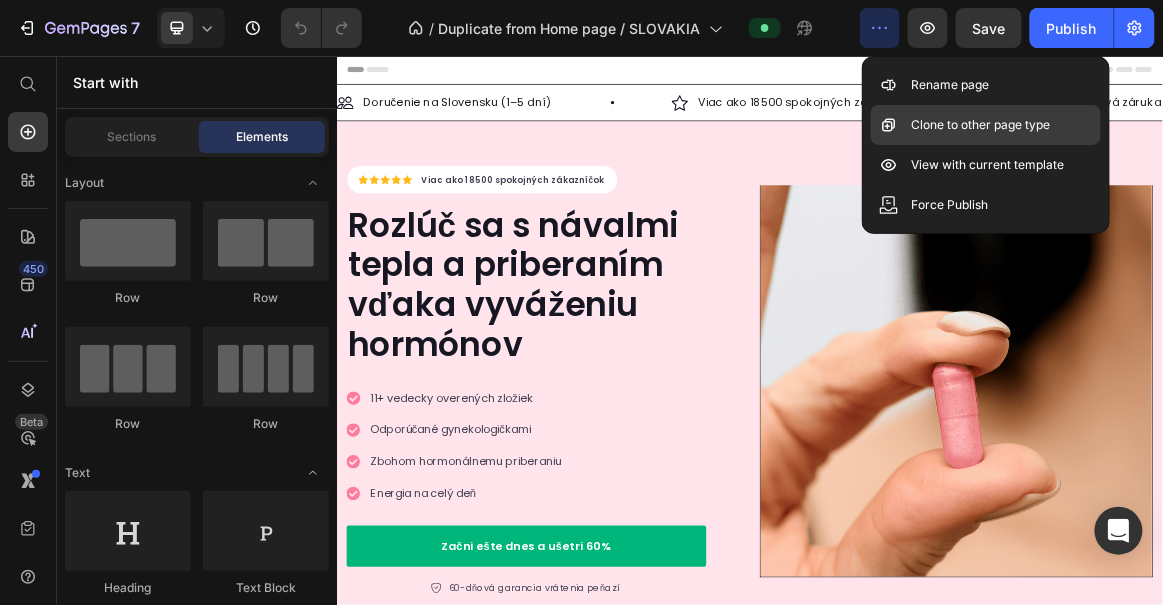 click on "Clone to other page type" 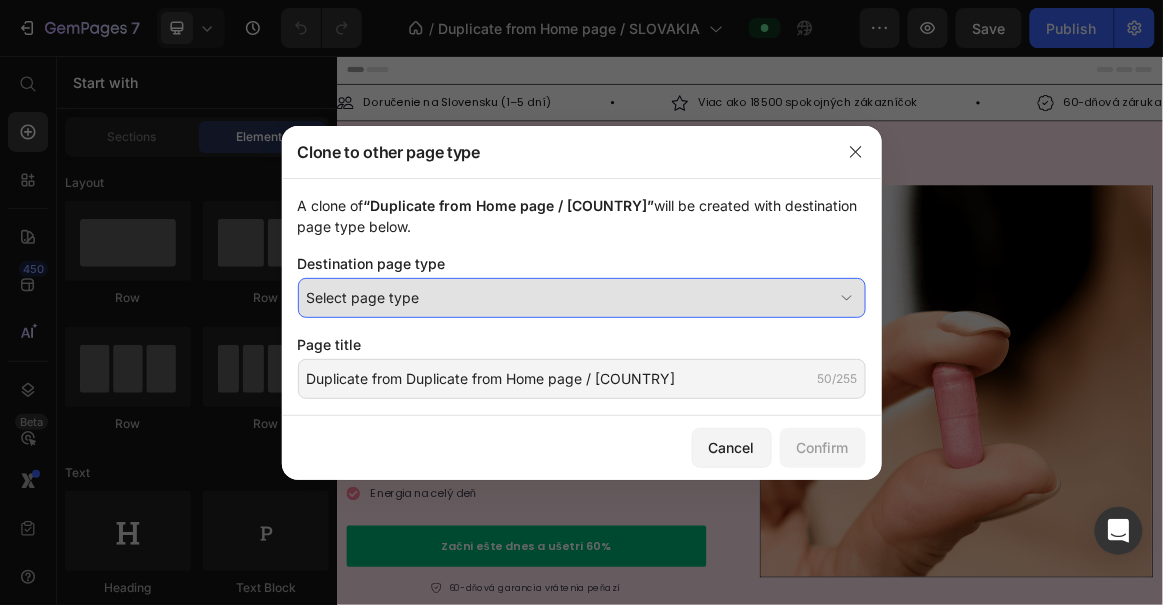 type 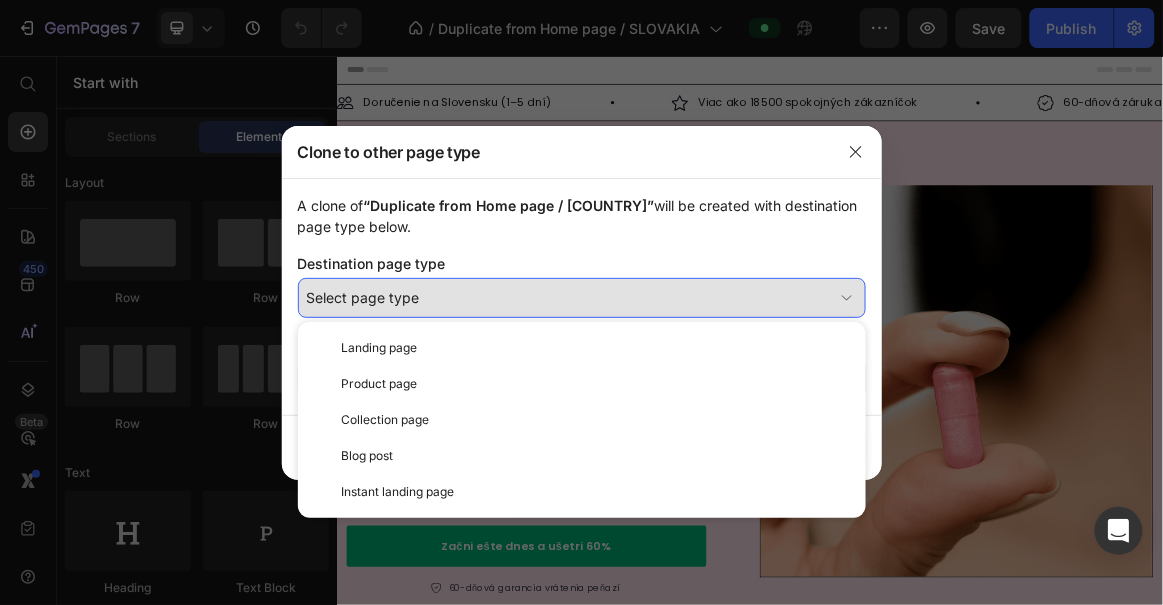 click on "Select page type" at bounding box center (570, 297) 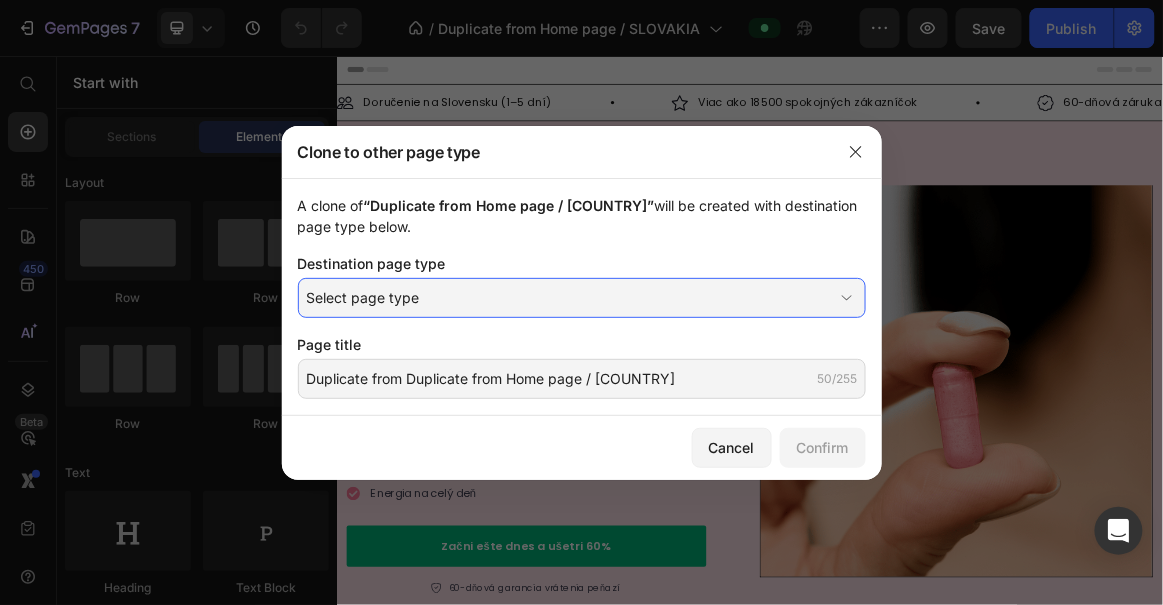 click on "A clone of  “Duplicate from Home page / SLOVAKIA”  will be created with destination page type below.  Destination page type Select page type  Page title Duplicate from Duplicate from Home page / SLOVAKIA 50/255" at bounding box center [582, 297] 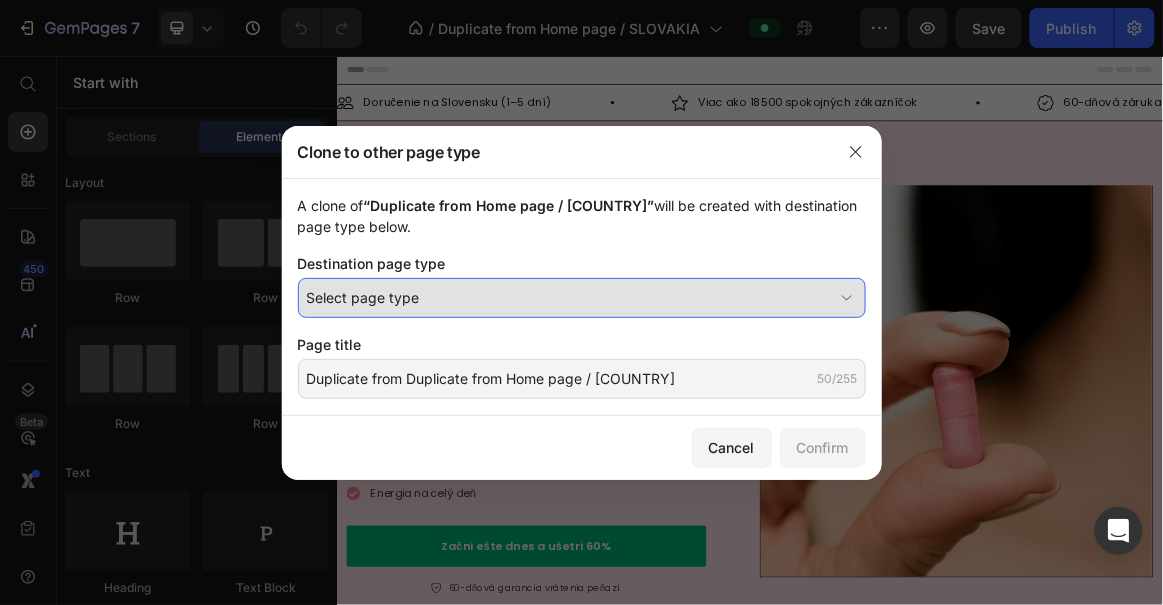 click on "Select page type" at bounding box center [570, 297] 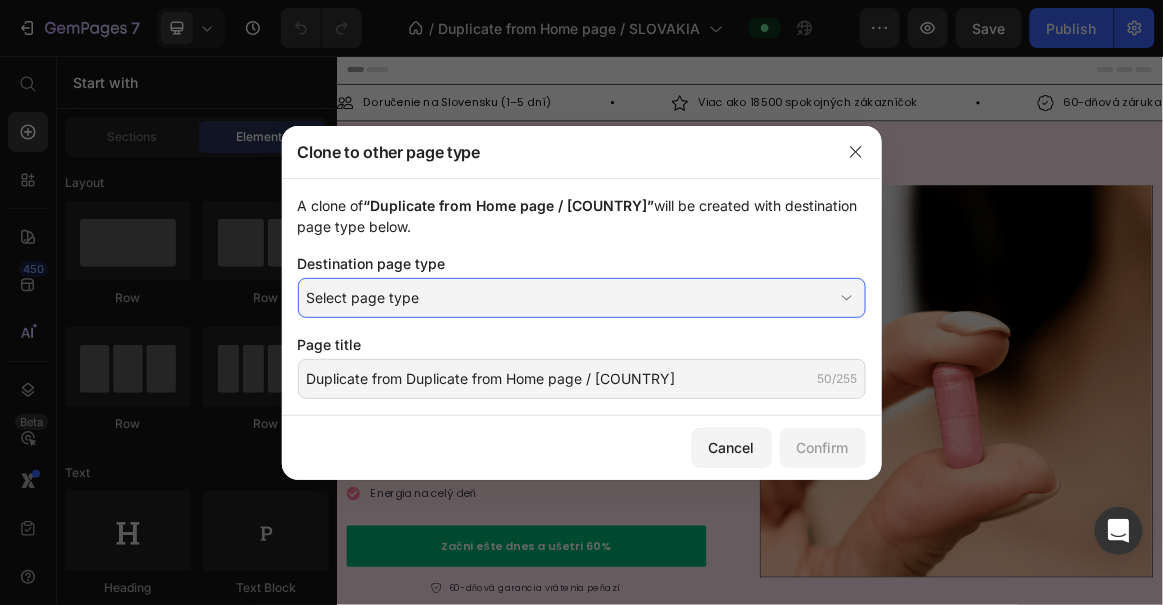 click on "A clone of  “Duplicate from Home page / SLOVAKIA”  will be created with destination page type below.  Destination page type Select page type  Page title Duplicate from Duplicate from Home page / SLOVAKIA 50/255" at bounding box center [582, 297] 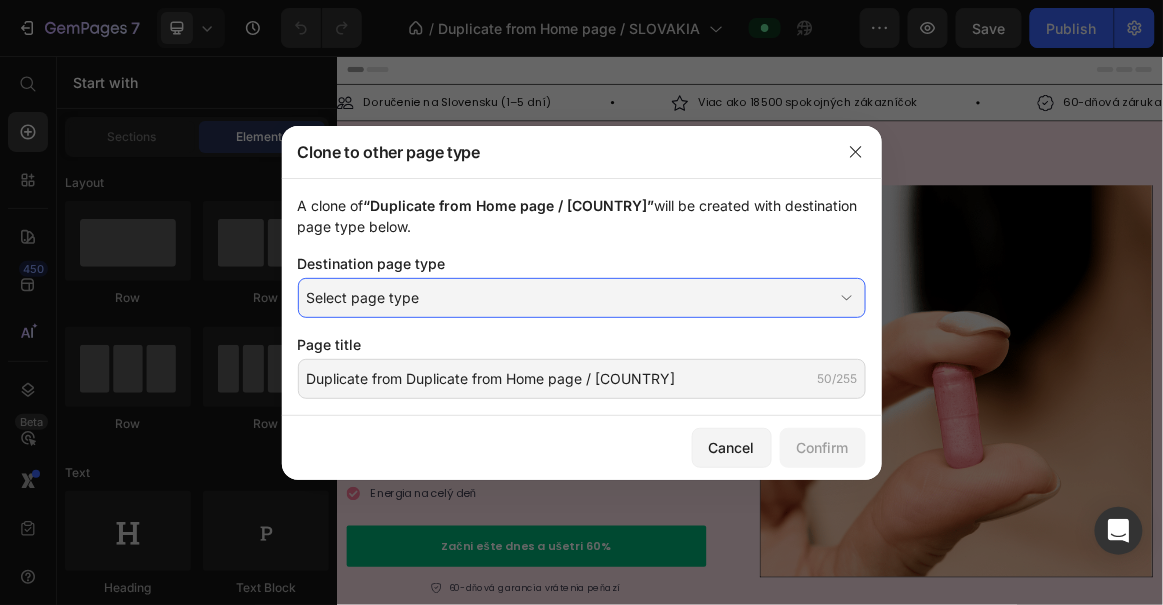 click at bounding box center [581, 302] 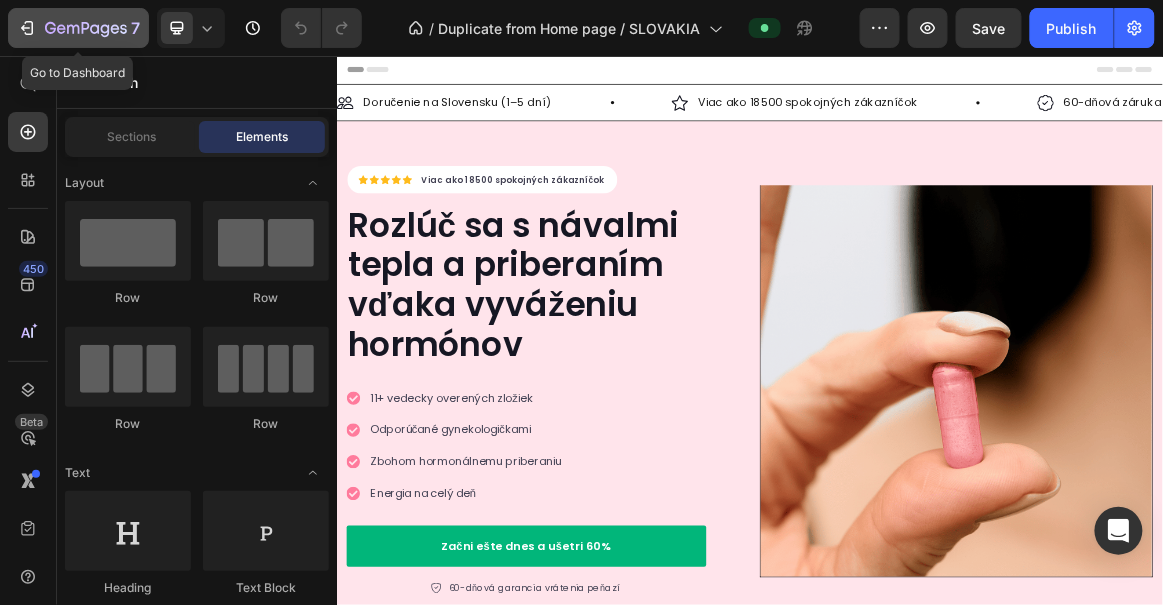 click on "7" 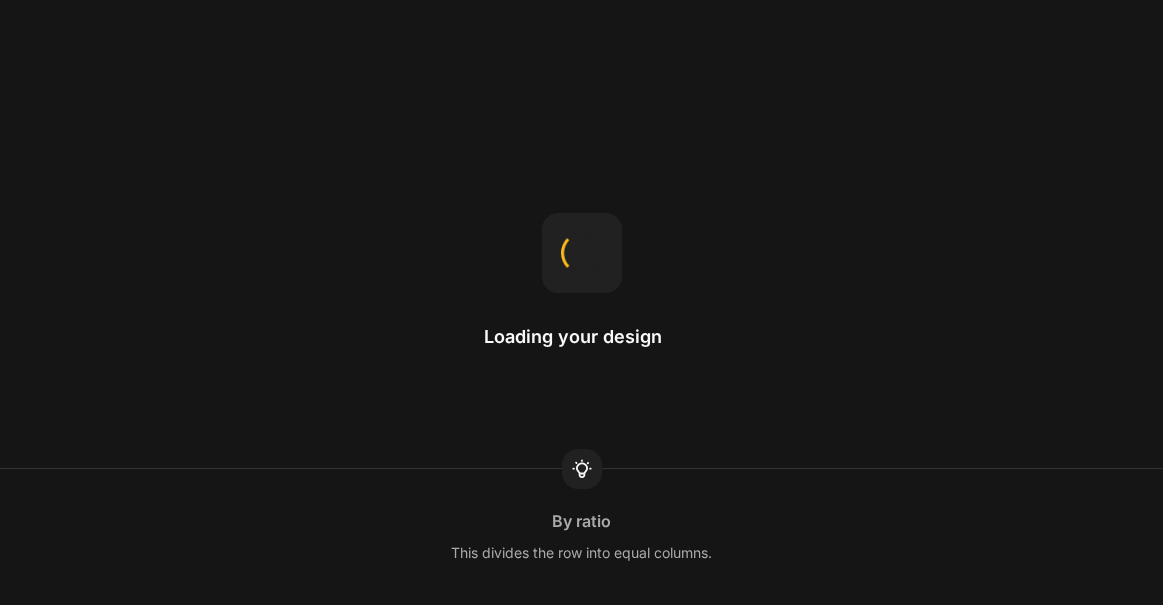 scroll, scrollTop: 0, scrollLeft: 0, axis: both 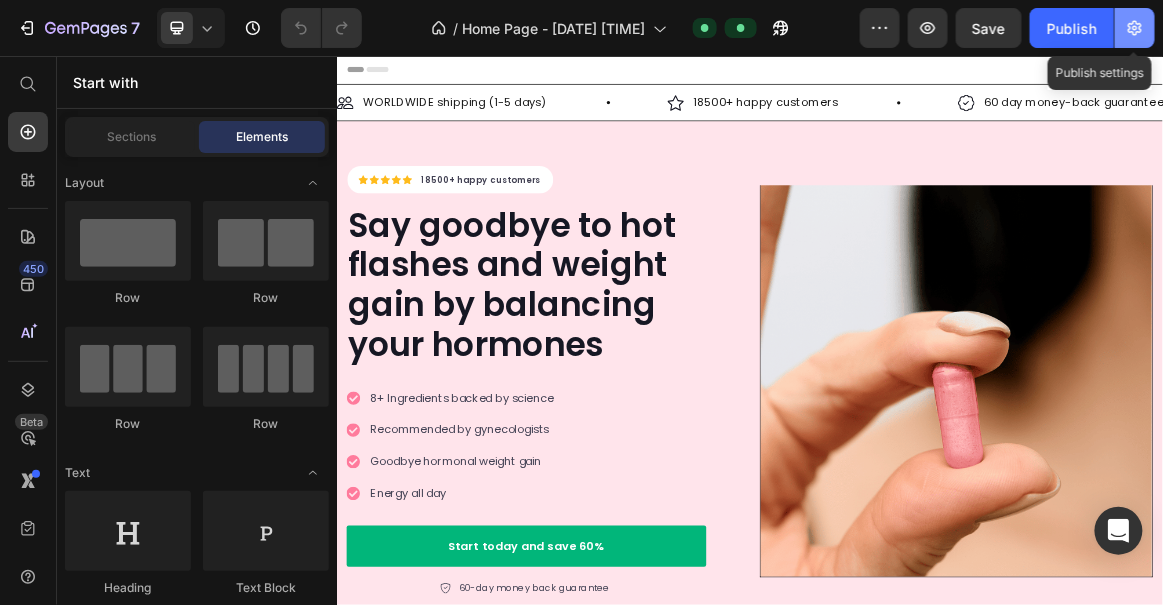 click 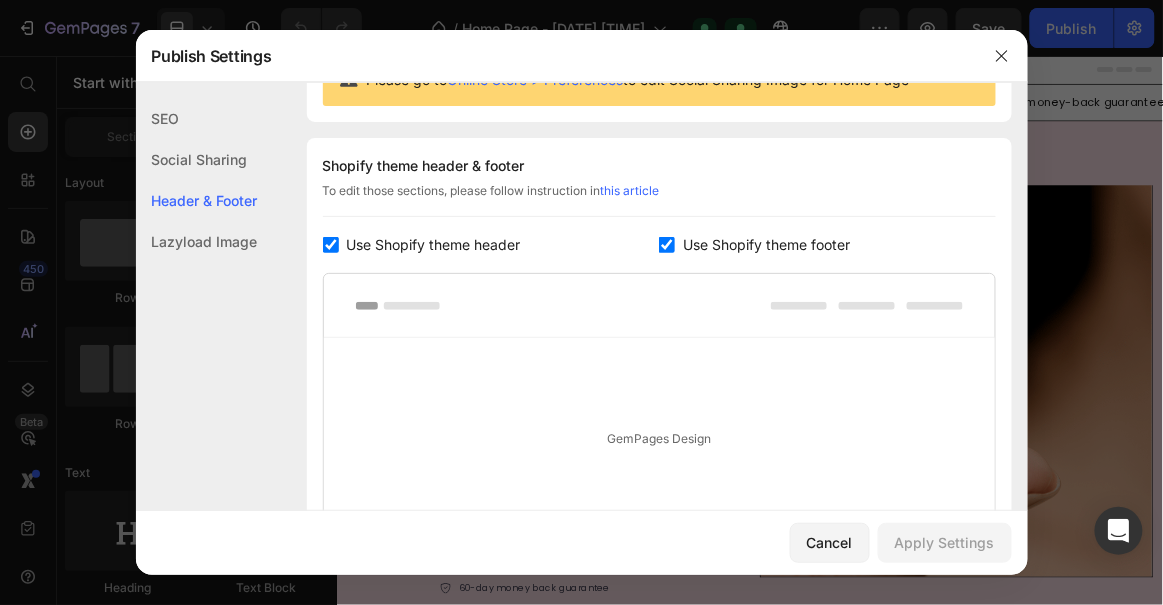 scroll, scrollTop: 248, scrollLeft: 0, axis: vertical 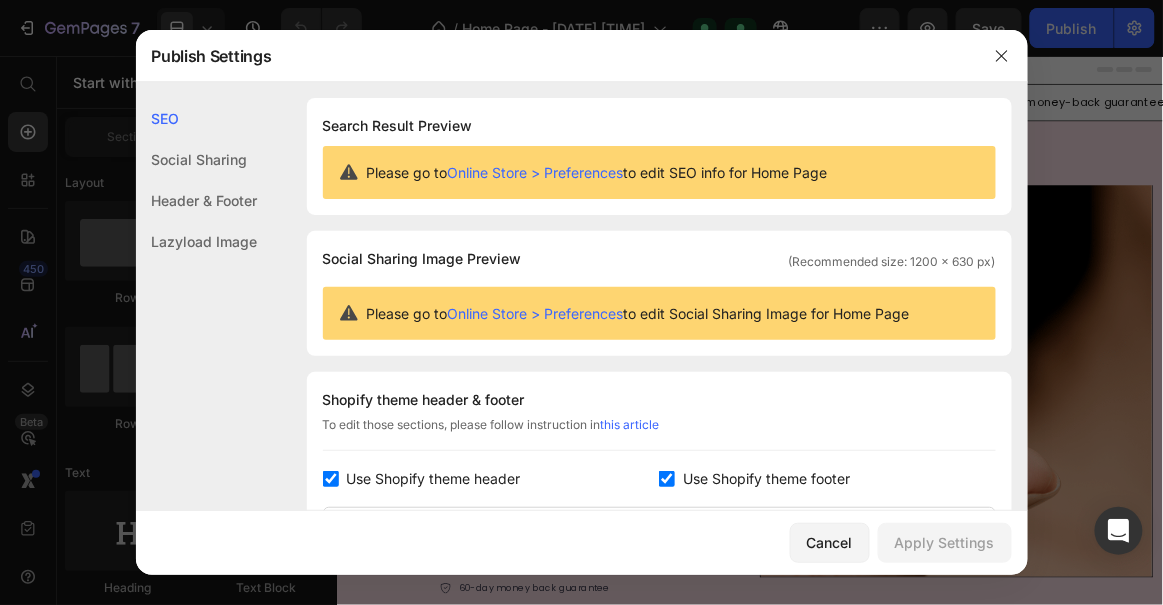 click on "Online Store > Preferences" at bounding box center (536, 172) 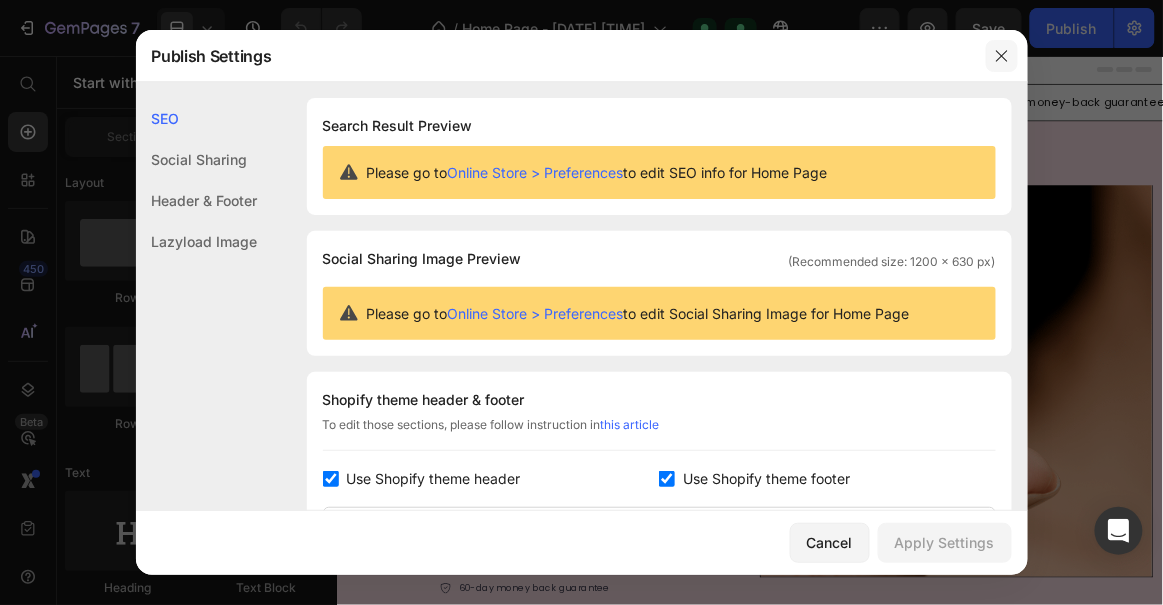 click 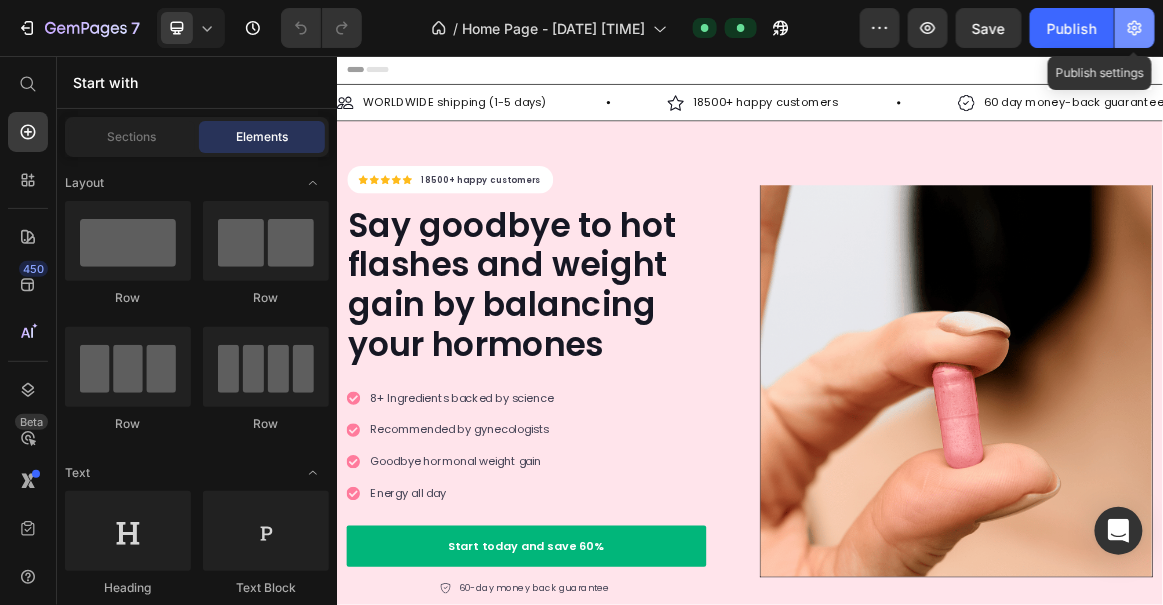 click 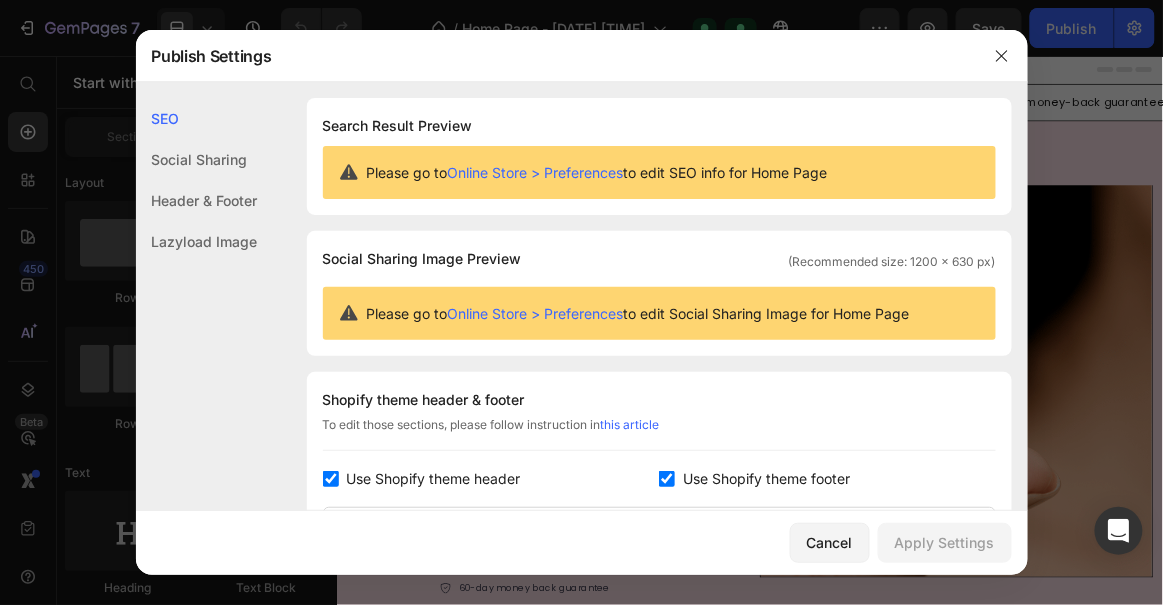 click on "Online Store > Preferences" at bounding box center [536, 172] 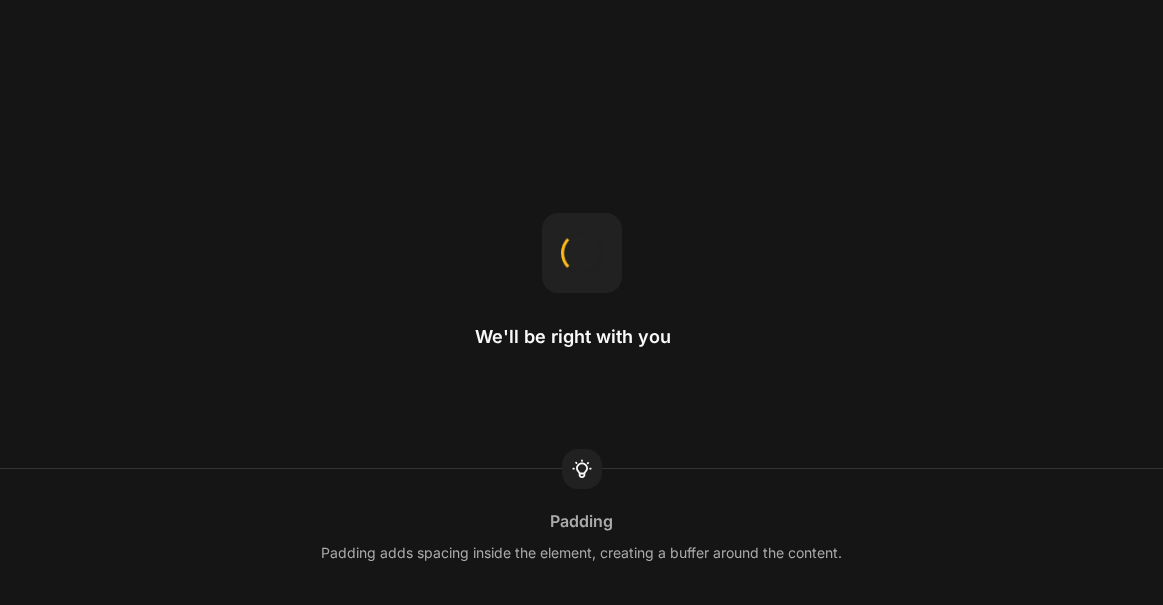 scroll, scrollTop: 0, scrollLeft: 0, axis: both 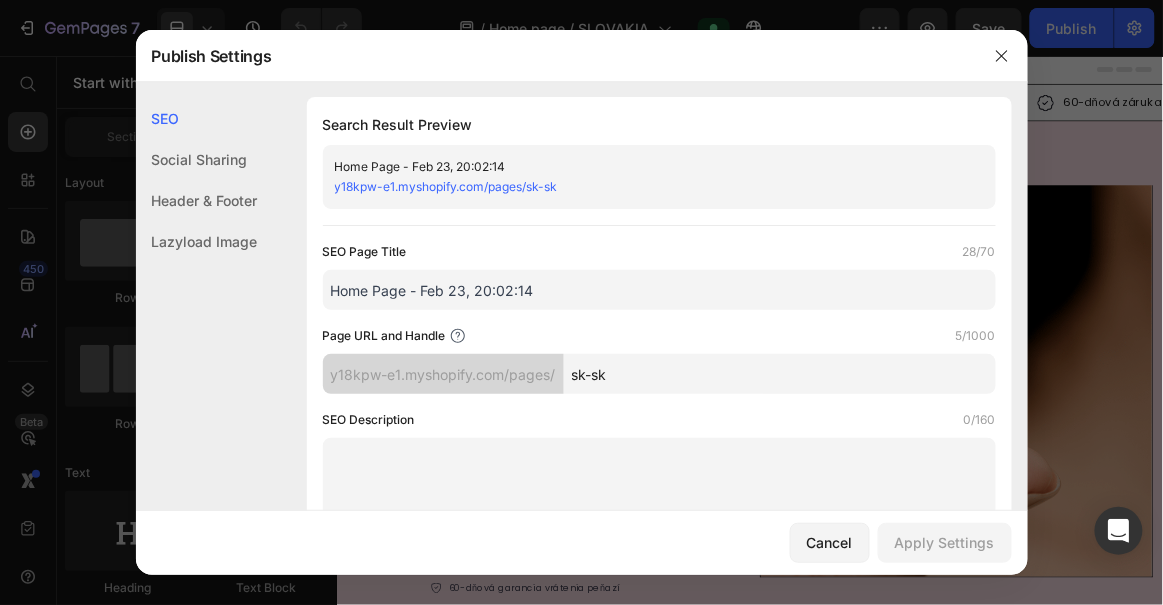 click on "y18kpw-e1.myshopify.com/pages/sk-sk" at bounding box center (446, 186) 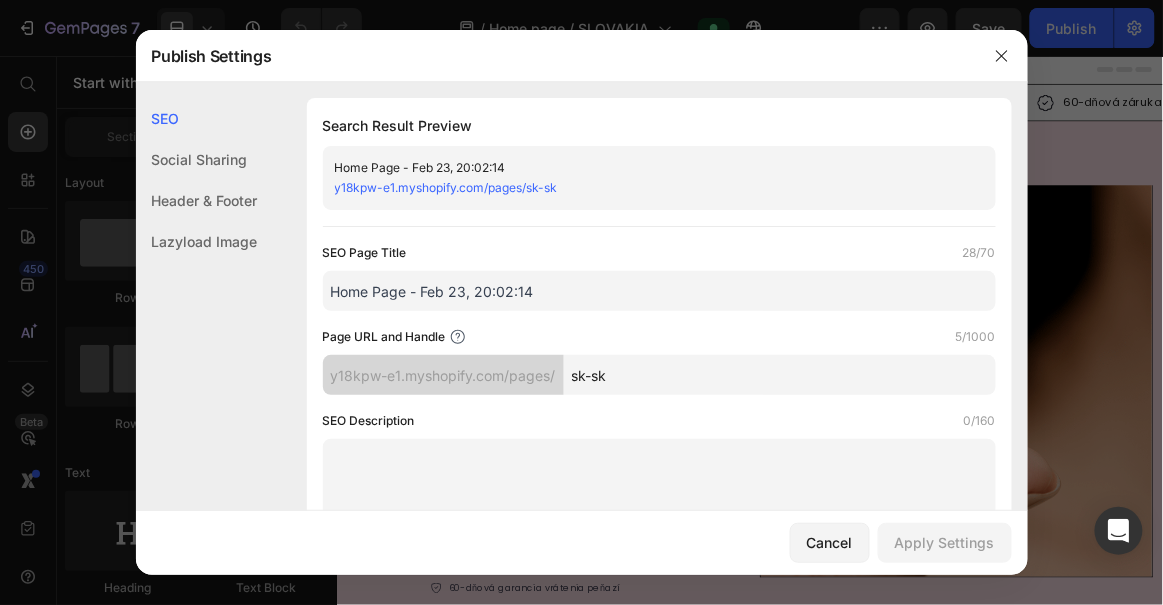 click on "y18kpw-e1.myshopify.com/pages/sk-sk" at bounding box center [643, 188] 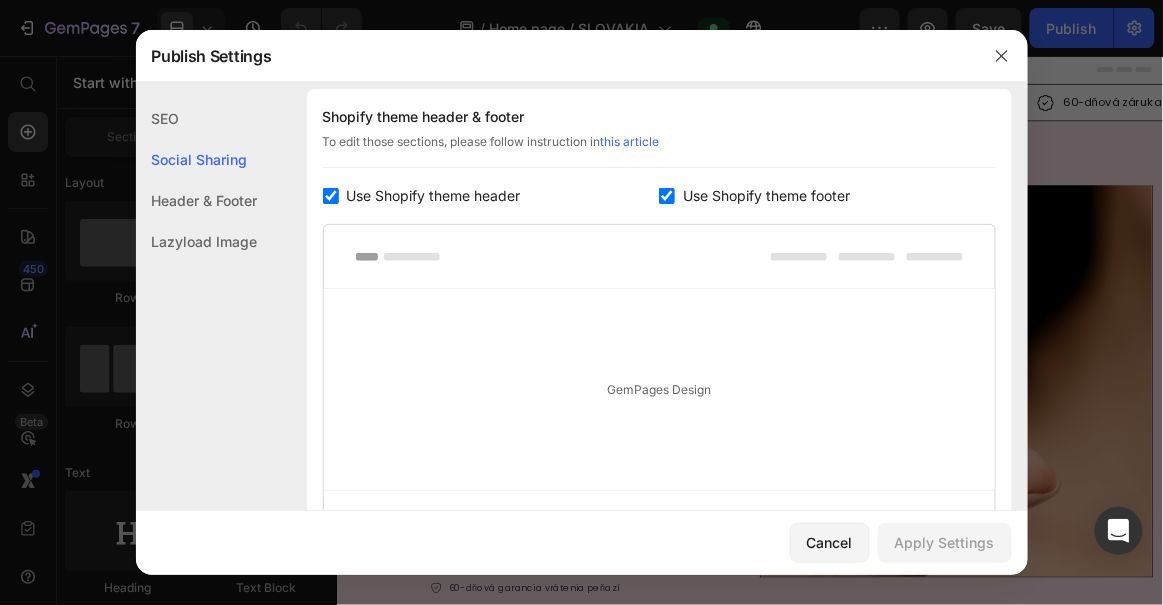 scroll, scrollTop: 0, scrollLeft: 0, axis: both 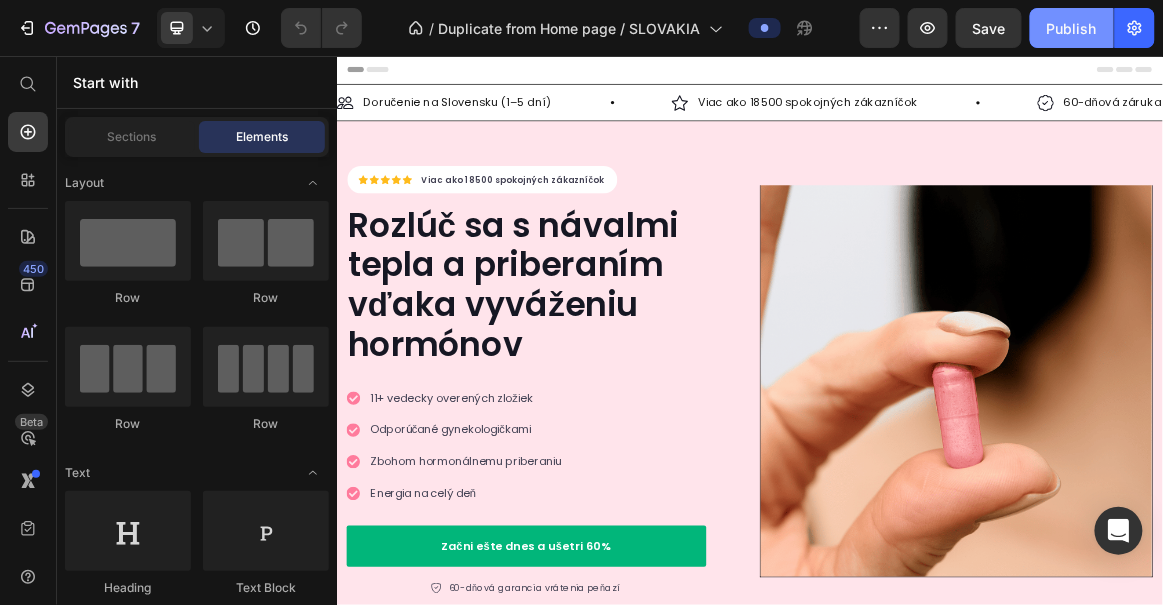 click on "Publish" at bounding box center (1072, 28) 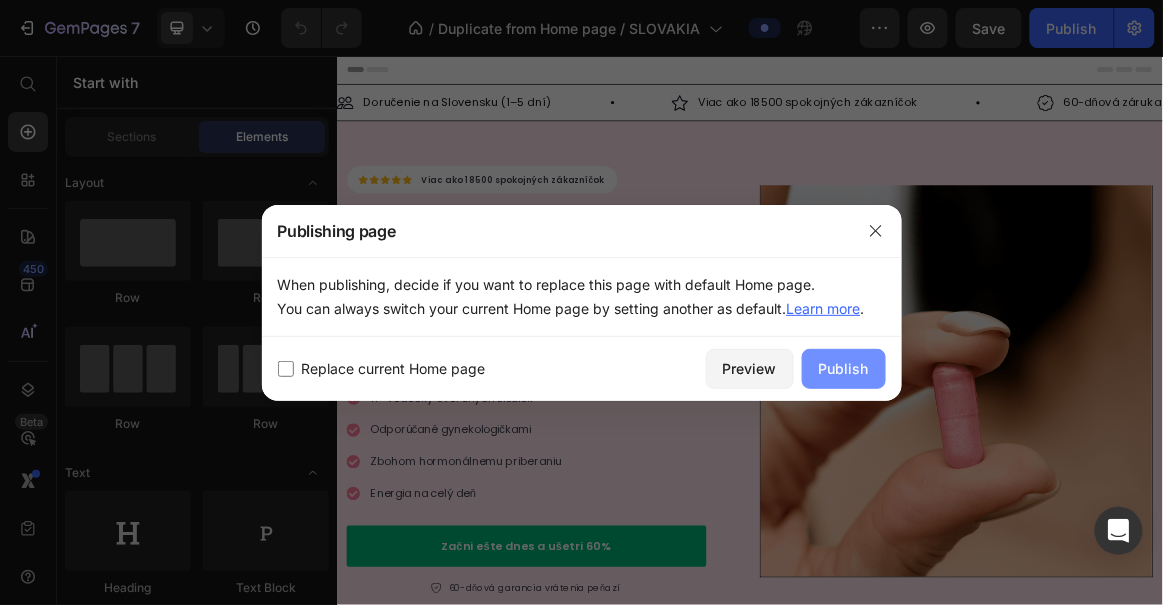 click on "Publish" at bounding box center (844, 368) 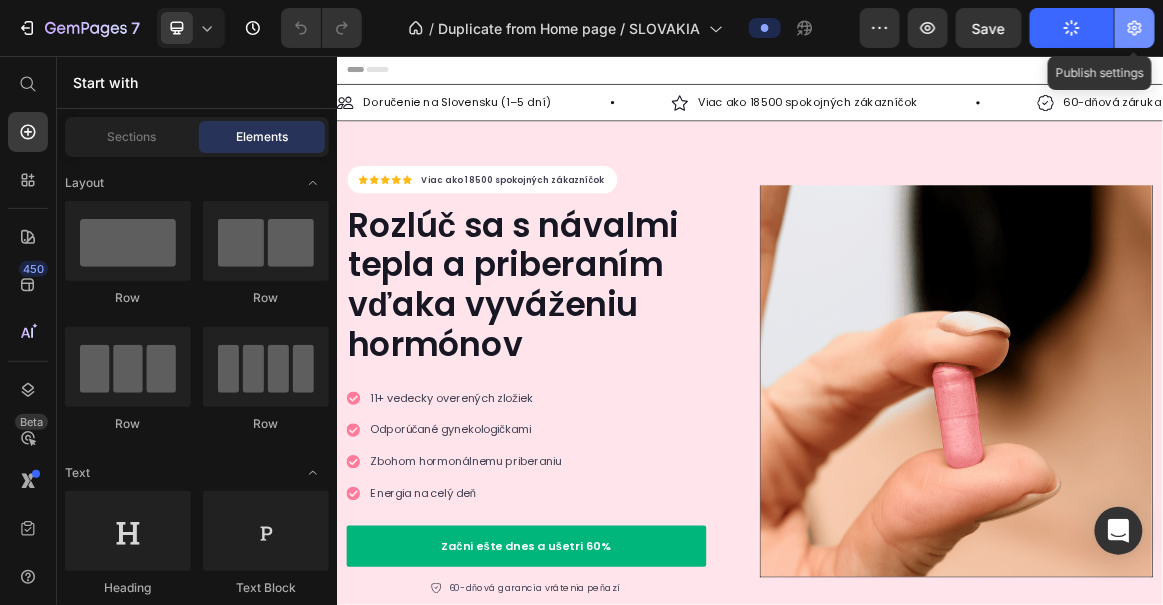 click 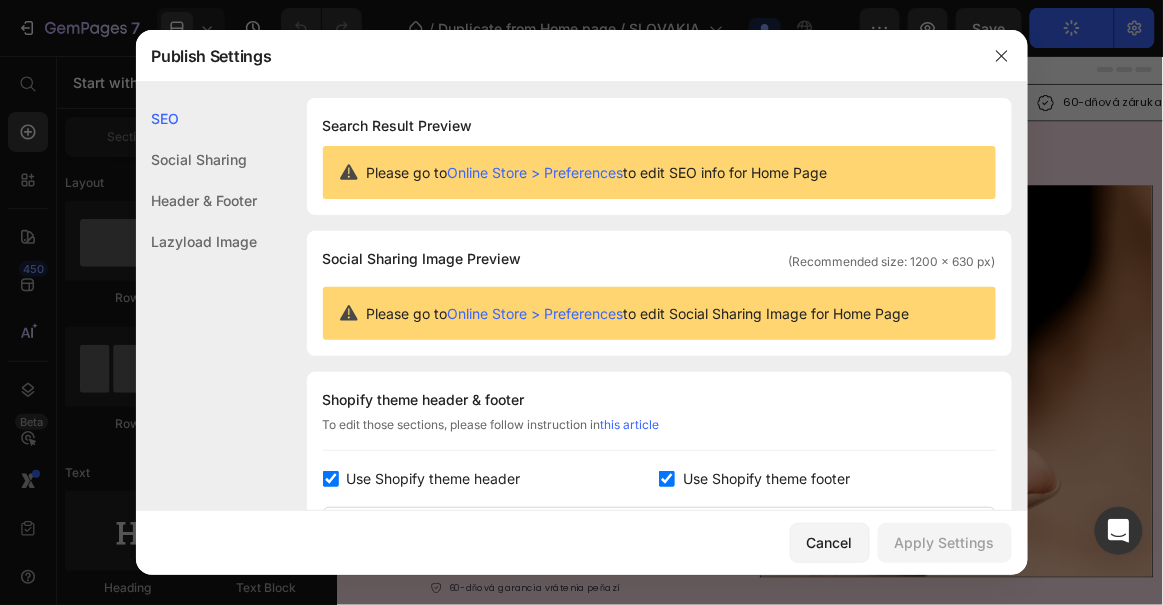 click at bounding box center (581, 302) 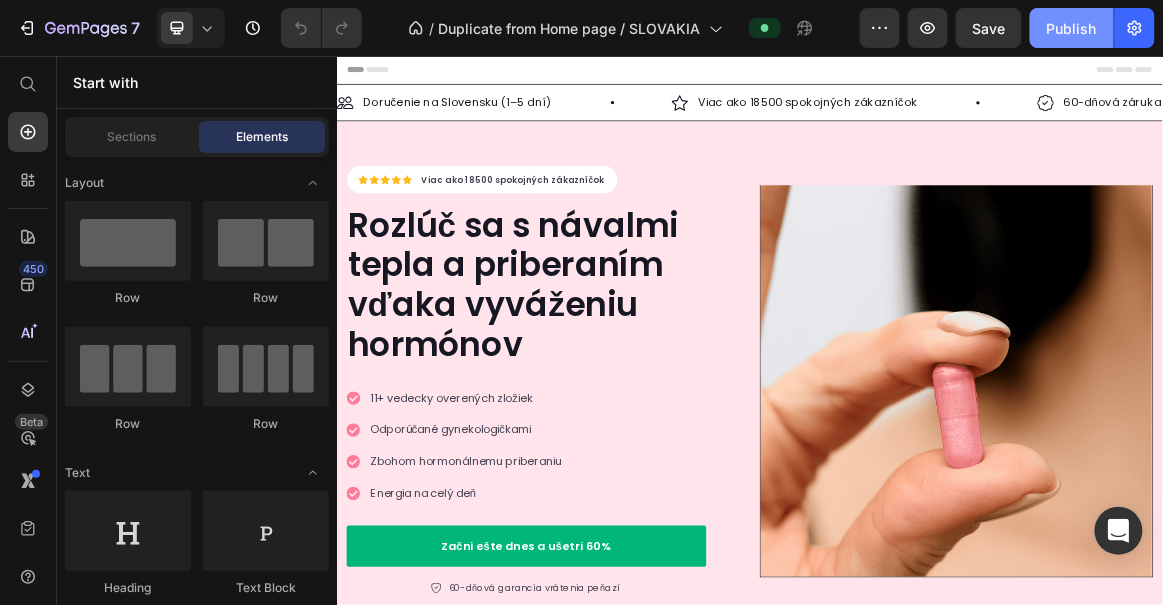 click on "Publish" at bounding box center [1072, 28] 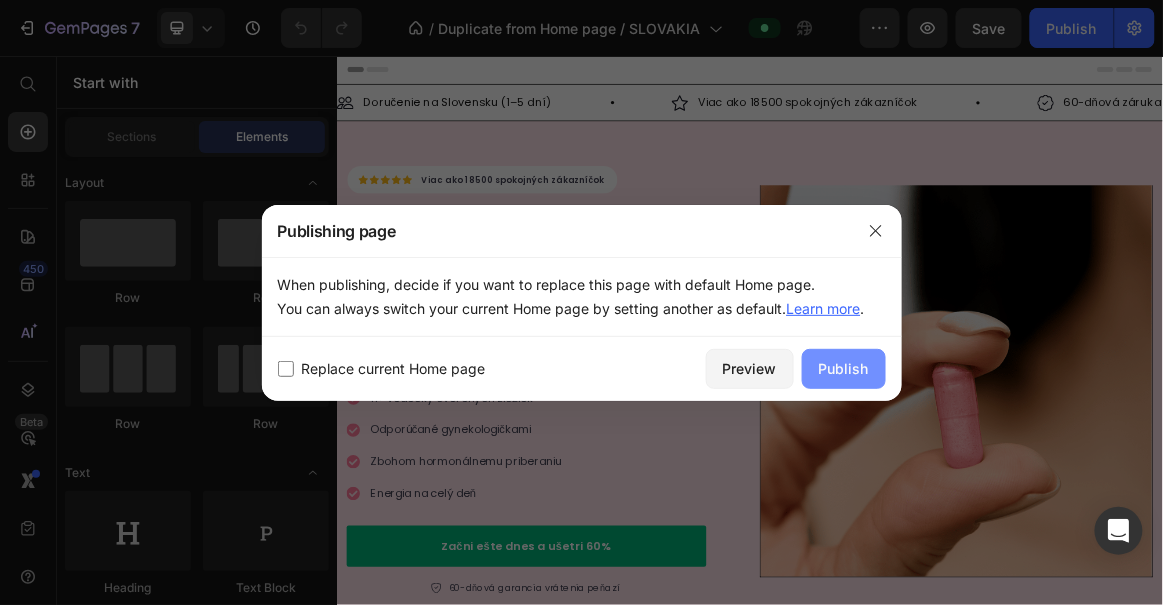 click on "Publish" at bounding box center (844, 368) 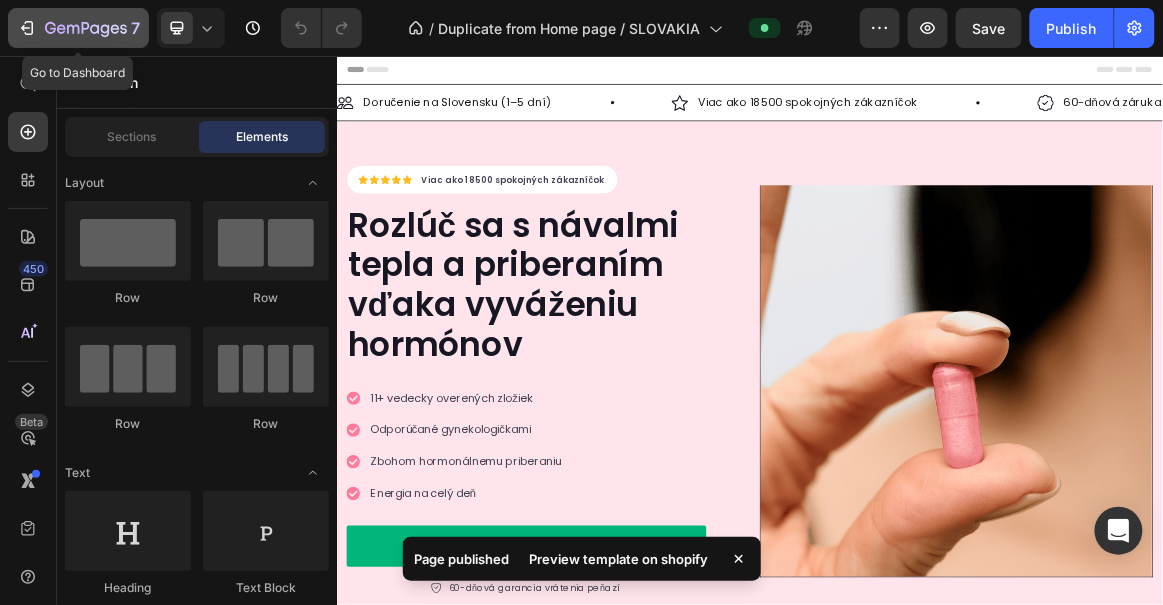 click on "7" 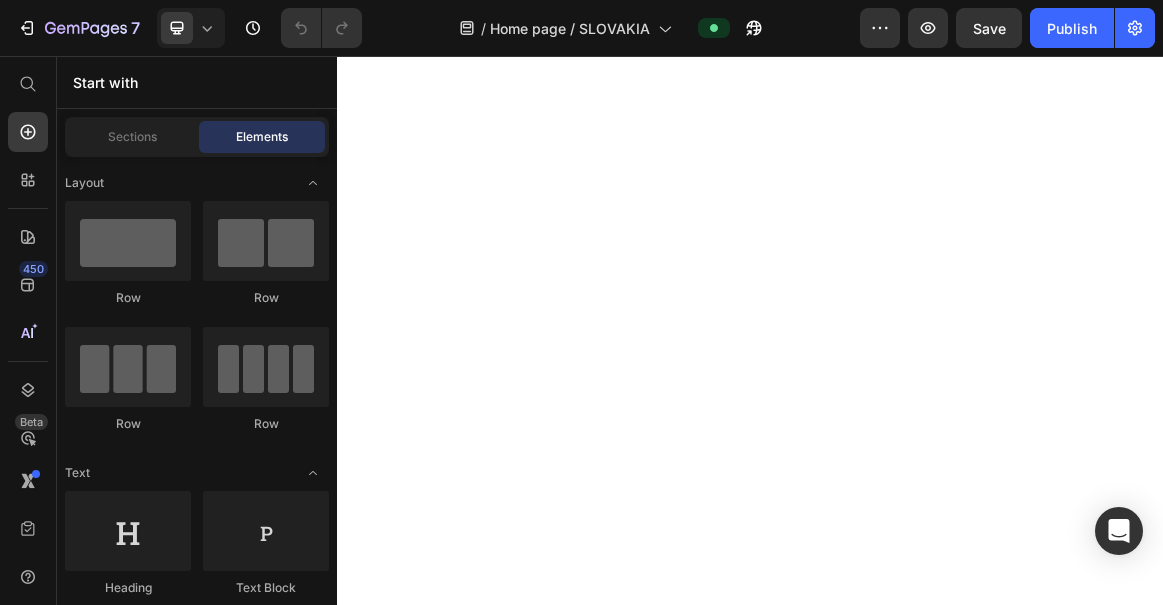 scroll, scrollTop: 0, scrollLeft: 0, axis: both 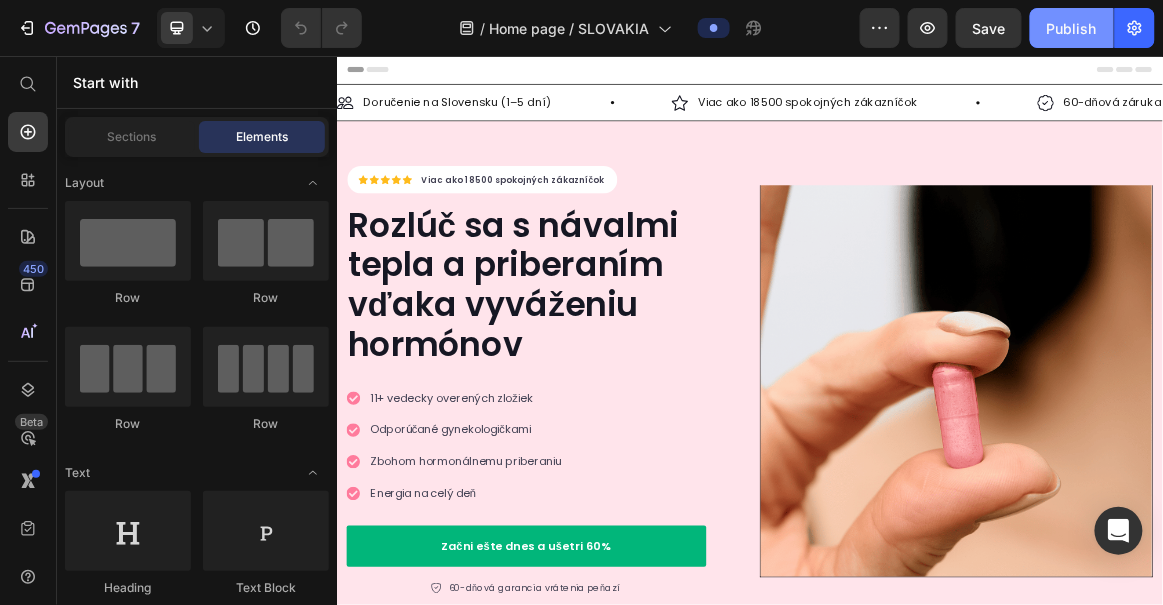 click on "Publish" at bounding box center [1072, 28] 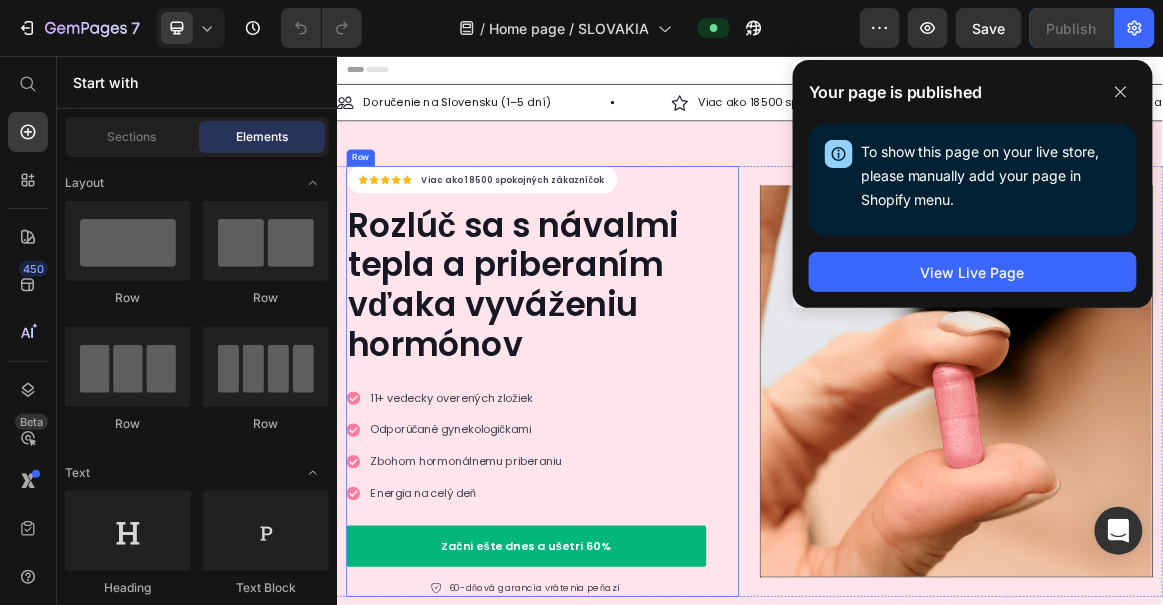 click on "Icon Icon Icon Icon Icon Icon List Hoz Viac ako 18500 spokojných zákazníčok Text block Row Rozlúč sa s návalmi tepla a priberaním vďaka vyváženiu hormónov Heading 11+ vedecky overených zložiek Odporúčané gynekologičkami Zbohom hormonálnemu priberaniu Energia na celý deň Item list Začni ešte dnes a ušetri 60% Button
60-dňová garancia vrátenia peňazí Item list Row" at bounding box center [612, 527] 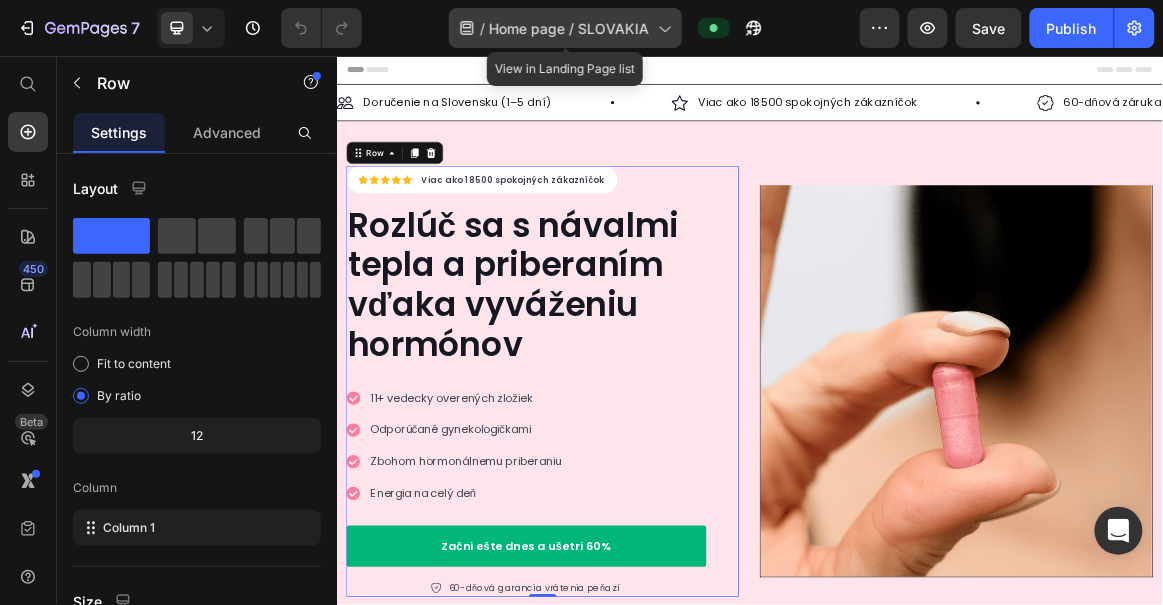 click on "/  Home page / SLOVAKIA" 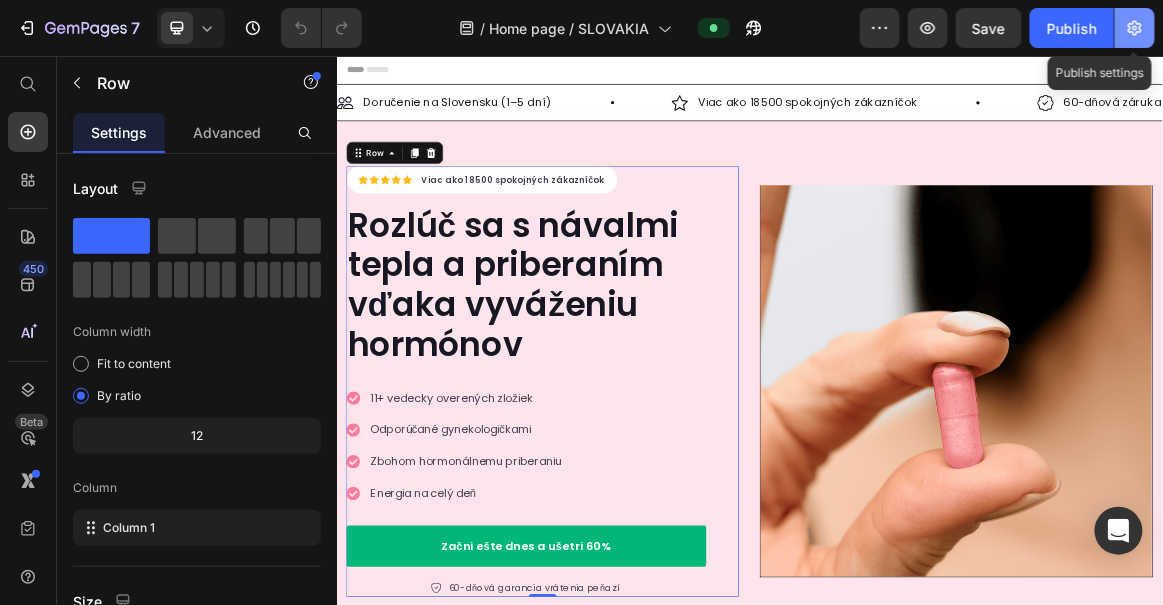 click 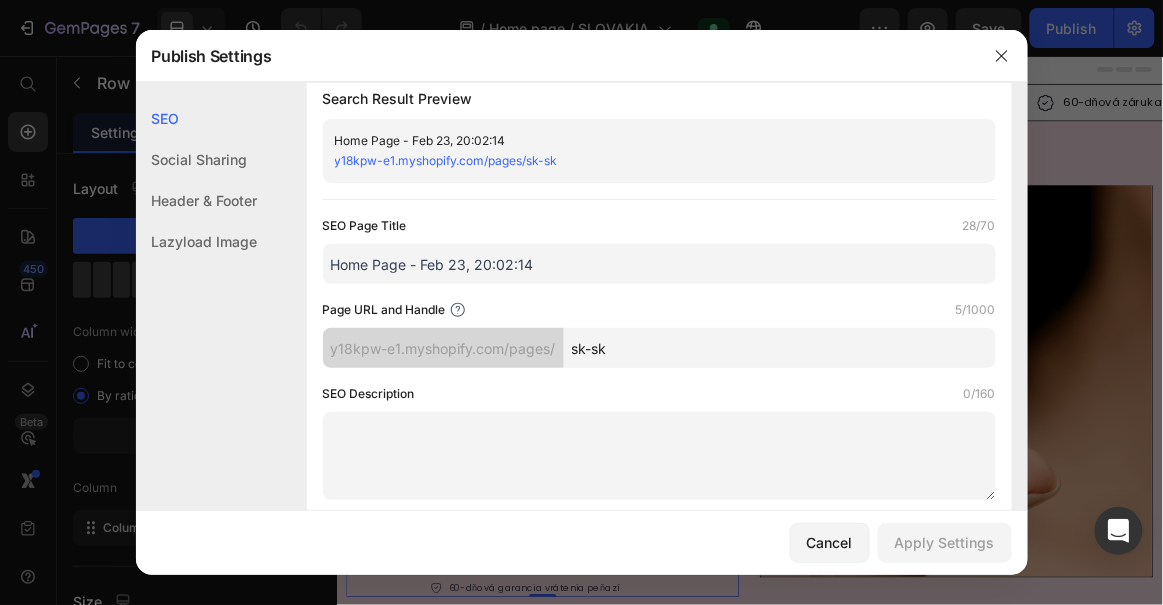 scroll, scrollTop: 0, scrollLeft: 0, axis: both 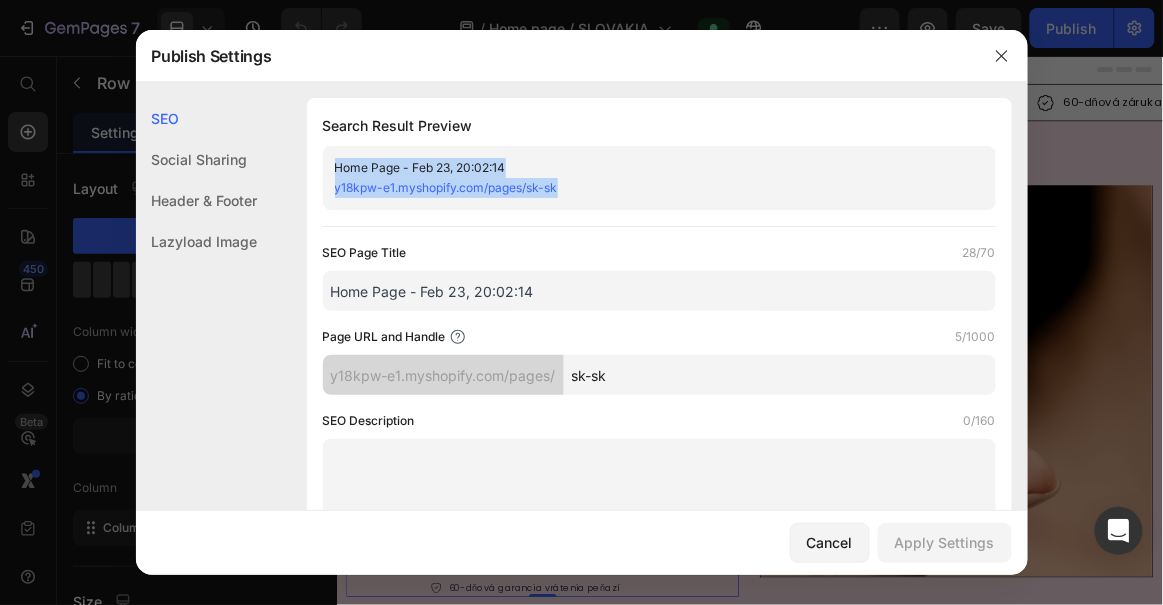drag, startPoint x: 599, startPoint y: 197, endPoint x: 295, endPoint y: 162, distance: 306.00818 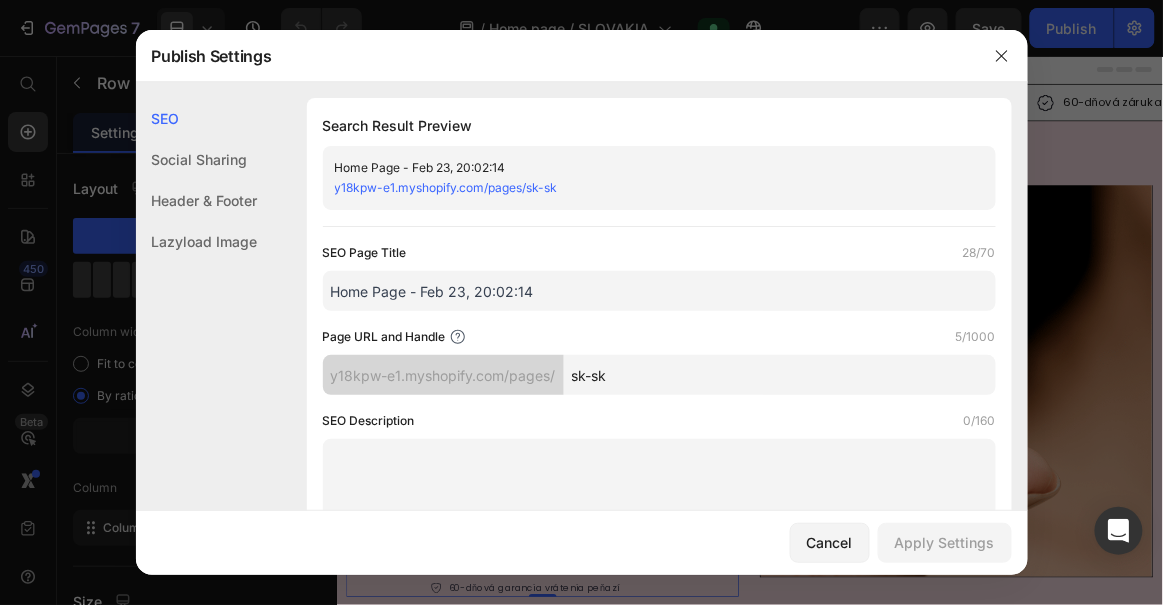 click on "SEO Search Result Preview Home Page - Feb 23, 20:02:14 y18kpw-e1.myshopify.com/pages/sk-sk SEO Page Title  28/70  Home Page - Feb 23, 20:02:14  Page URL and Handle  5/1000  y18kpw-e1.myshopify.com/pages/ sk-sk  SEO Description  0/160  Social Sharing Social Sharing Image Preview (Recommended size: 1200 x 630 px) Upload Image  Supported file: .jpg, .jpeg, .png, .gif, .webp  Home Page - Feb 23, 20:02:14 y18kpw-e1.myshopify.com/pages/sk-sk Header & Footer Shopify theme header & footer  To edit those sections, please follow instruction in  this article Use Shopify theme header Use Shopify theme footer GemPages Design Lazyload Image Lazyload Image Lazyload Image" at bounding box center [582, 875] 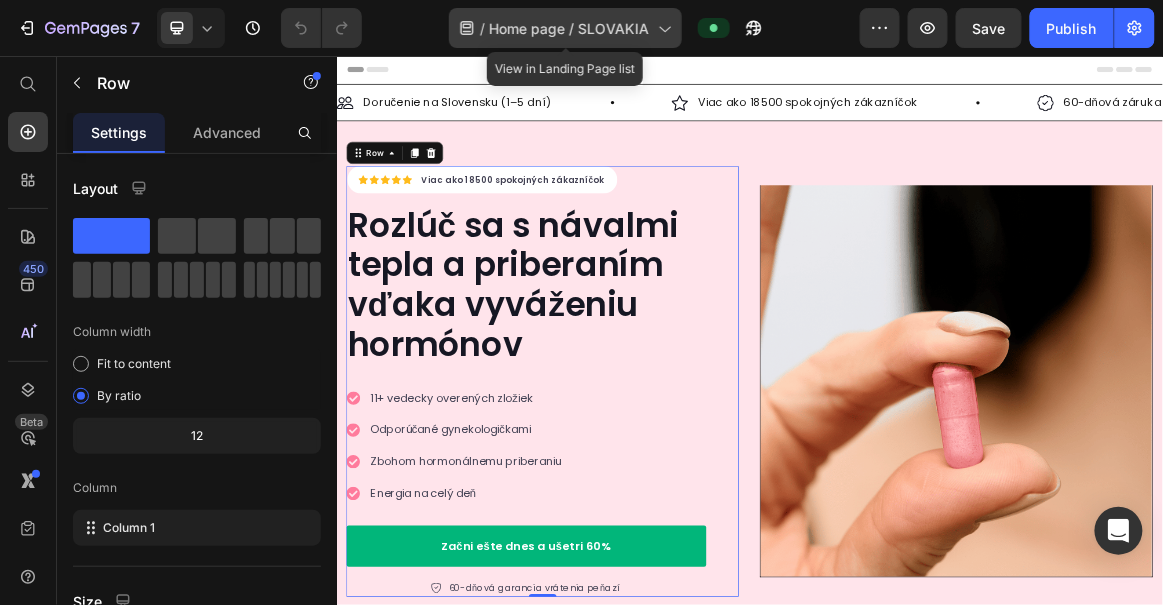 click on "Home page / SLOVAKIA" at bounding box center [570, 28] 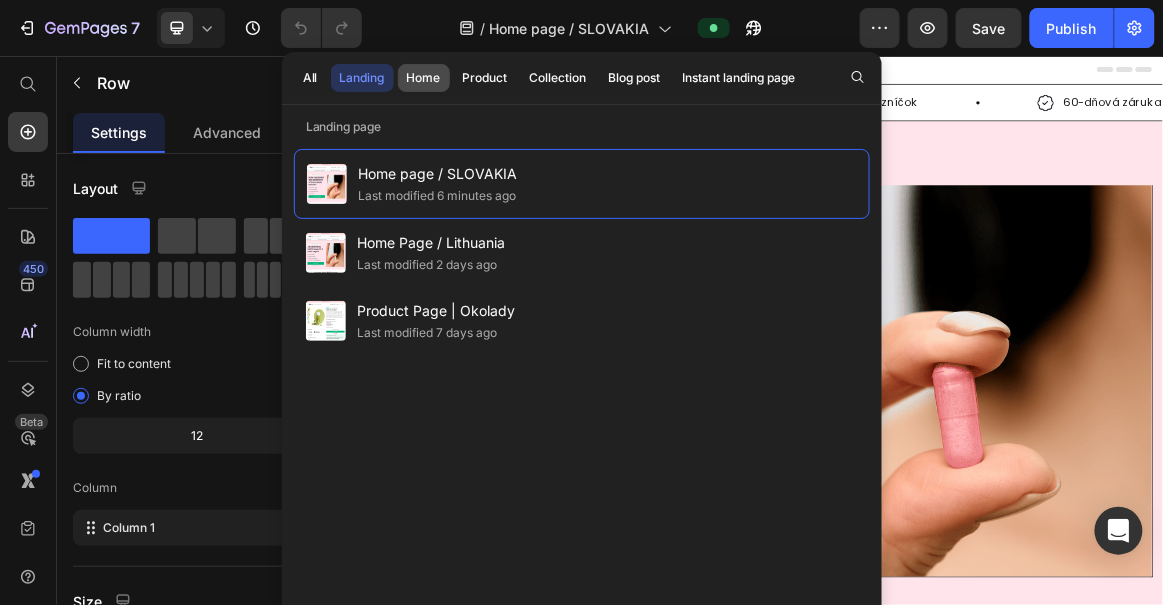 click on "Home" 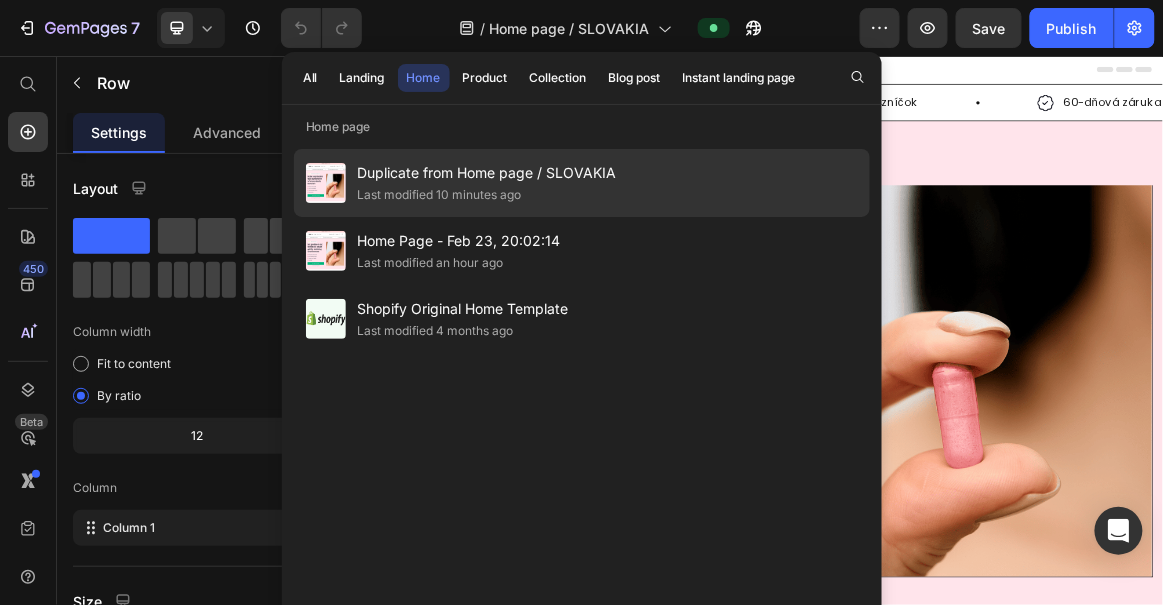 click on "Duplicate from Home page / SLOVAKIA" at bounding box center [487, 173] 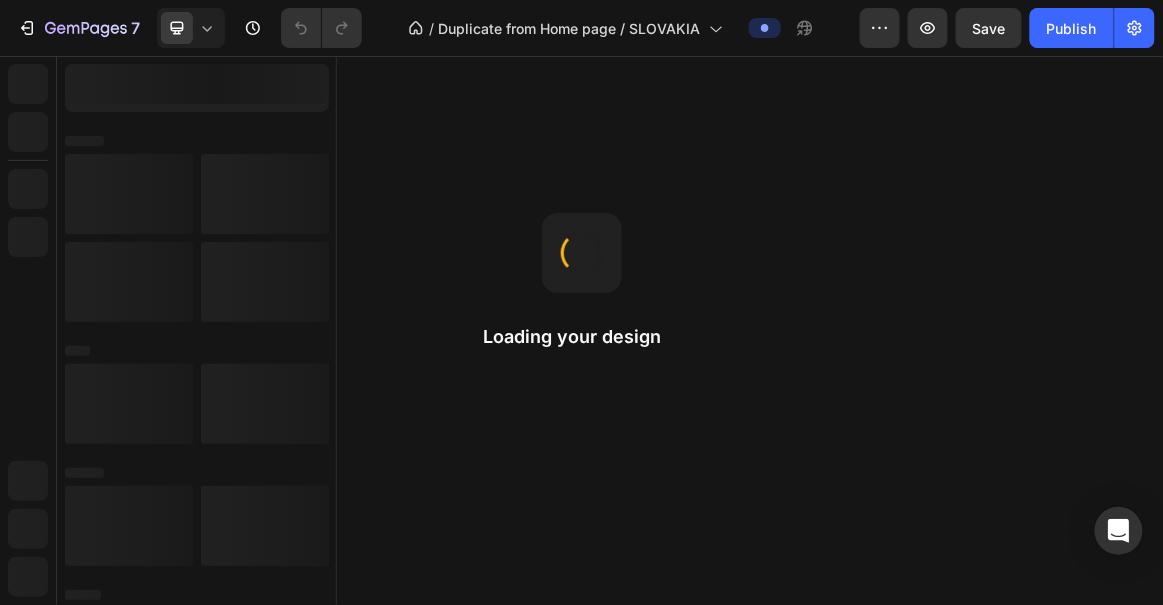 scroll, scrollTop: 0, scrollLeft: 0, axis: both 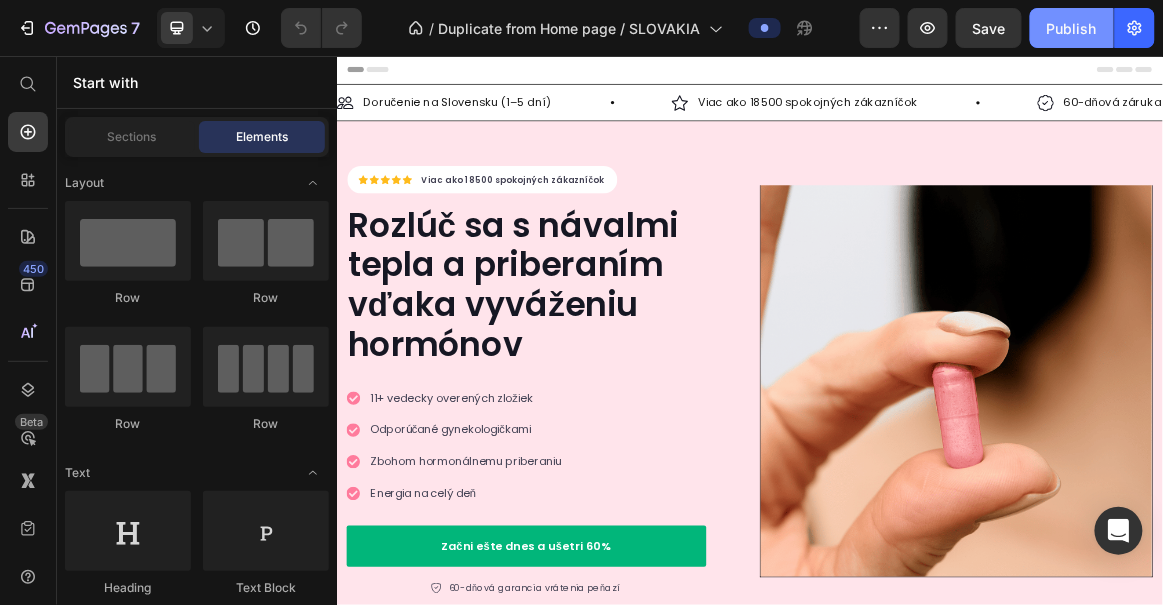 click on "Publish" at bounding box center [1072, 28] 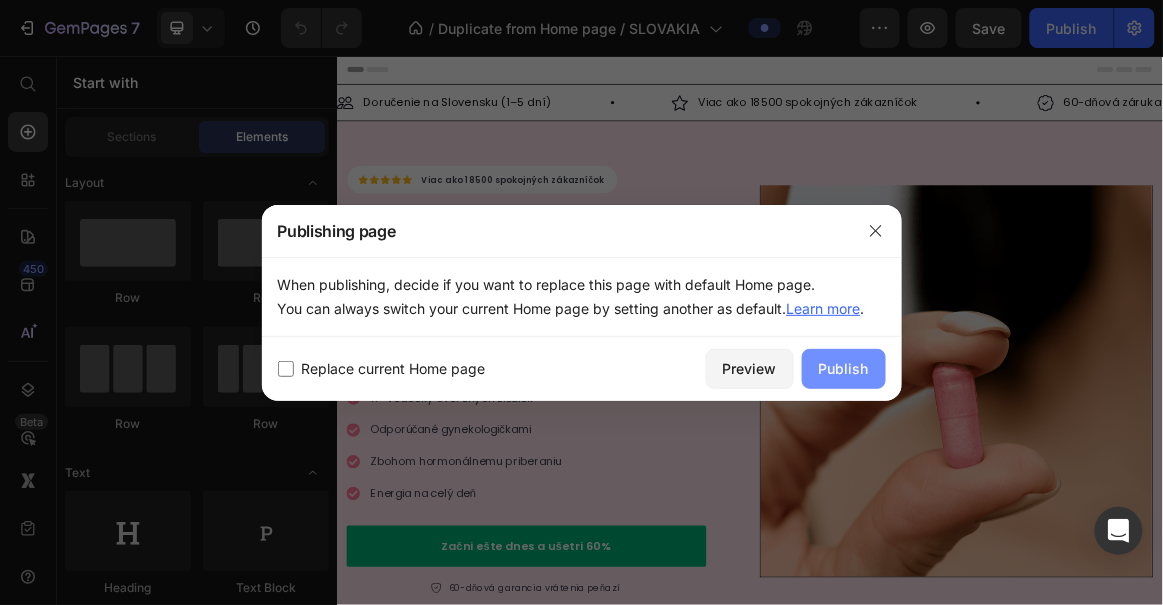 click on "Publish" at bounding box center (844, 368) 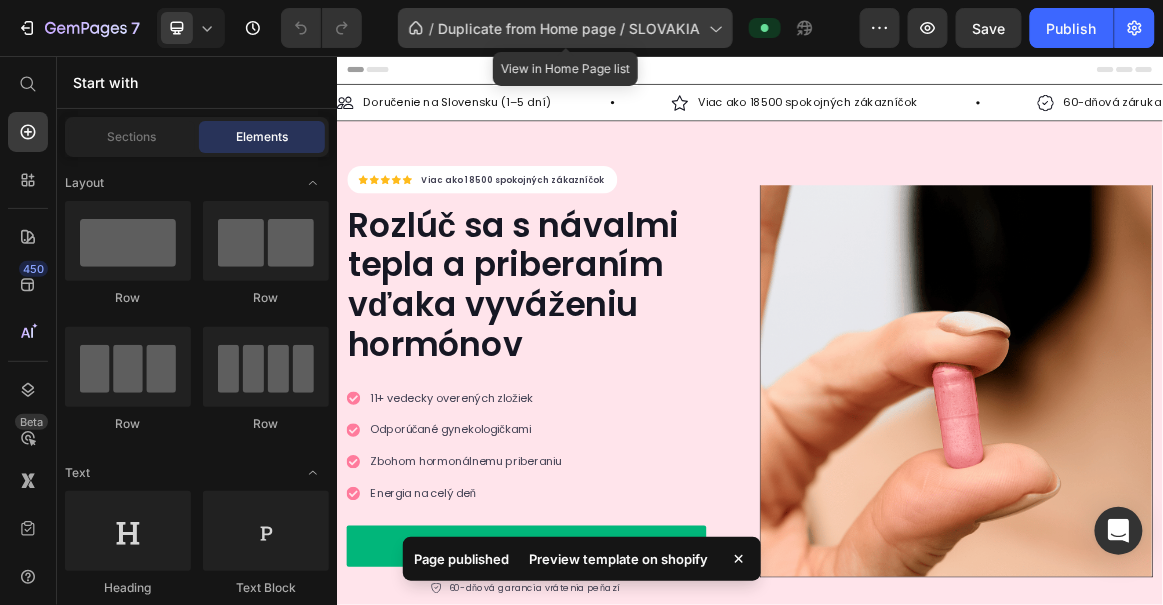 click 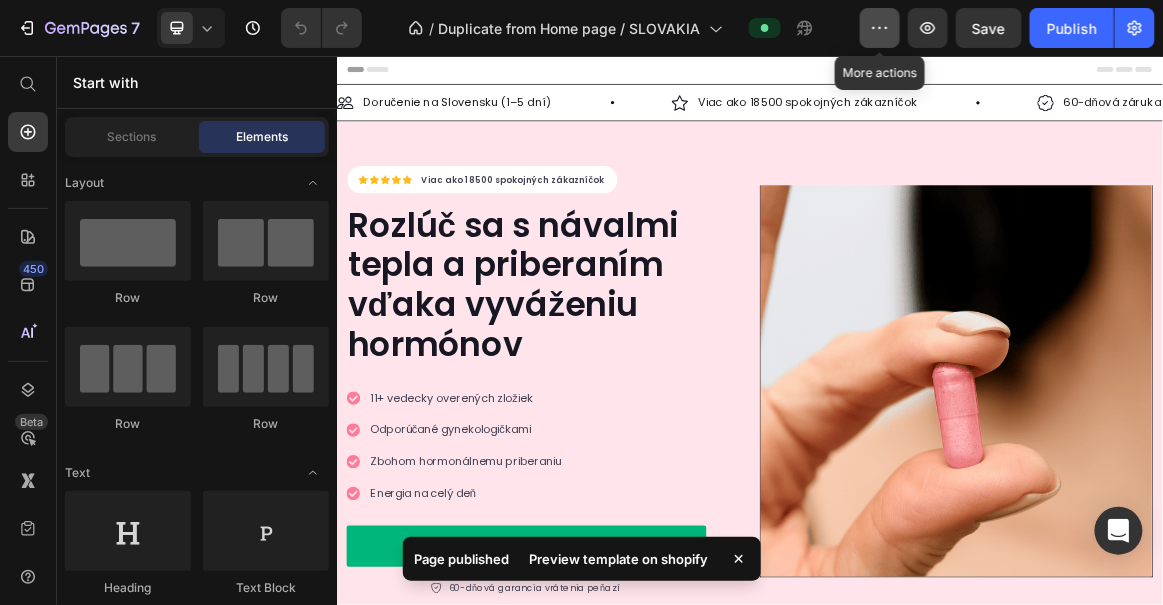 click 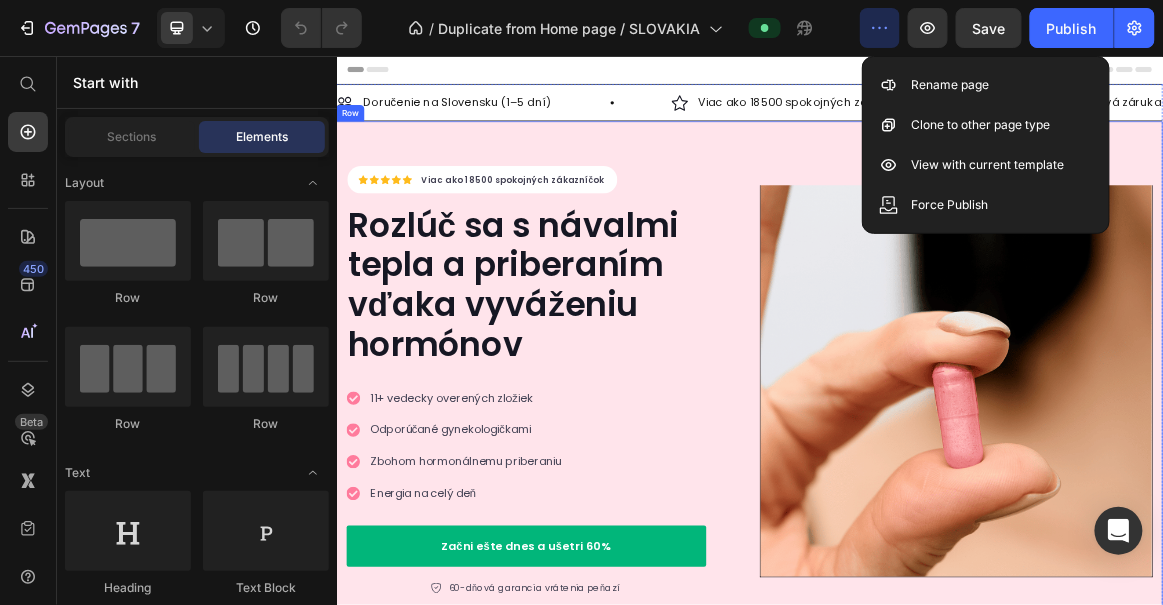 click on "Icon Icon Icon Icon Icon Icon List Hoz Viac ako 18500 spokojných zákazníčok Text block Row Rozlúč sa s návalmi tepla a priberaním vďaka vyváženiu hormónov Heading 11+ vedecky overených zložiek Odporúčané gynekologičkami Zbohom hormonálnemu priberaniu Energia na celý deň Item list Začni ešte dnes a ušetri 60% Button
60-dňová garancia vrátenia peňazí Item list Row Row Image Row Row" at bounding box center [936, 527] 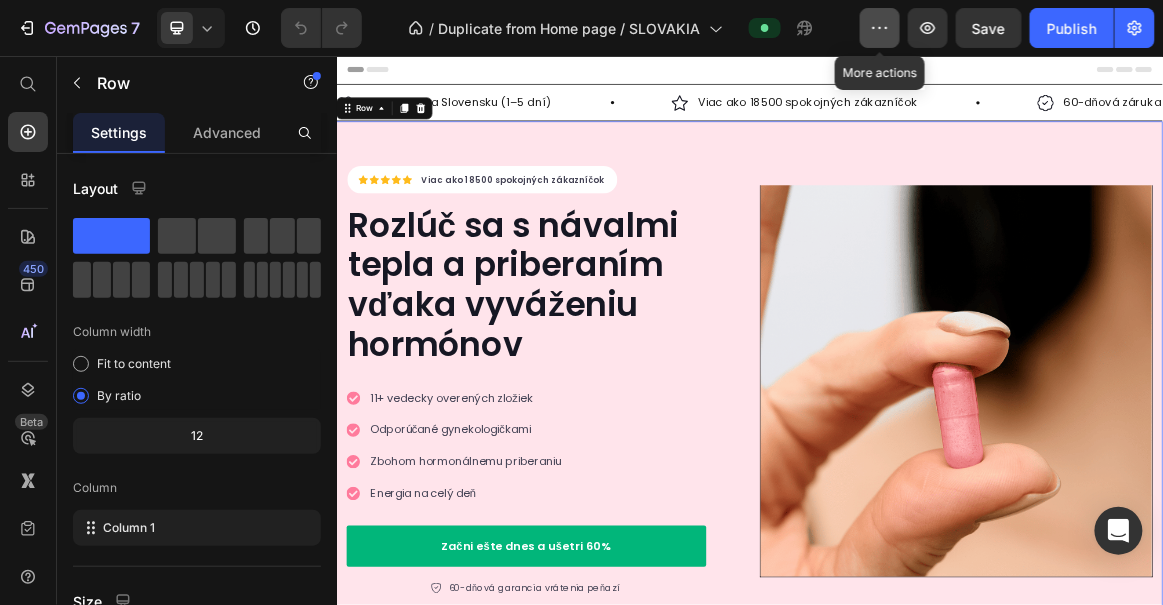 click 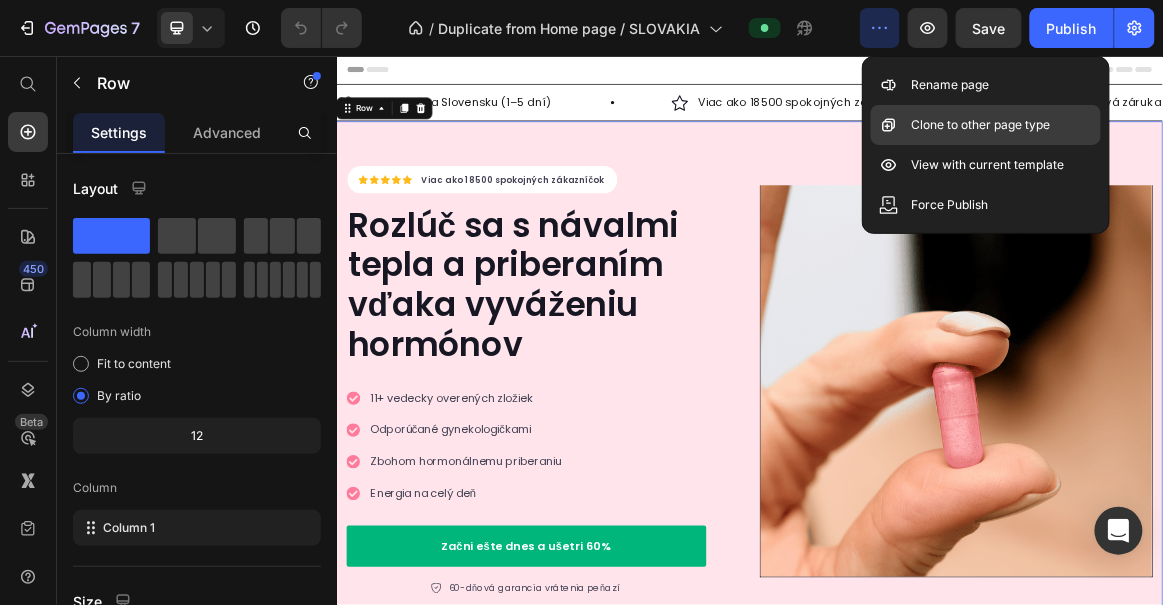 click on "Clone to other page type" at bounding box center (980, 125) 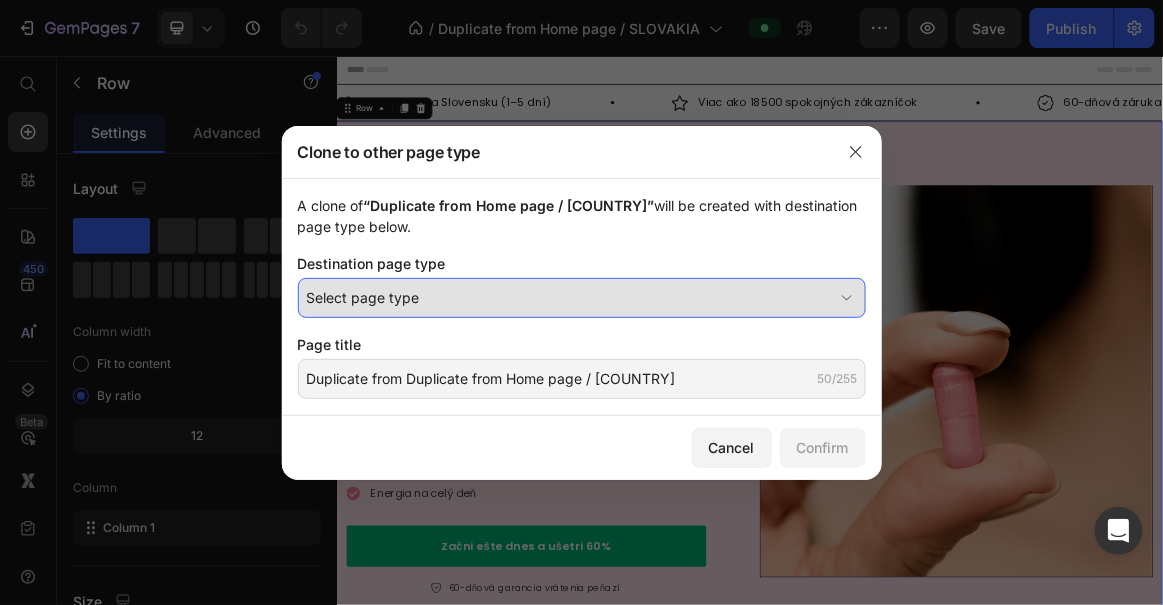 click on "Select page type" at bounding box center (582, 298) 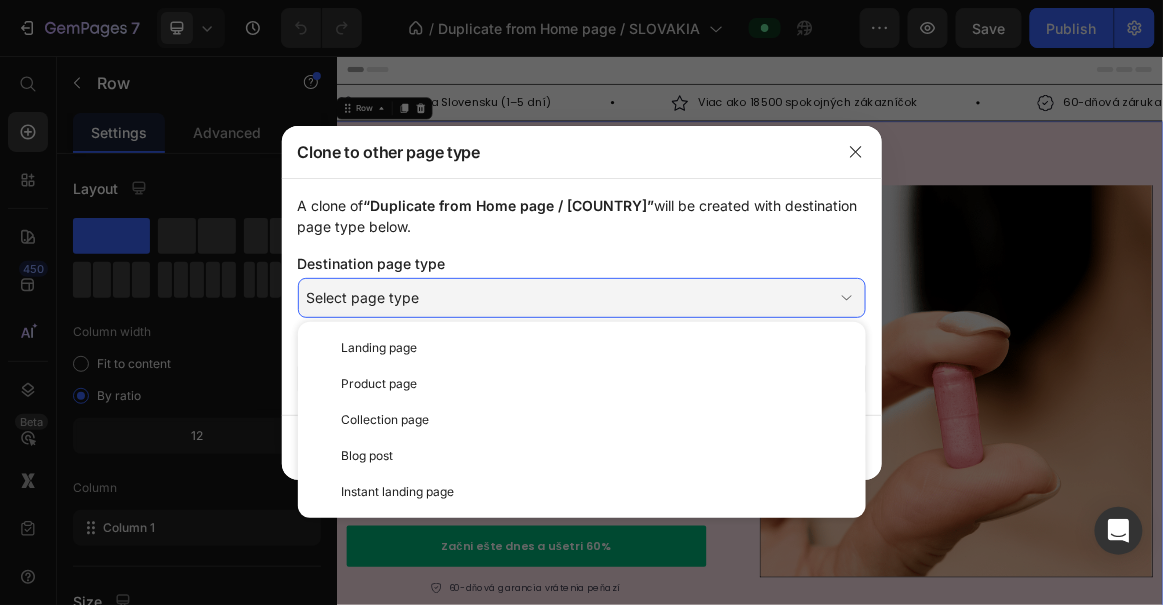 click at bounding box center (581, 302) 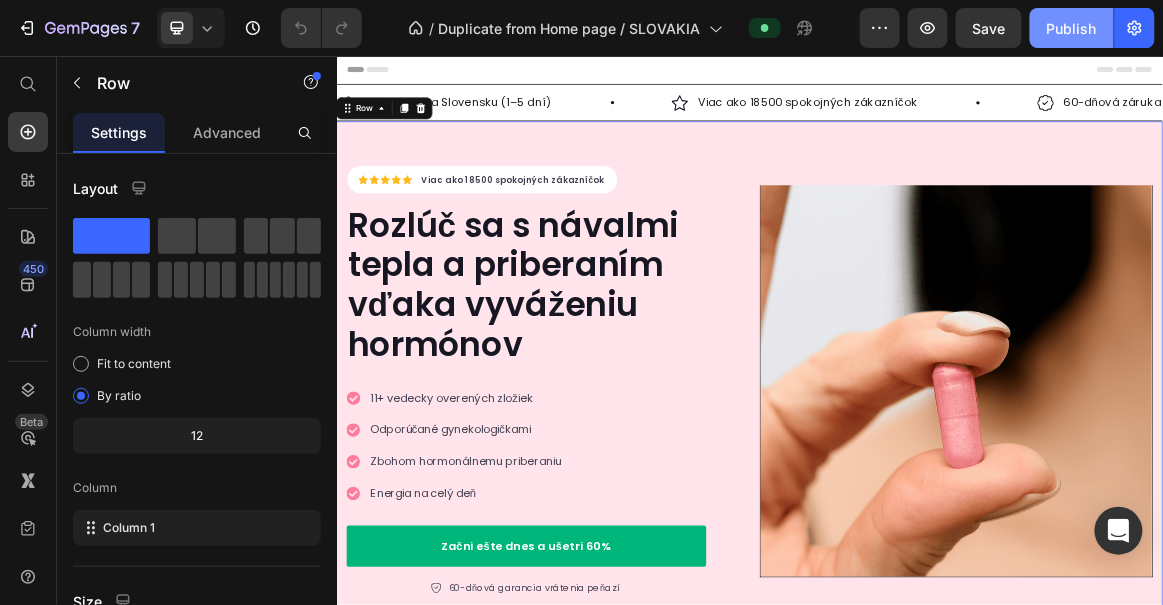 click on "Publish" at bounding box center (1072, 28) 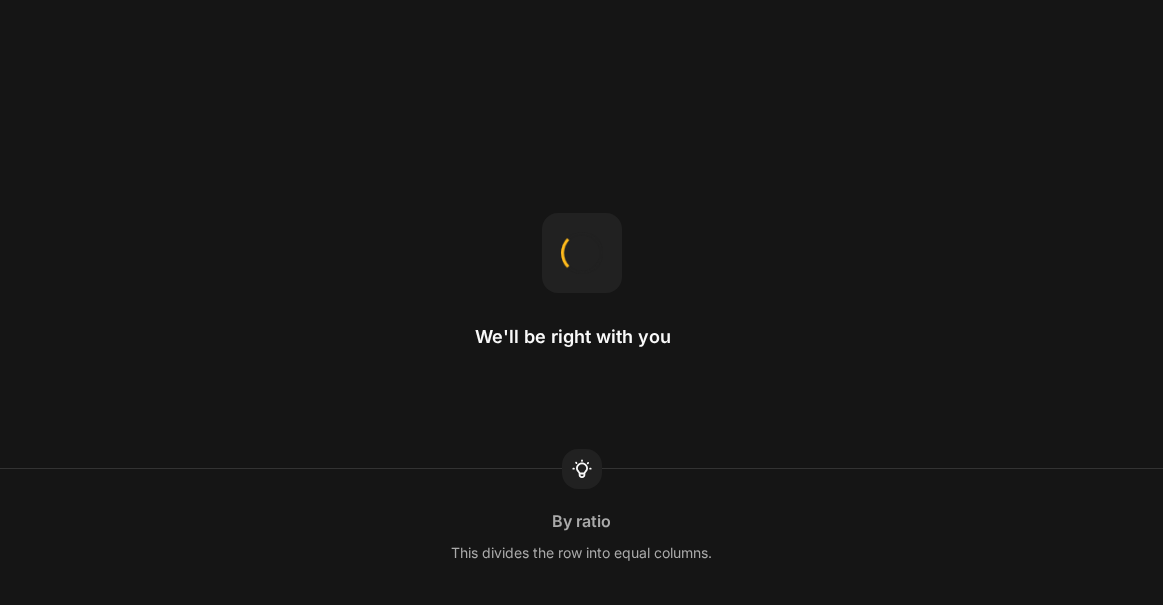 scroll, scrollTop: 0, scrollLeft: 0, axis: both 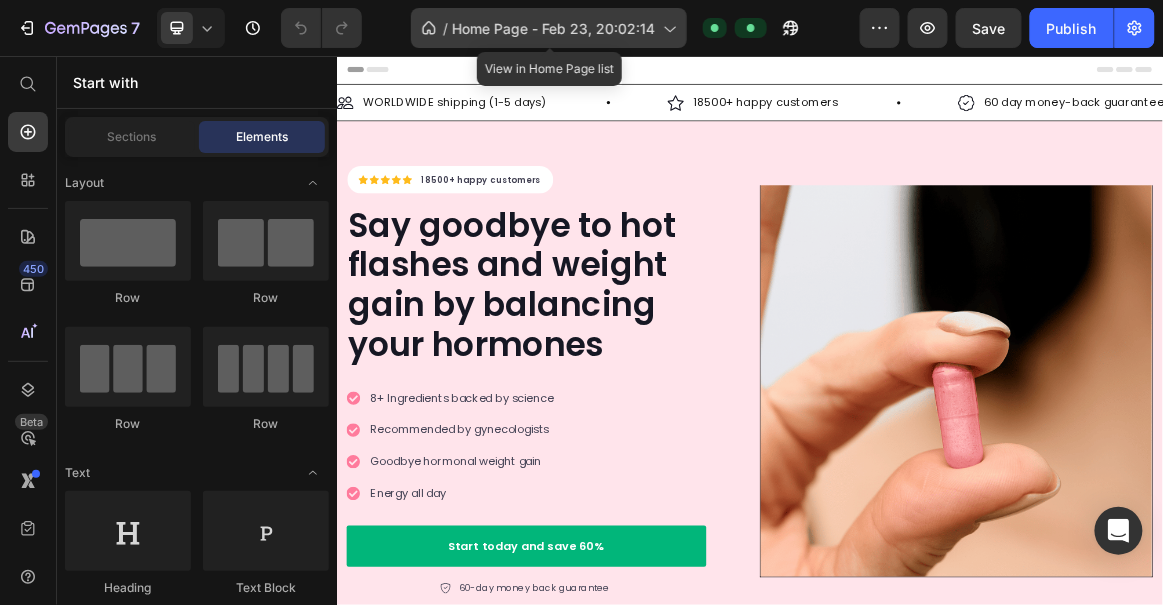 click on "Home Page - Feb 23, 20:02:14" at bounding box center [553, 28] 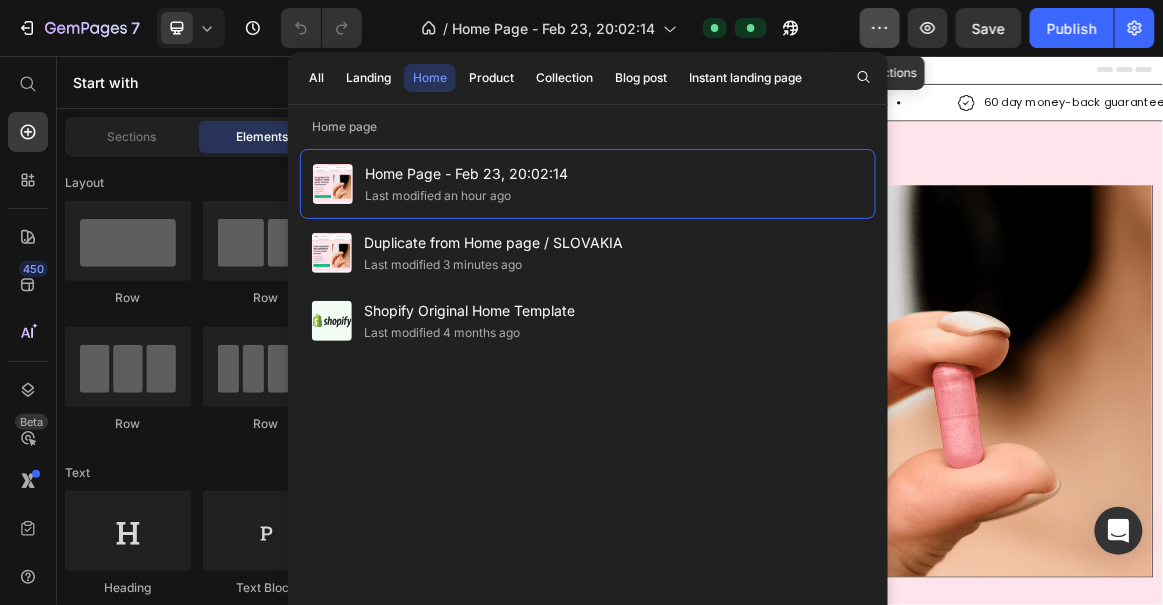 click 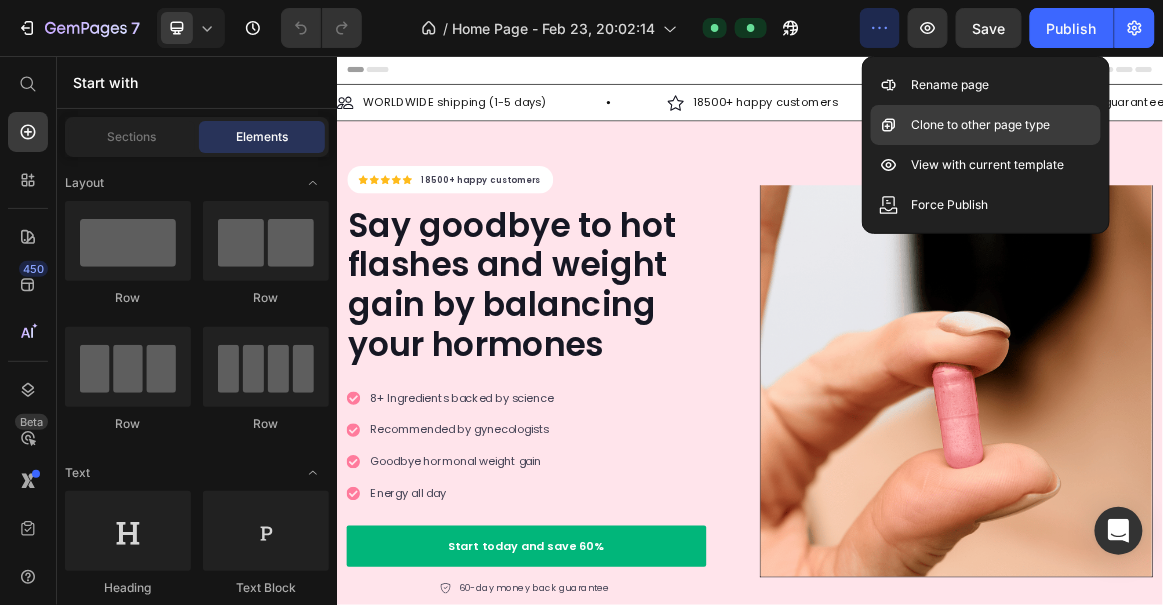 click on "Clone to other page type" at bounding box center [980, 125] 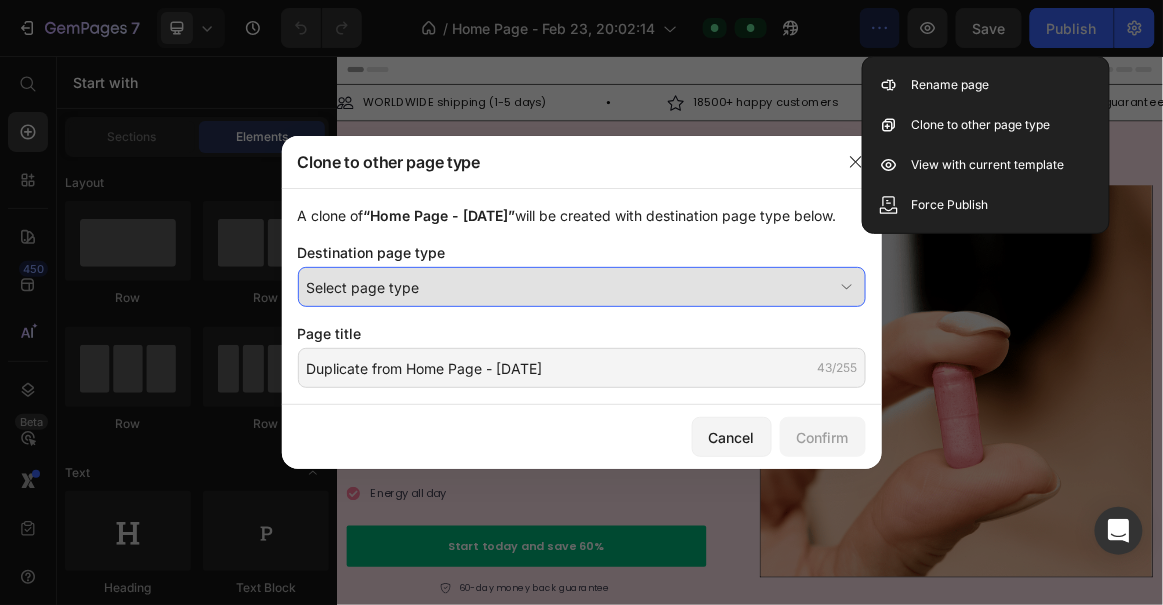 click on "Select page type" at bounding box center (570, 287) 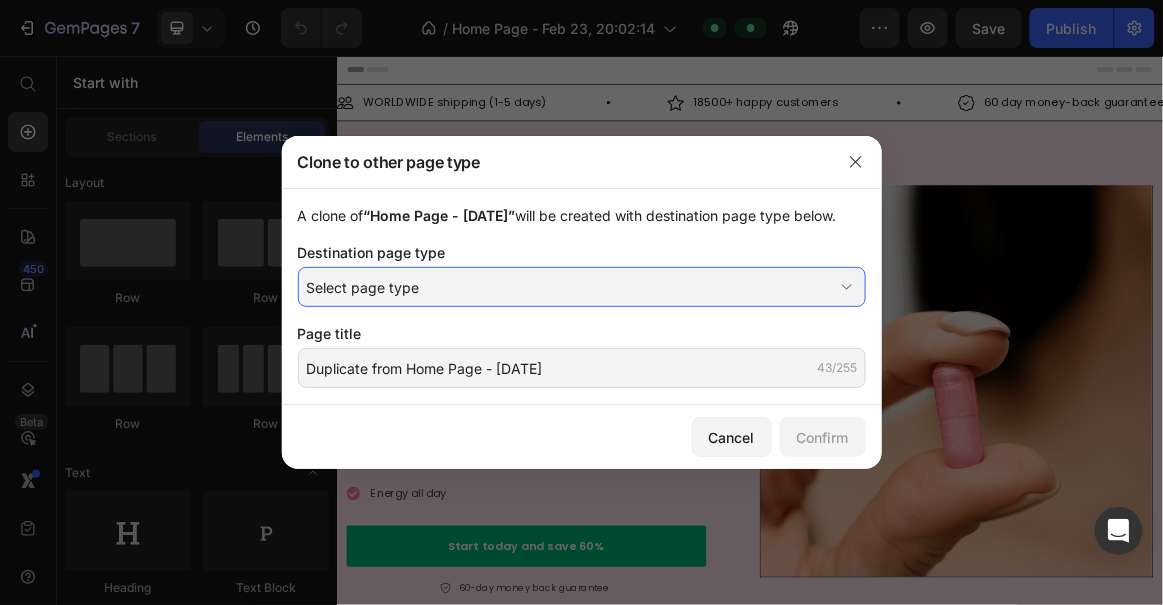 click at bounding box center (581, 302) 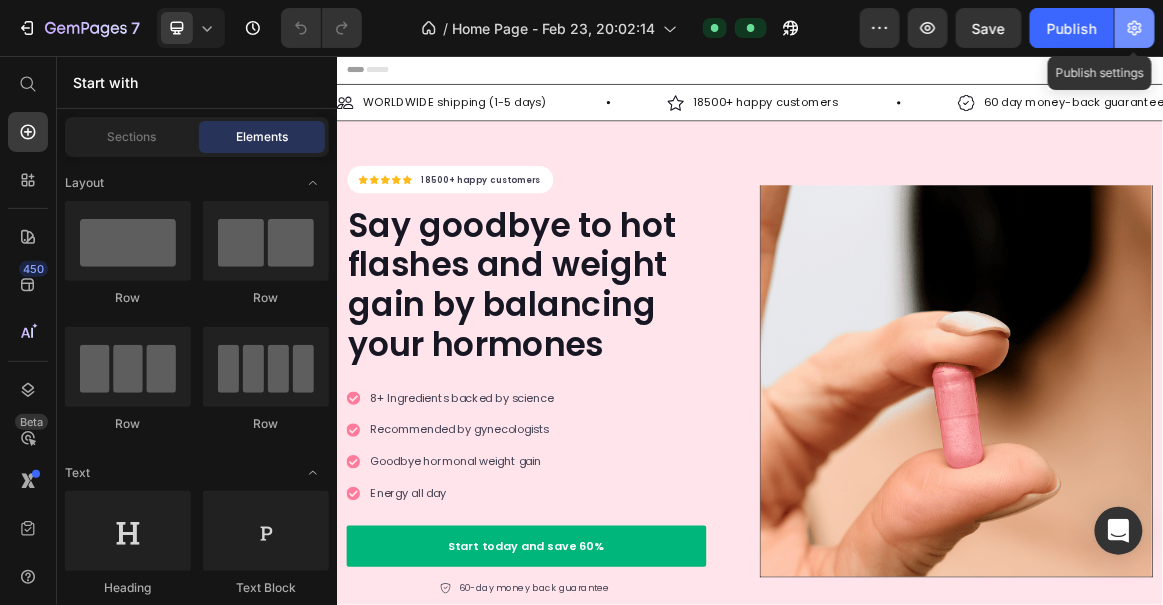 click 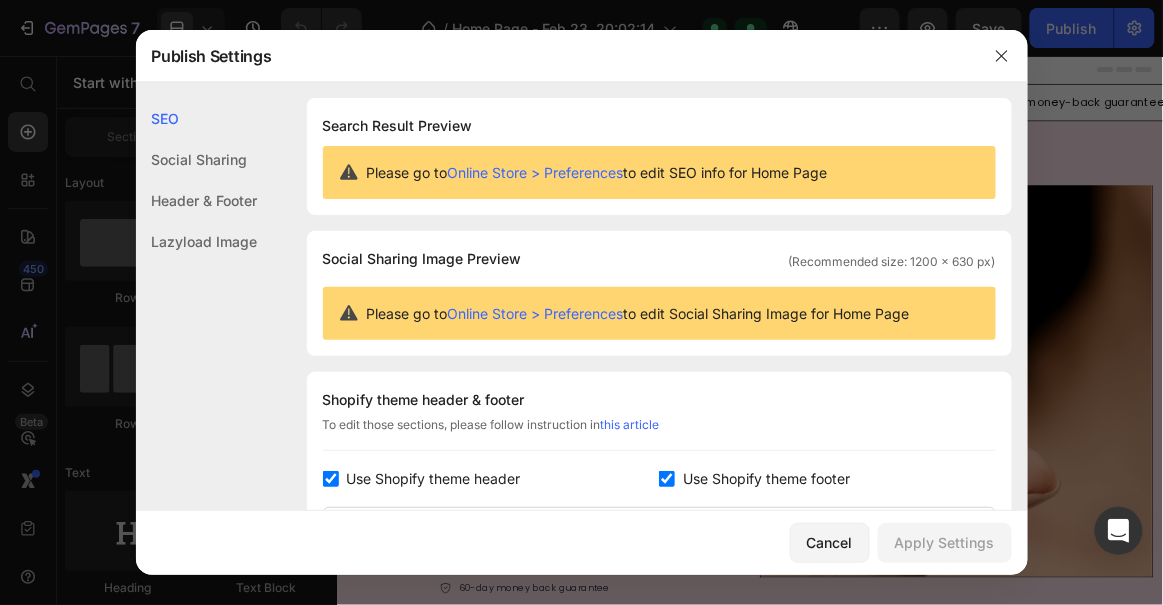 click at bounding box center (581, 302) 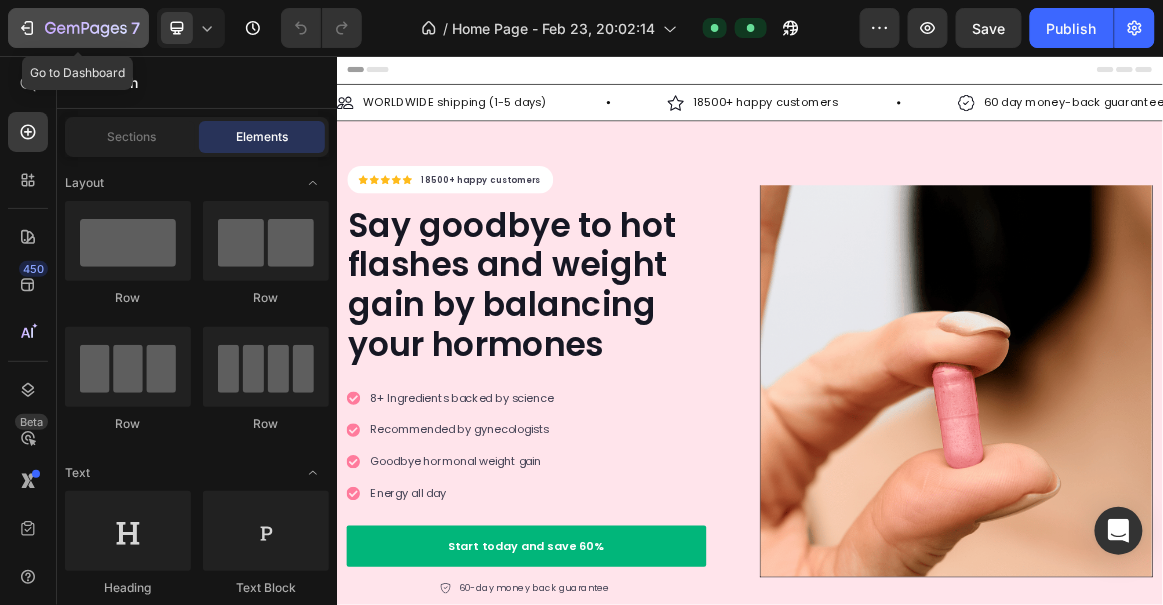 click 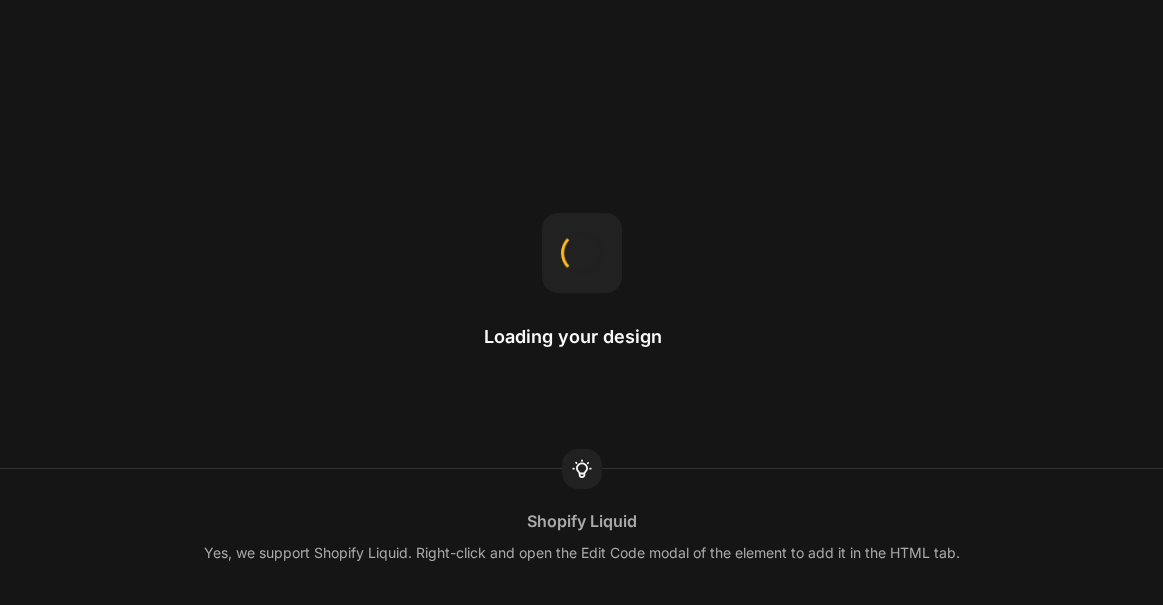 scroll, scrollTop: 0, scrollLeft: 0, axis: both 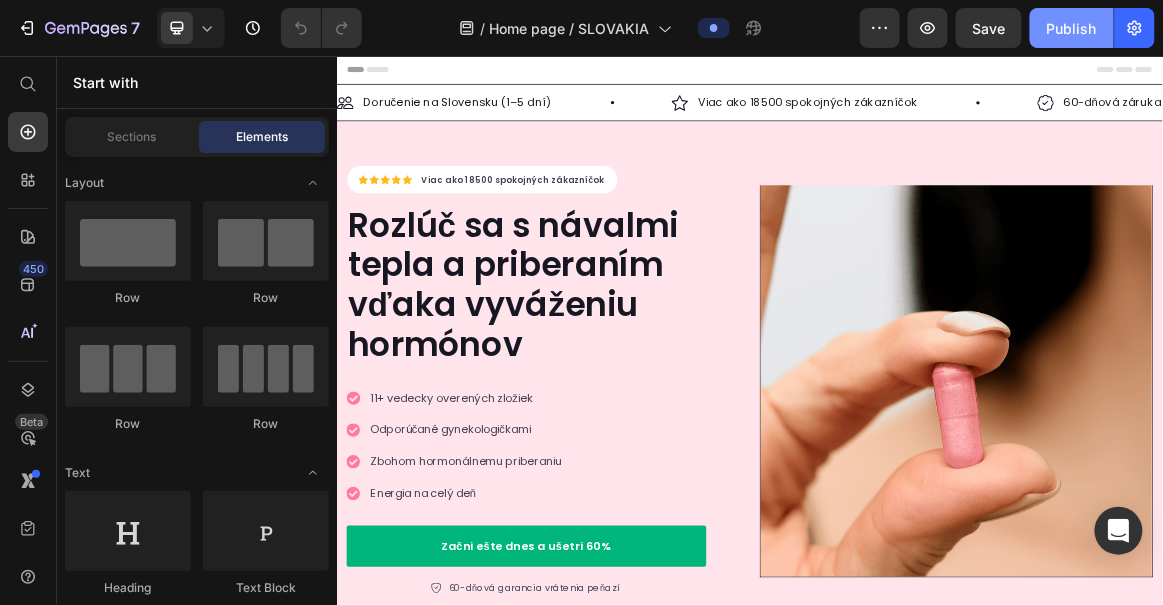 click on "Publish" 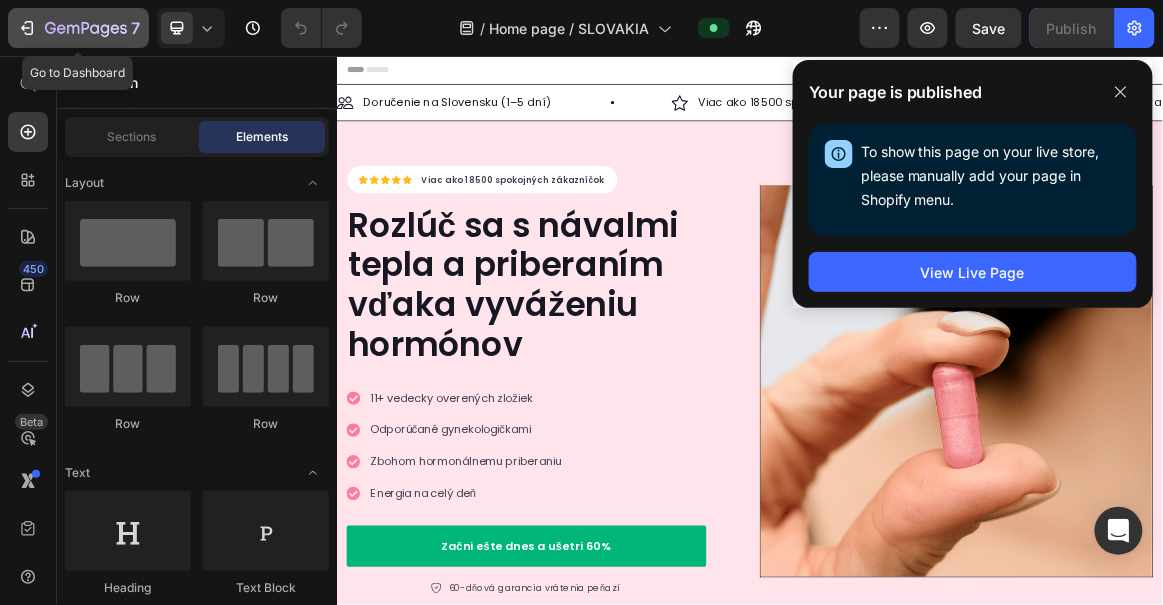 click on "7" 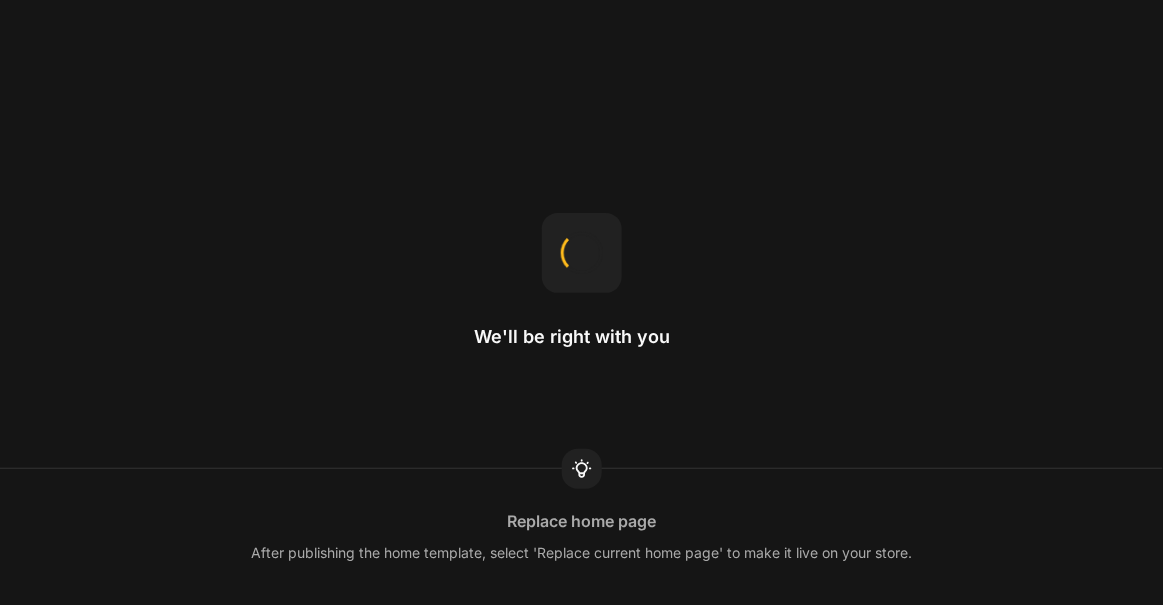 scroll, scrollTop: 0, scrollLeft: 0, axis: both 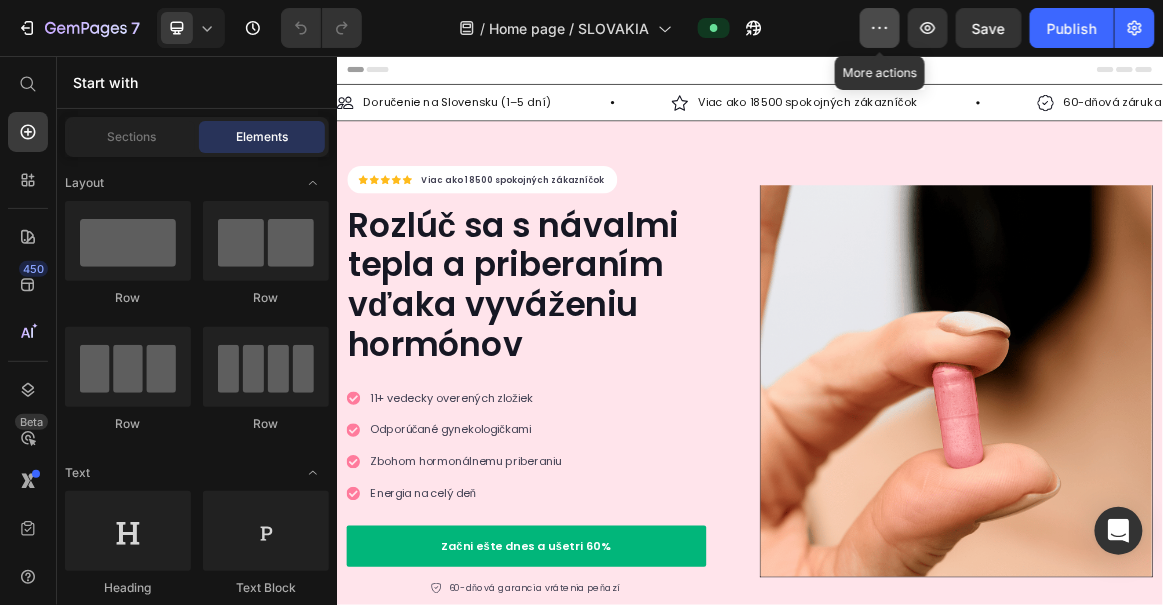 click 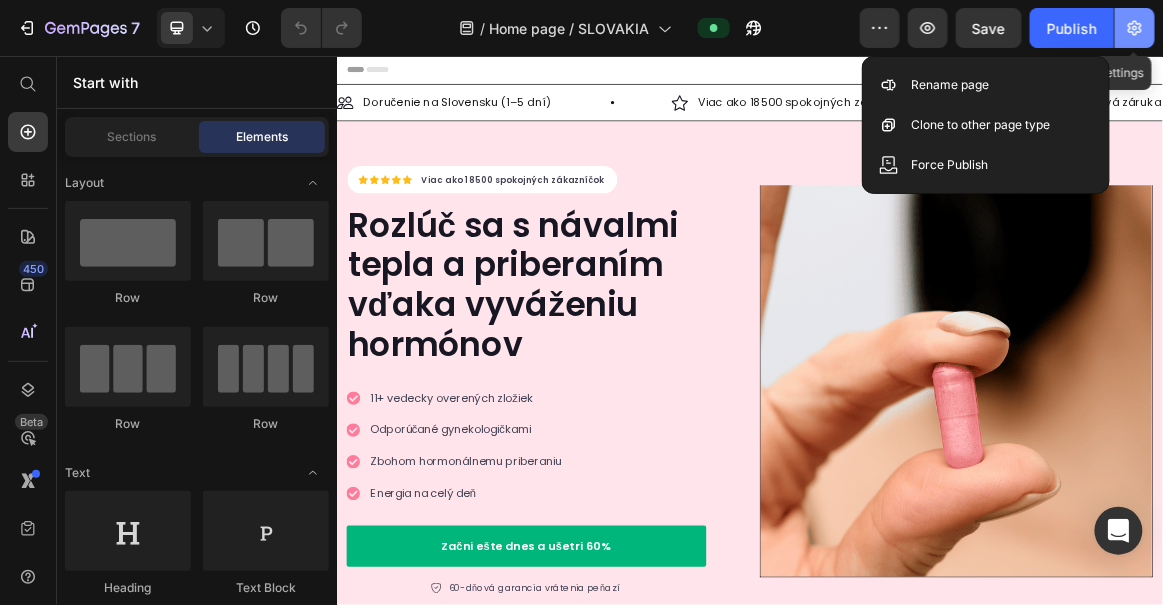 click 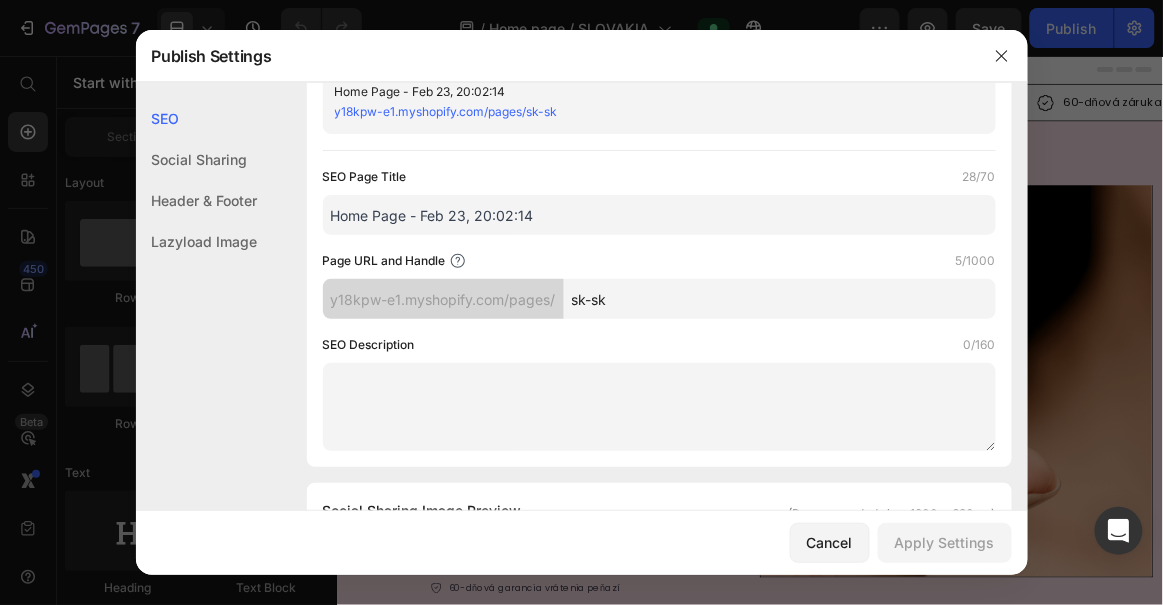 scroll, scrollTop: 77, scrollLeft: 0, axis: vertical 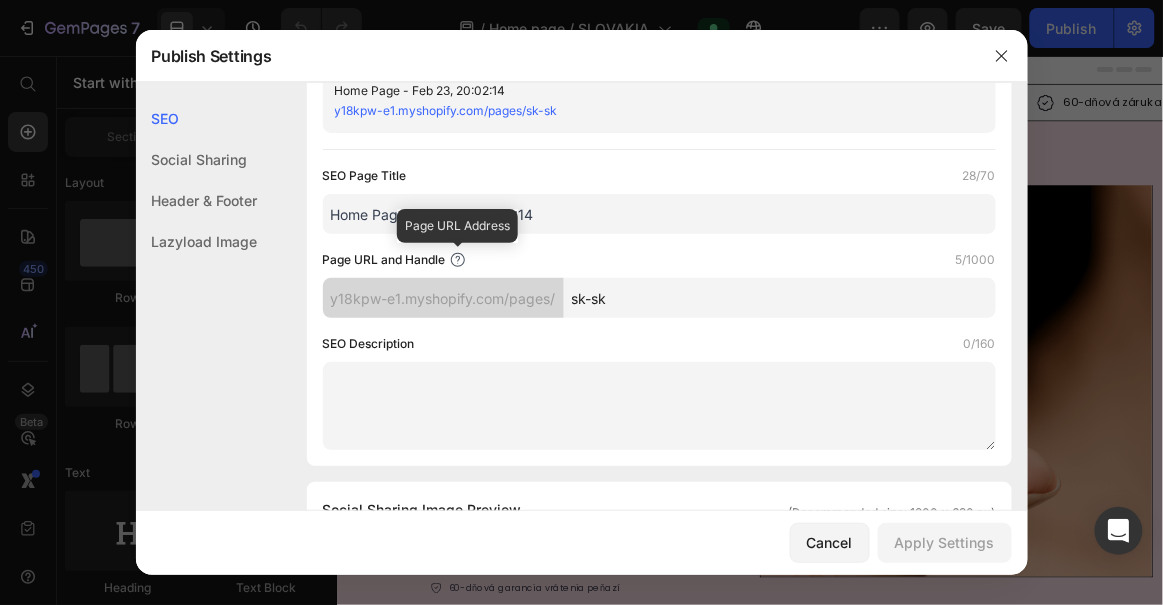 click 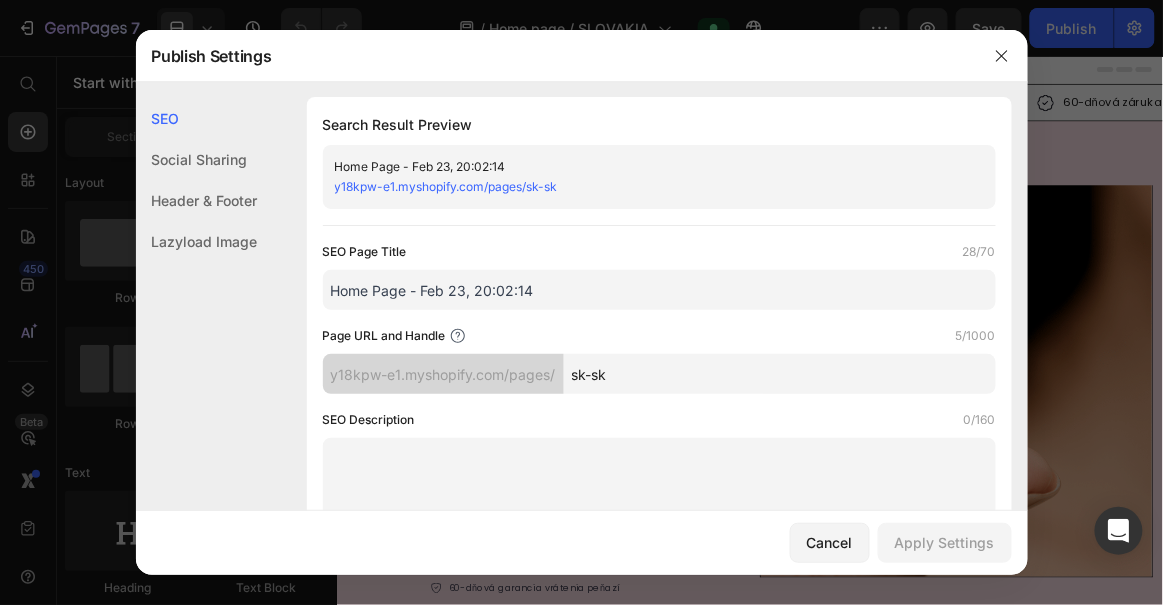 scroll, scrollTop: 0, scrollLeft: 0, axis: both 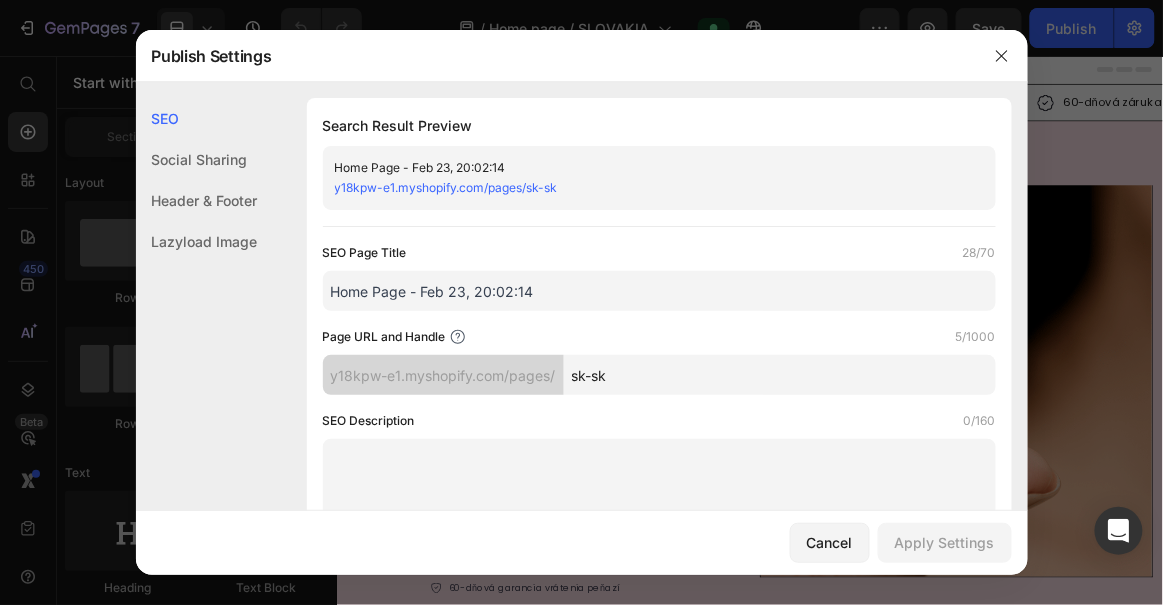 click at bounding box center [581, 302] 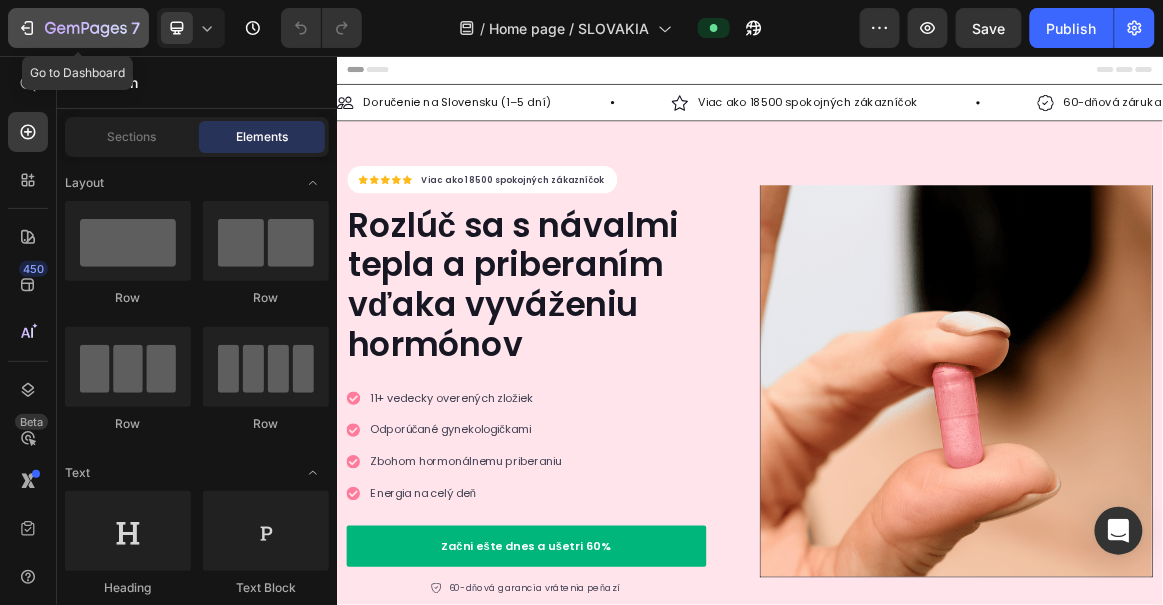 click 